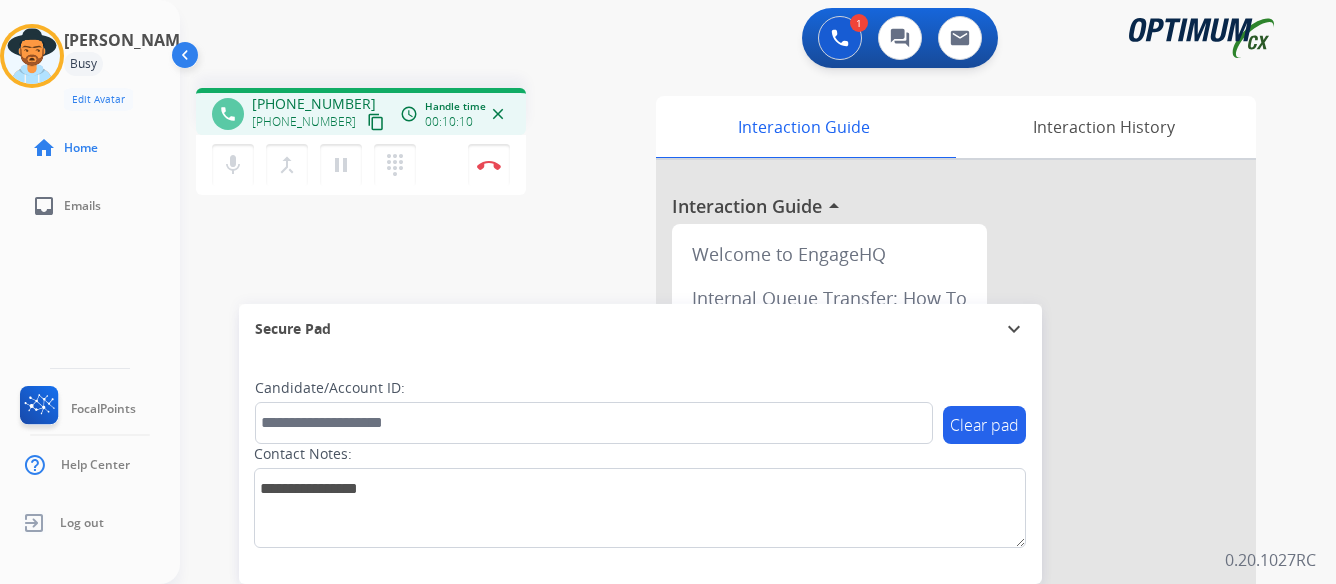scroll, scrollTop: 0, scrollLeft: 0, axis: both 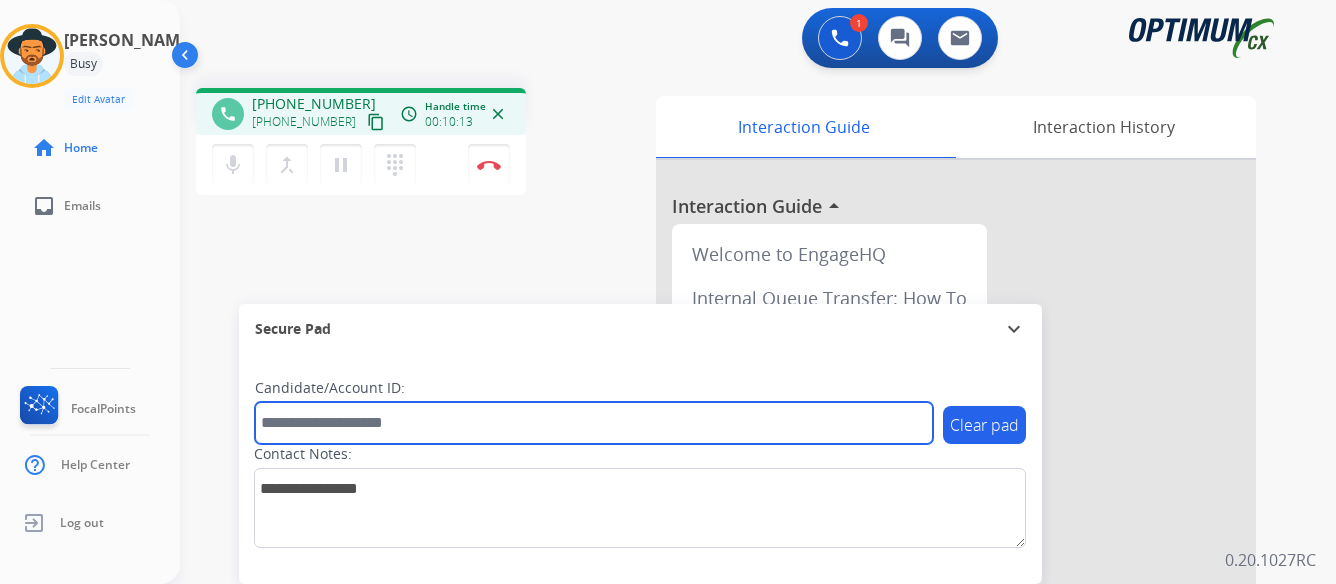 paste on "*******" 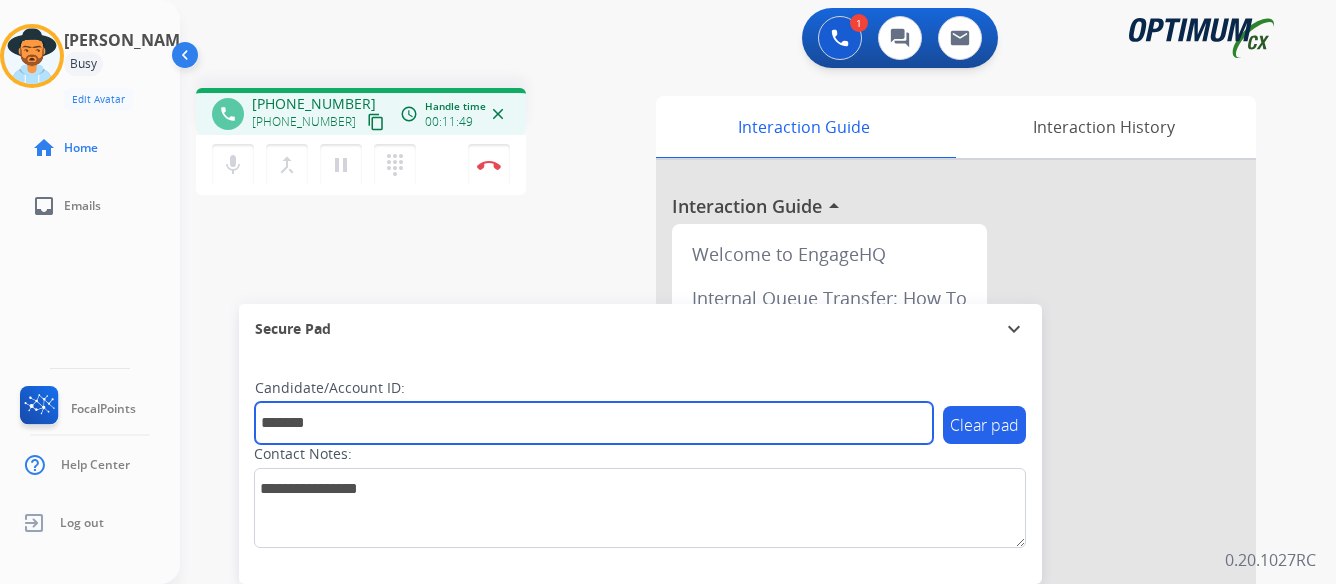 type on "*******" 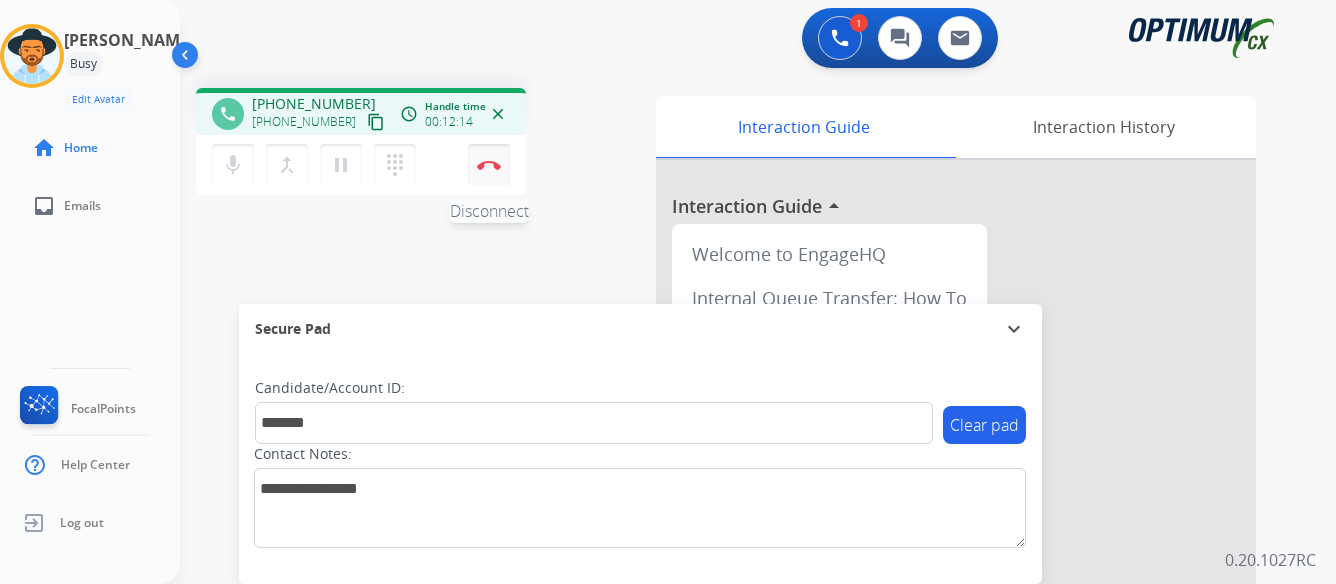 click at bounding box center [489, 165] 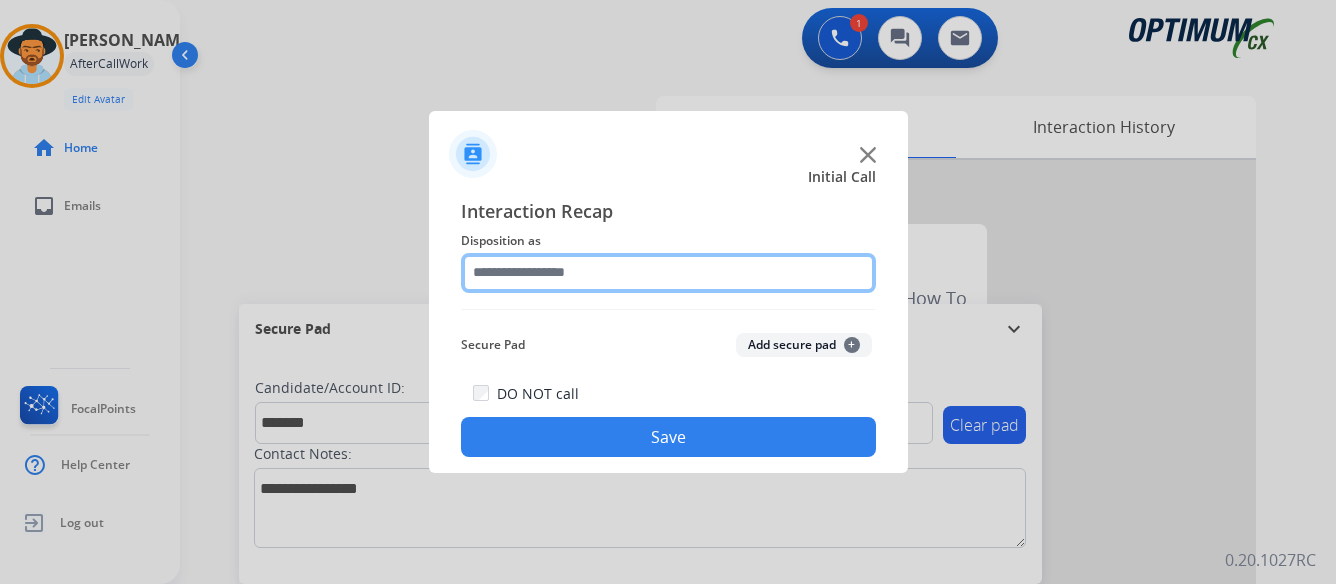 click 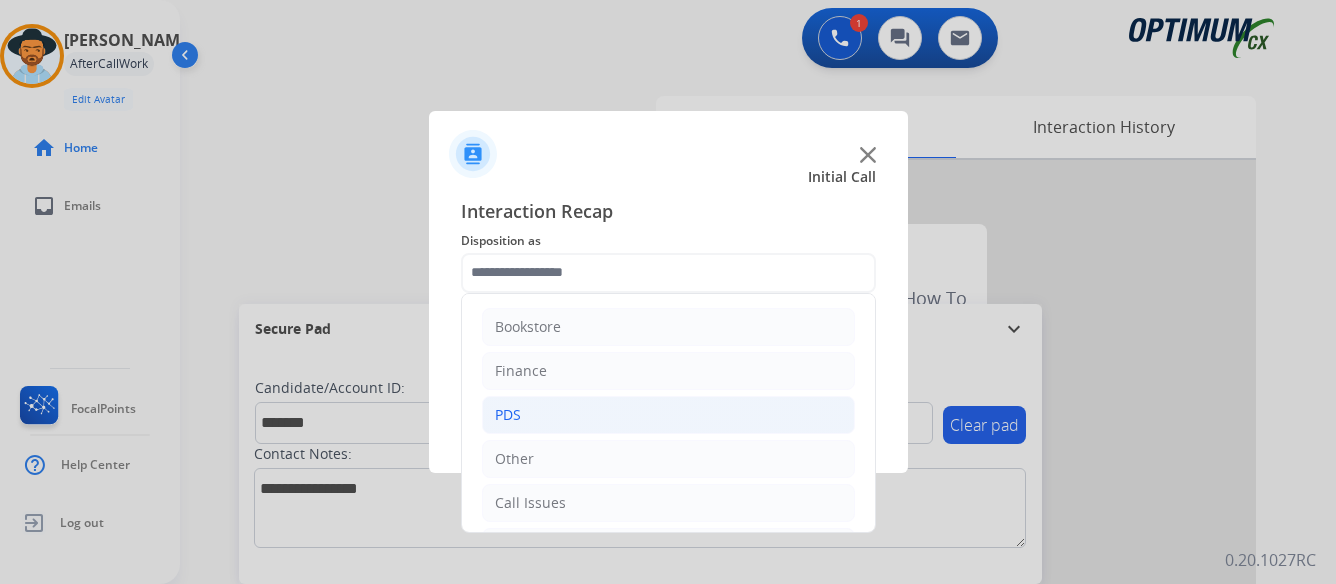click on "PDS" 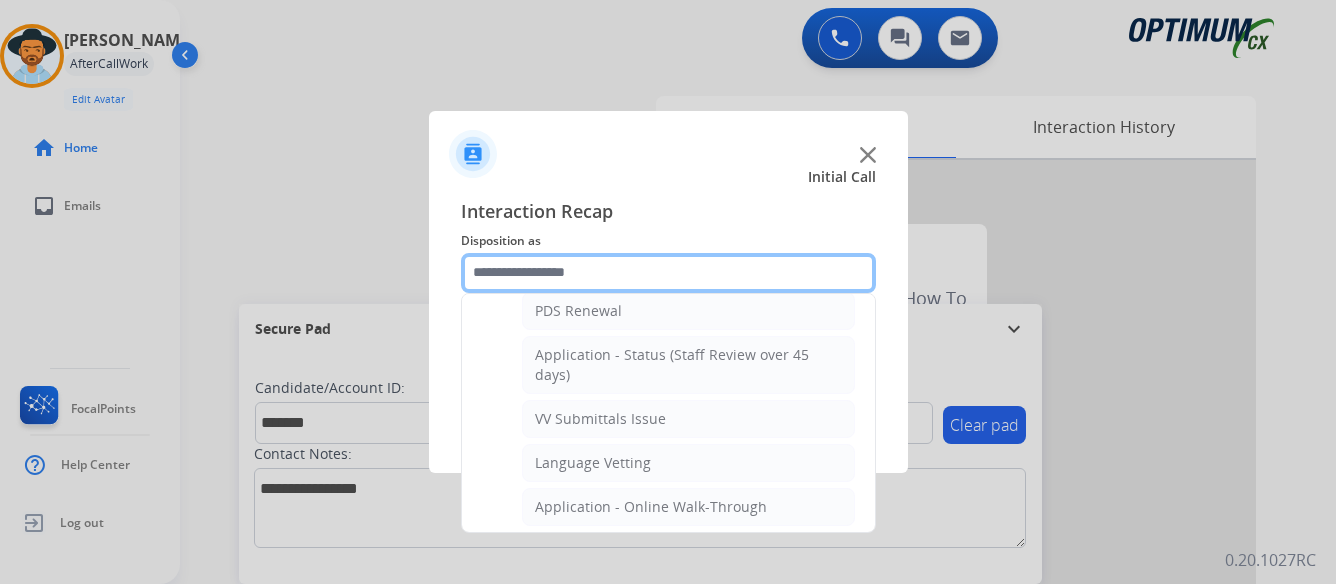 scroll, scrollTop: 400, scrollLeft: 0, axis: vertical 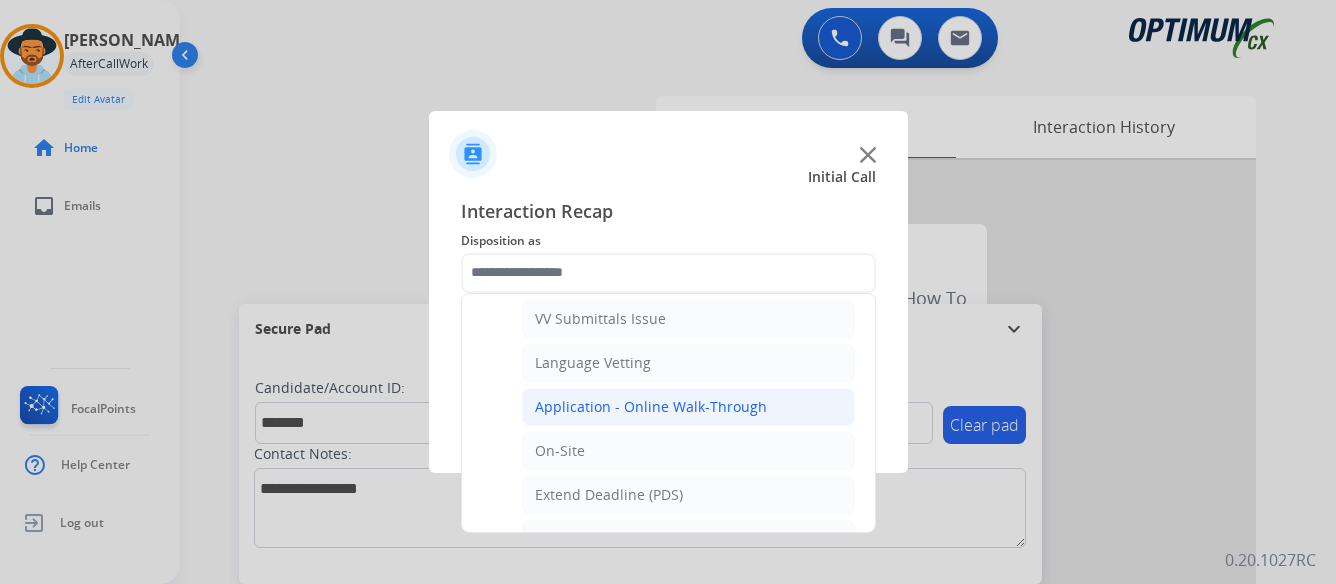 click on "Application - Online Walk-Through" 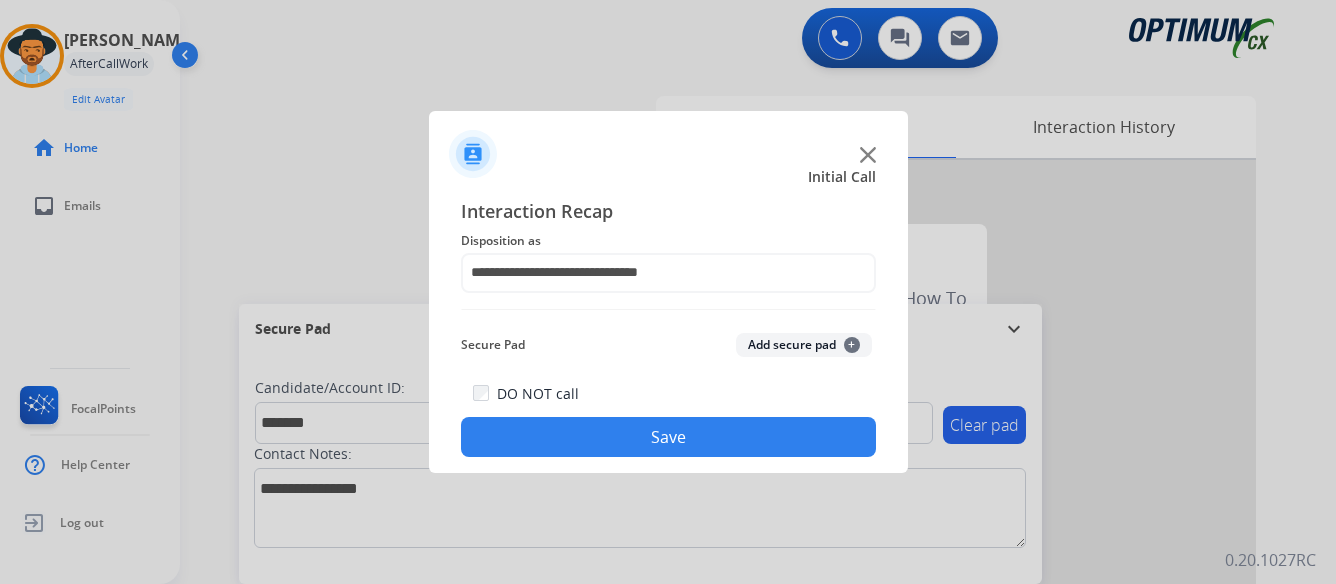 click on "Save" 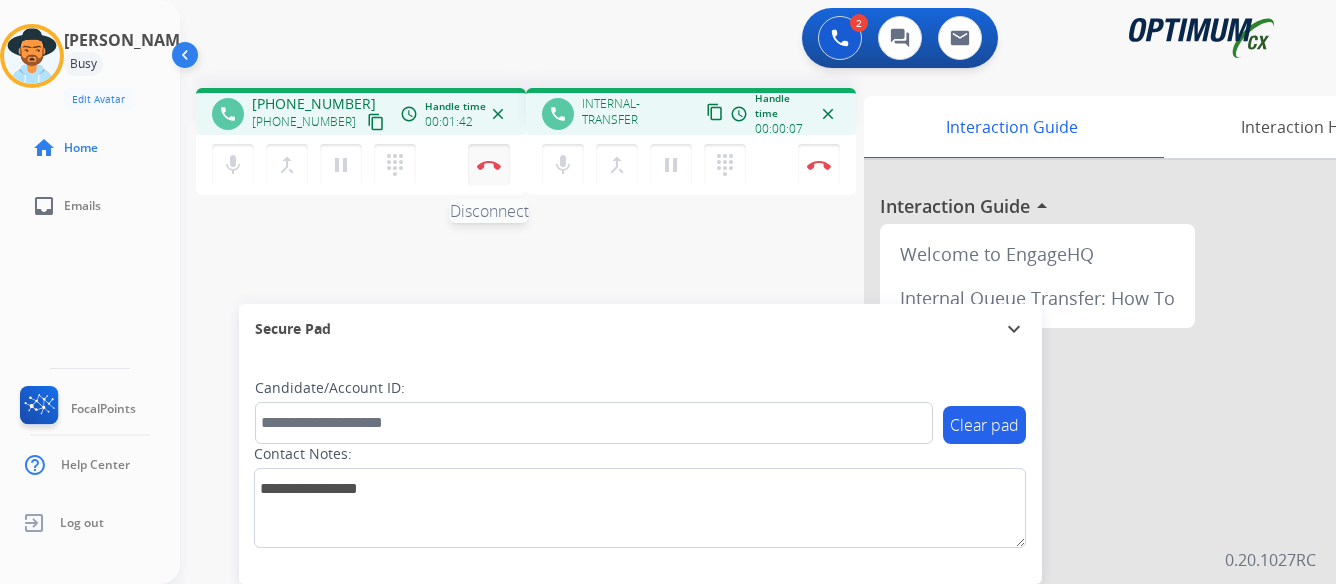 click on "Disconnect" at bounding box center (489, 165) 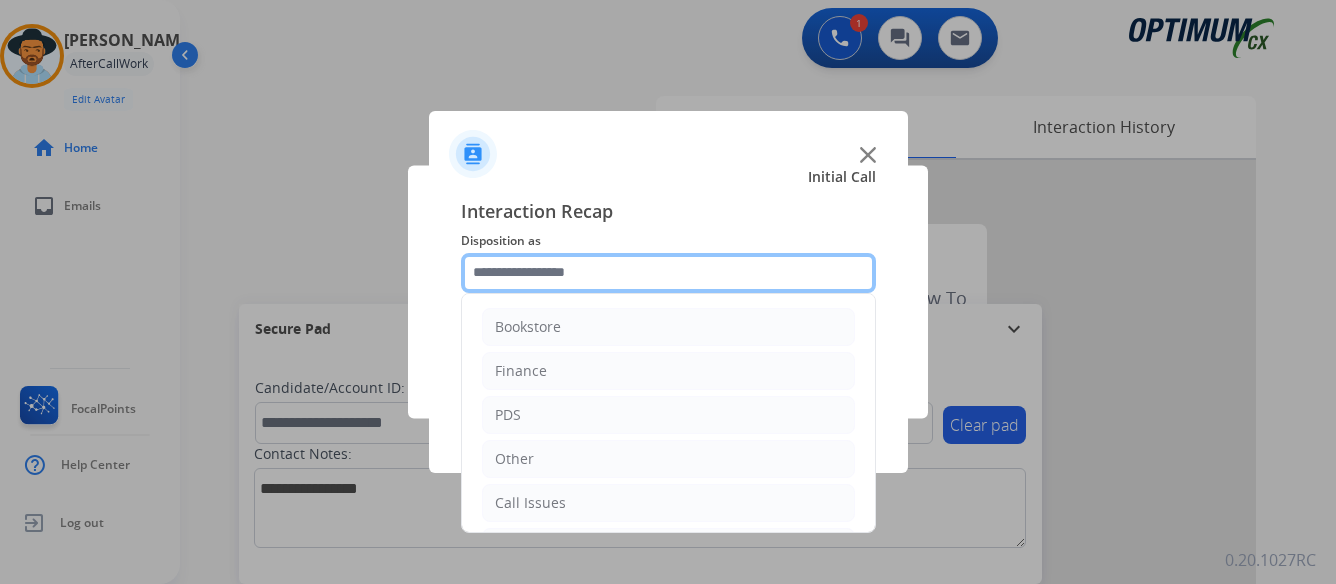 click 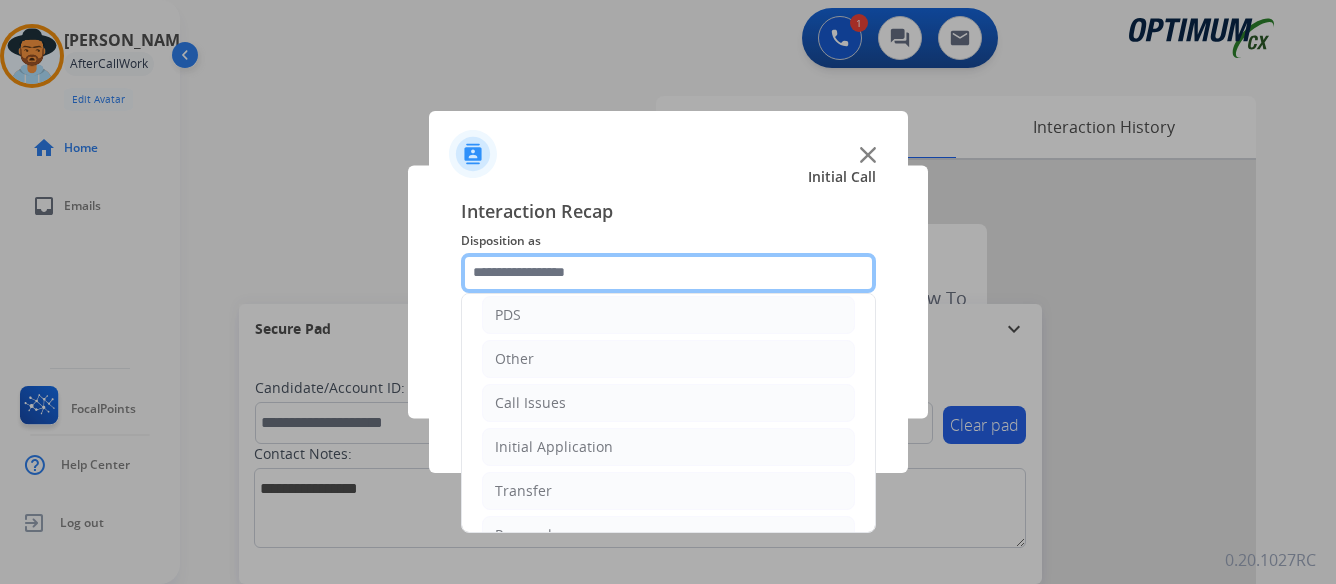 scroll, scrollTop: 136, scrollLeft: 0, axis: vertical 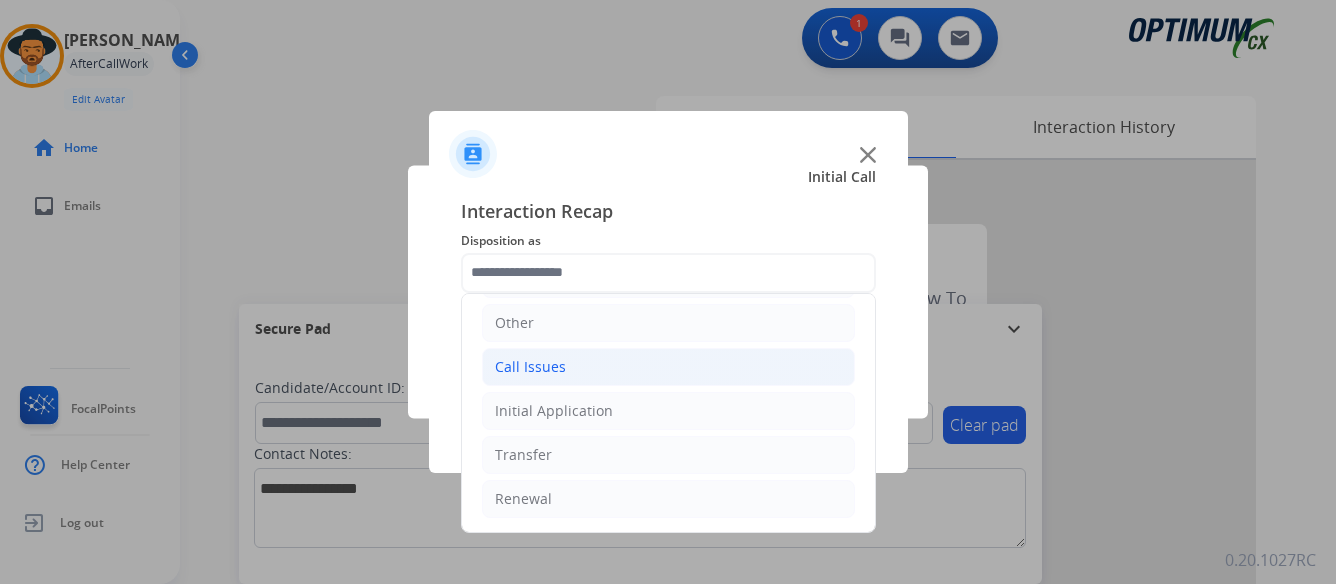 click on "Call Issues" 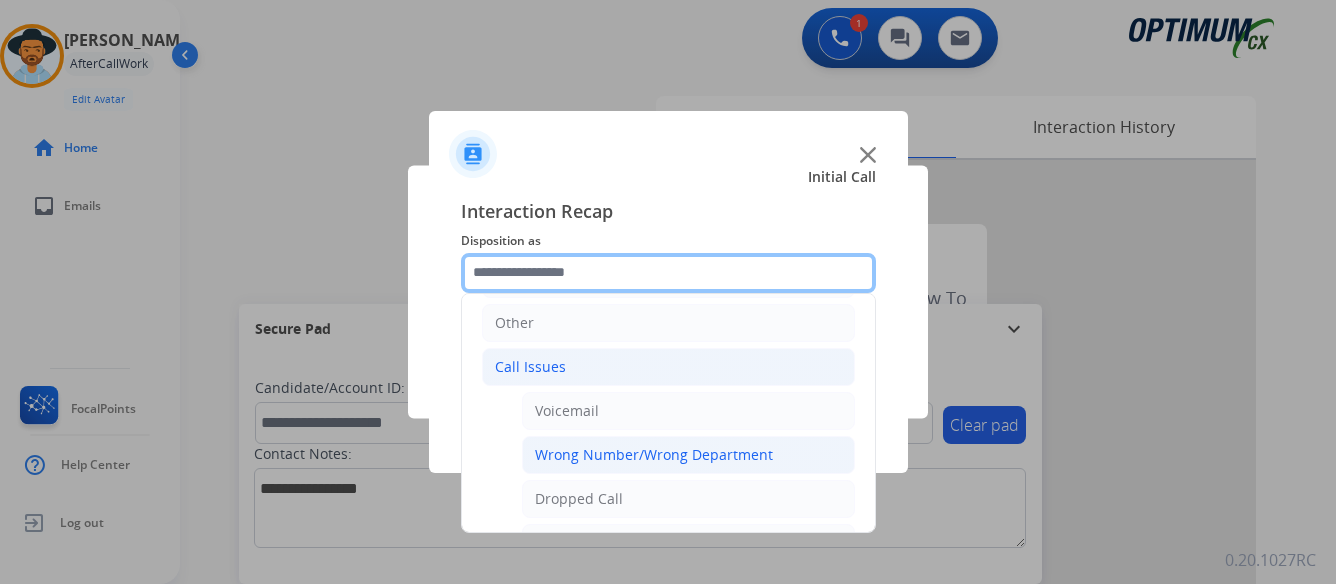 scroll, scrollTop: 236, scrollLeft: 0, axis: vertical 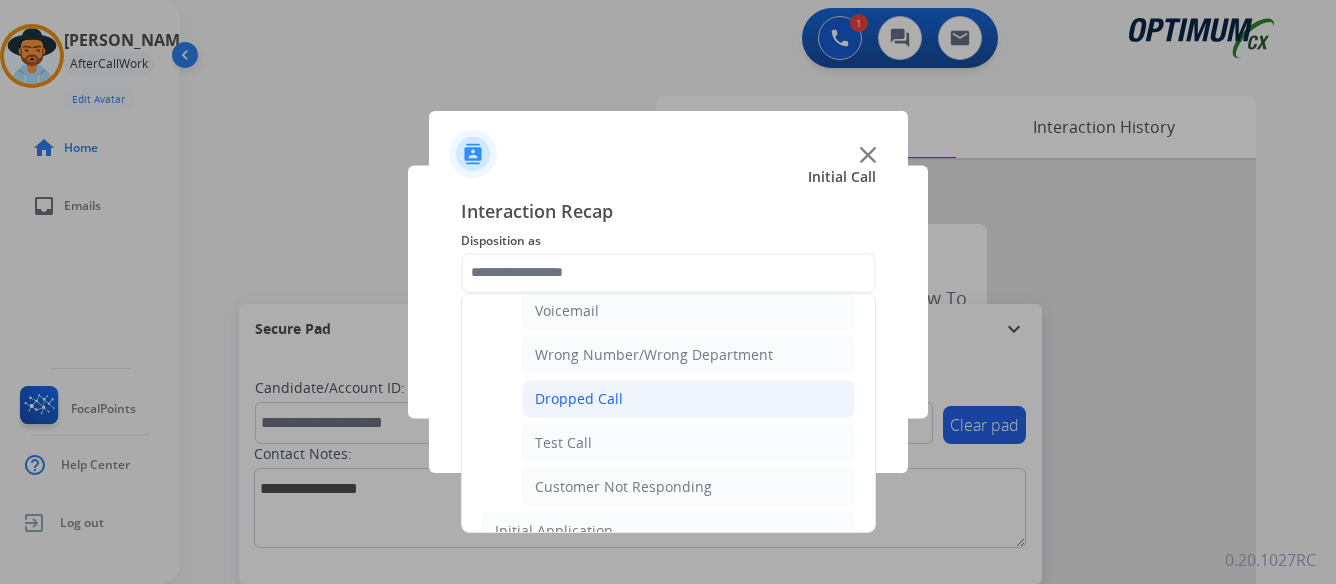 click on "Dropped Call" 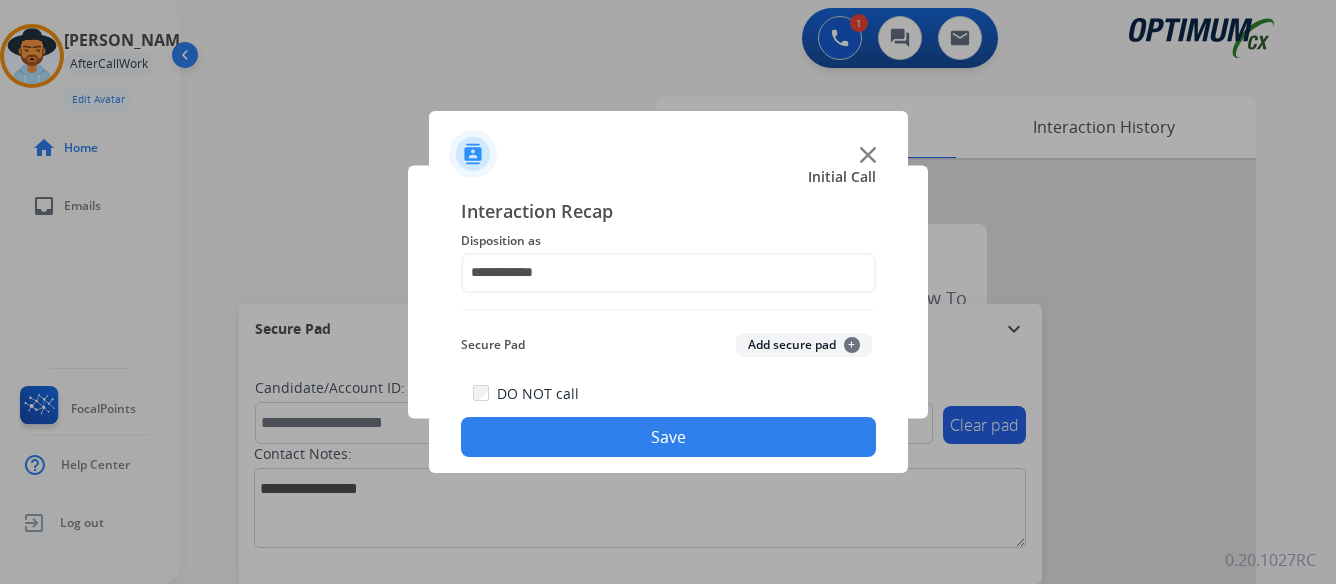 click on "Save" 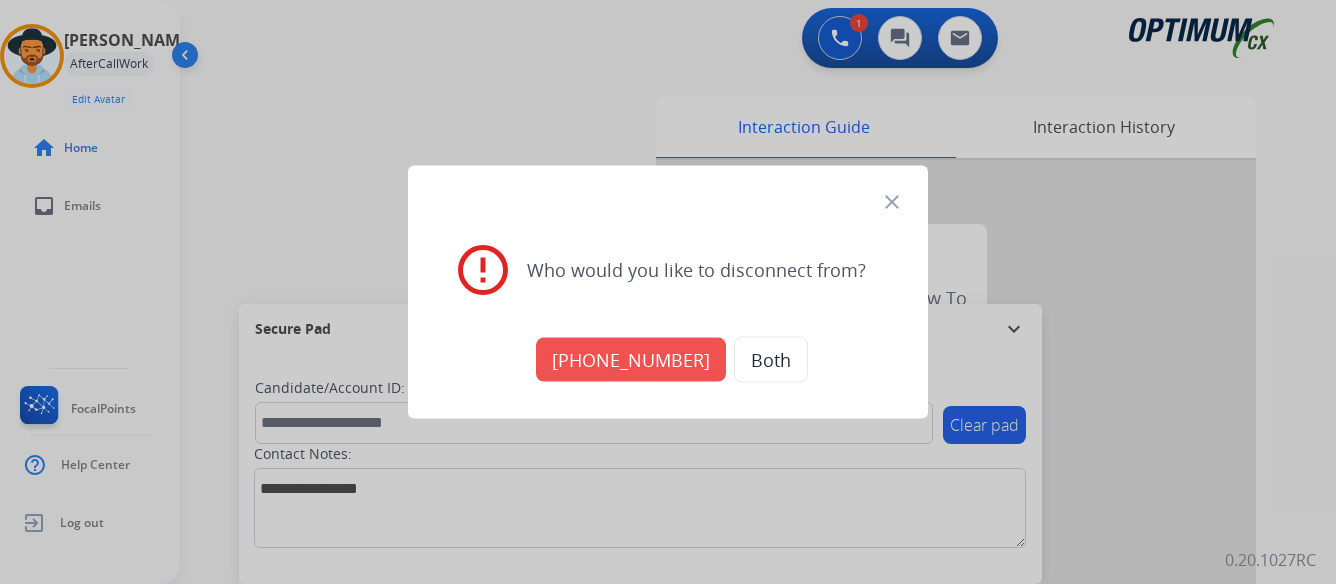 click on "+18574378525" at bounding box center [631, 360] 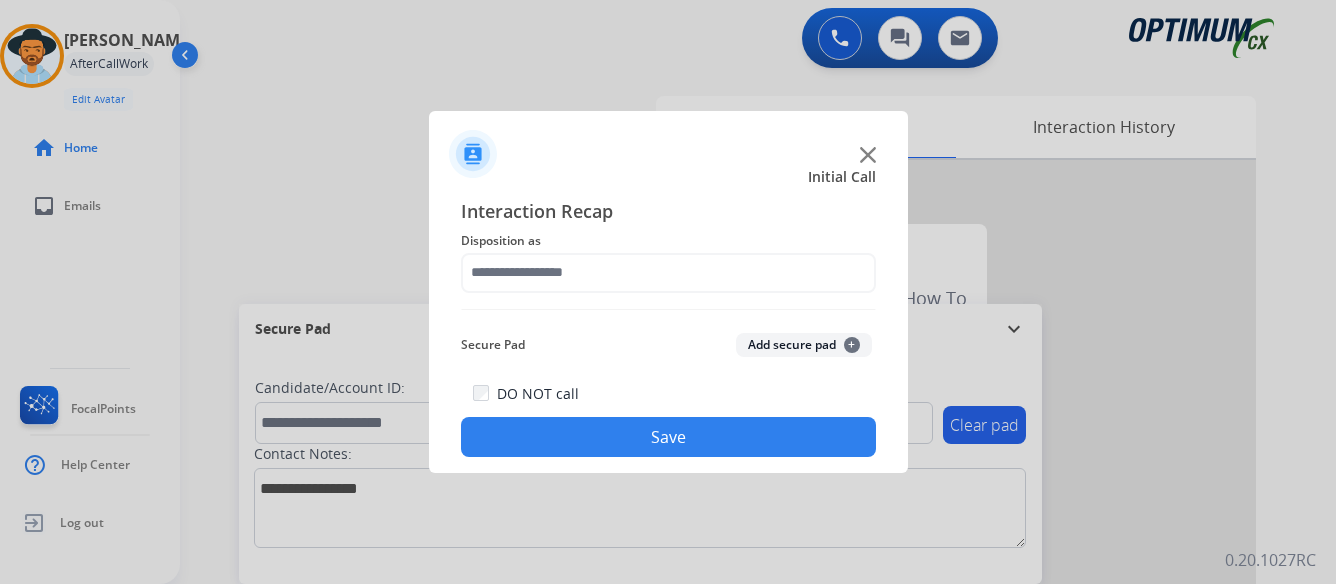 drag, startPoint x: 512, startPoint y: 416, endPoint x: 1189, endPoint y: 319, distance: 683.91376 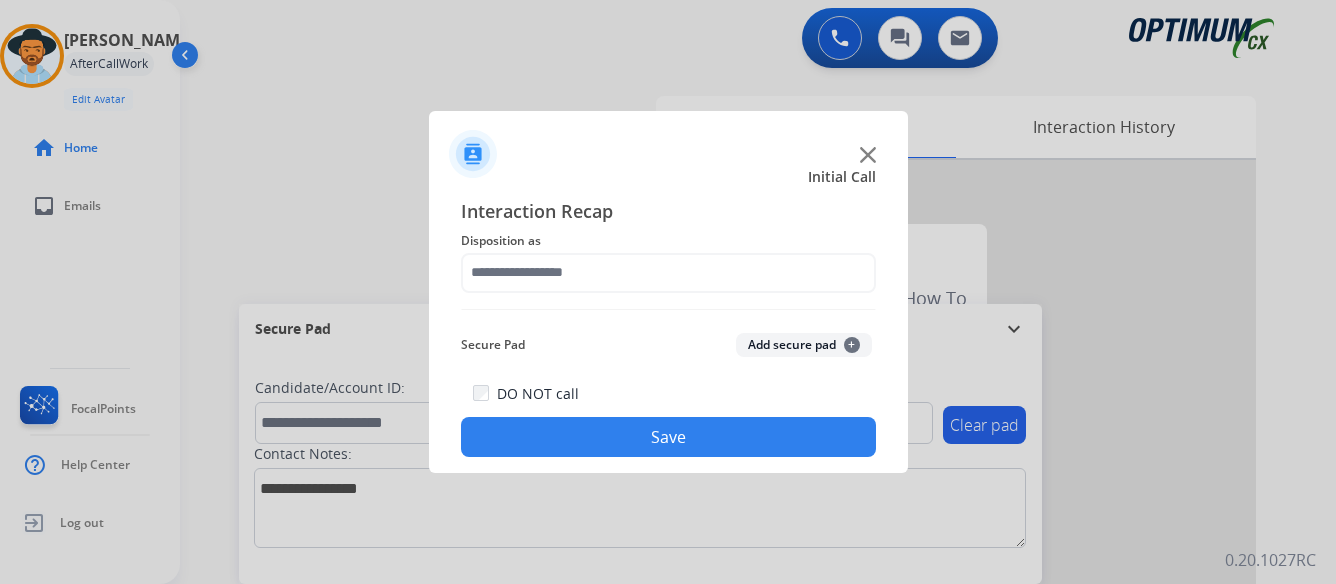 click at bounding box center (668, 292) 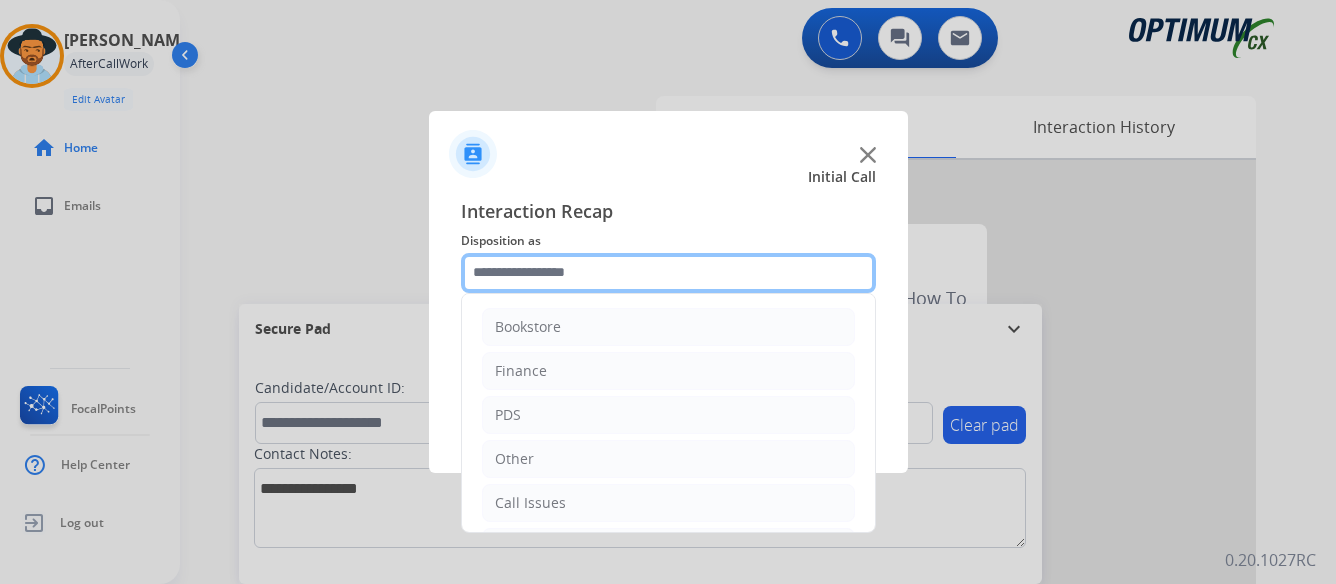 paste on "*******" 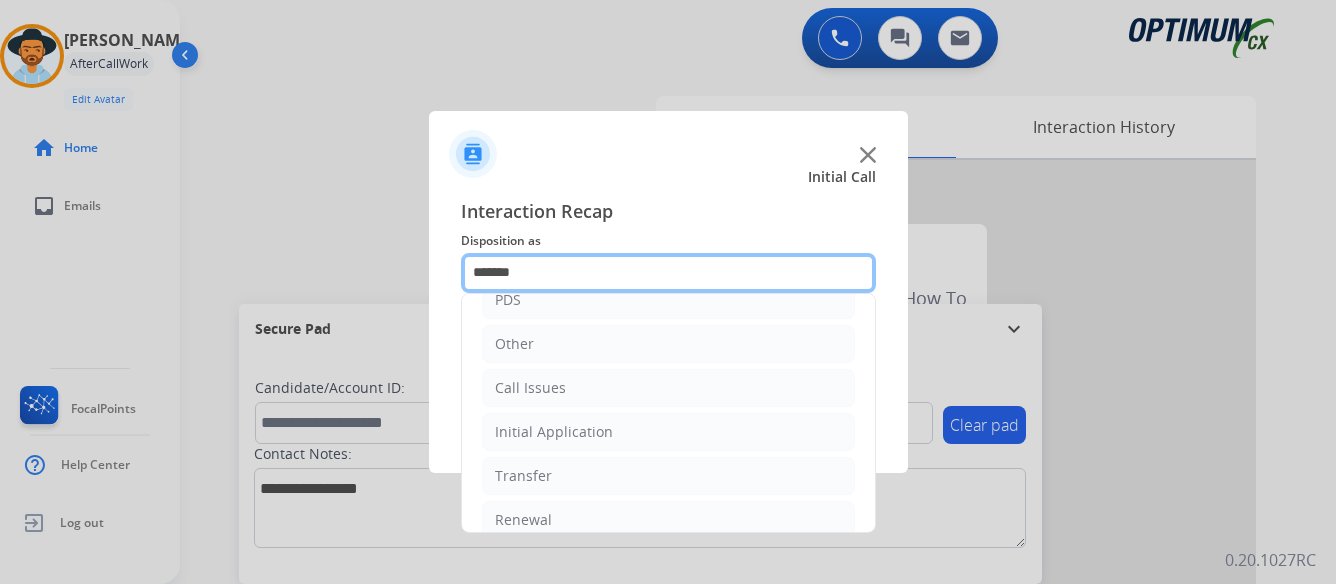 scroll, scrollTop: 136, scrollLeft: 0, axis: vertical 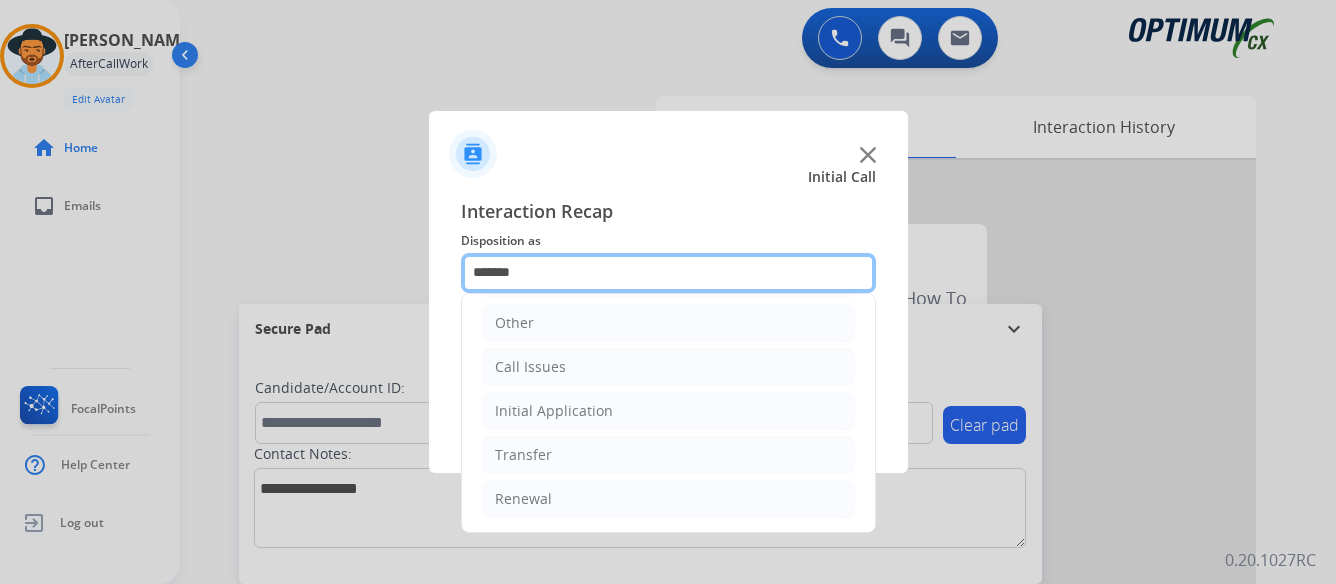 type on "*******" 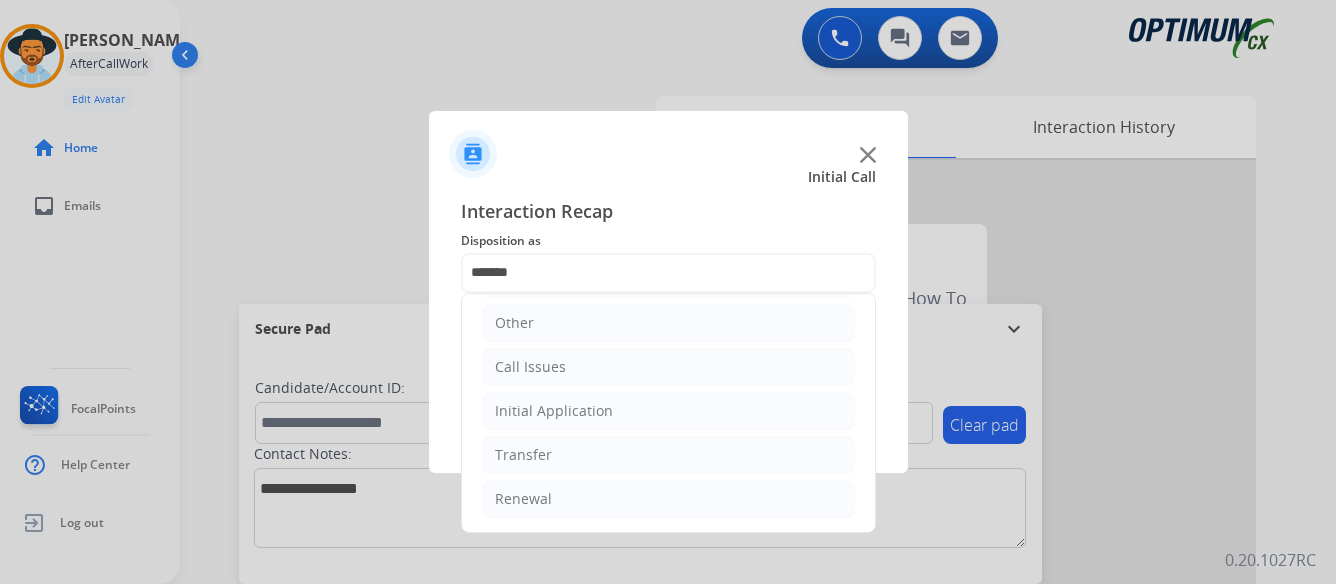 click 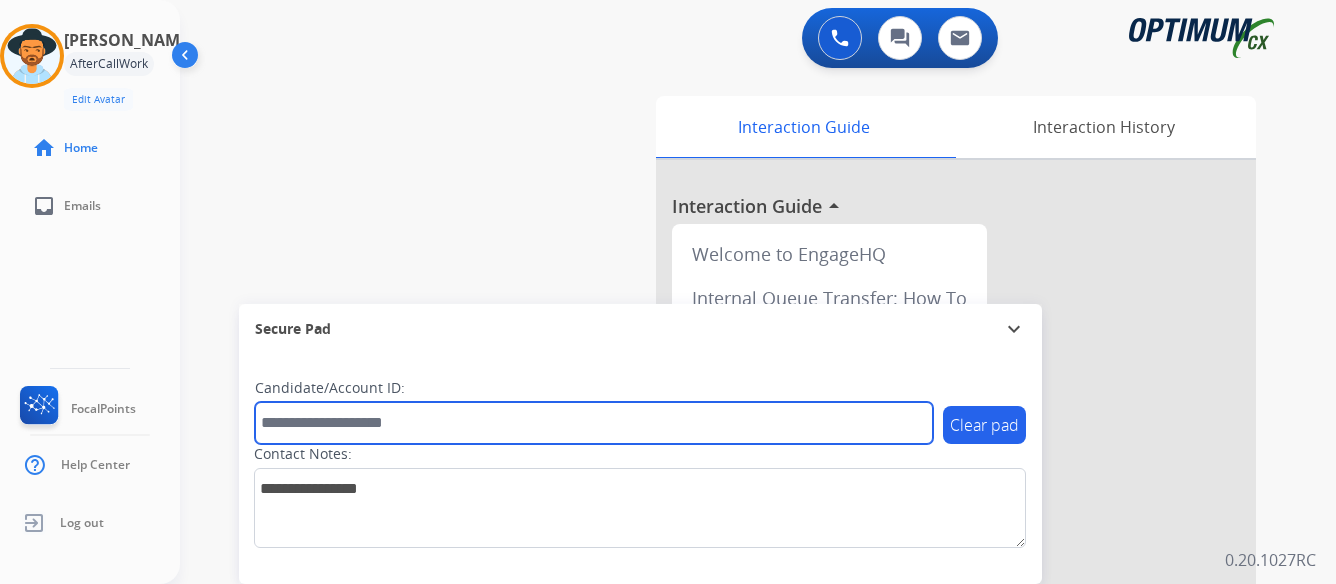 paste on "*******" 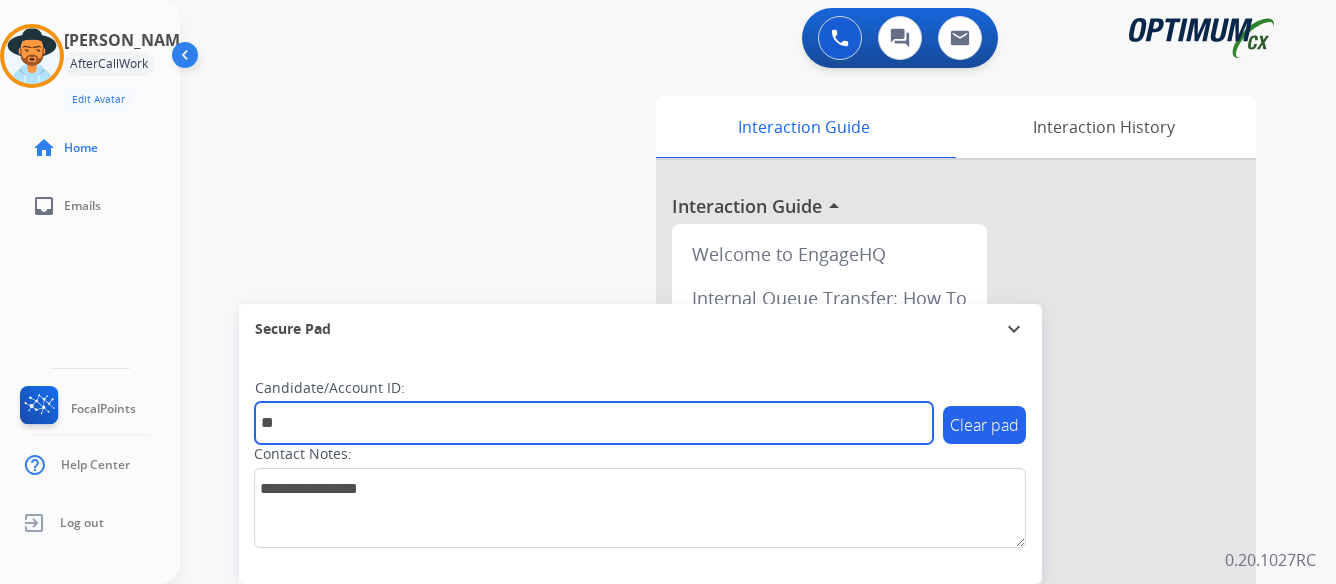 type on "*" 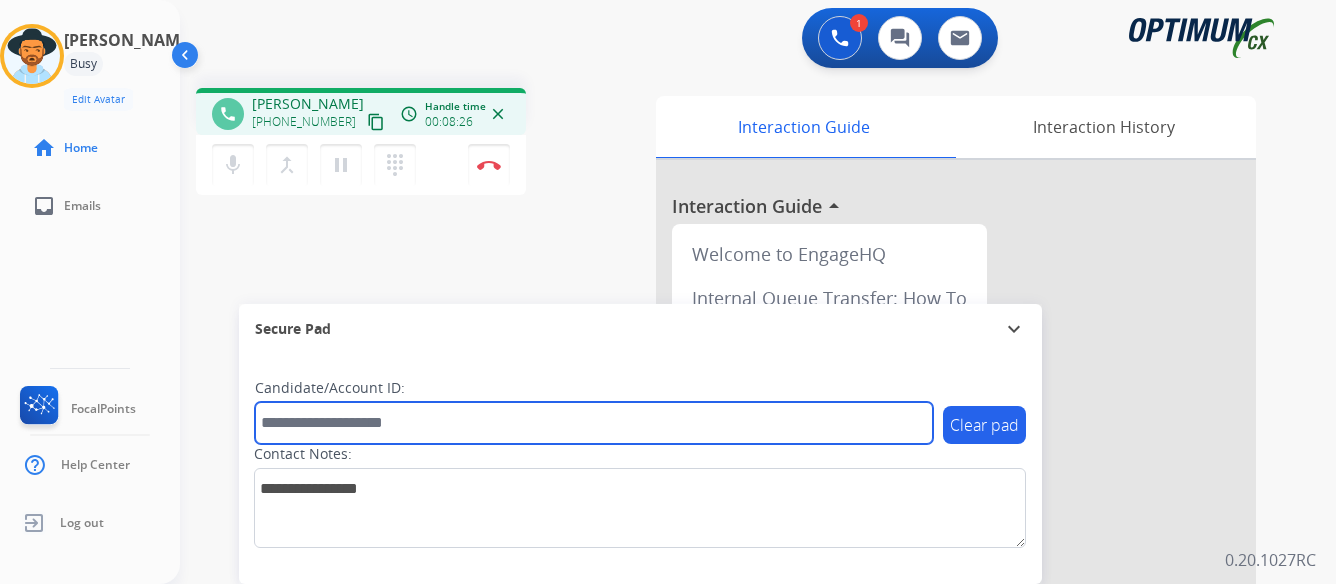 paste on "*******" 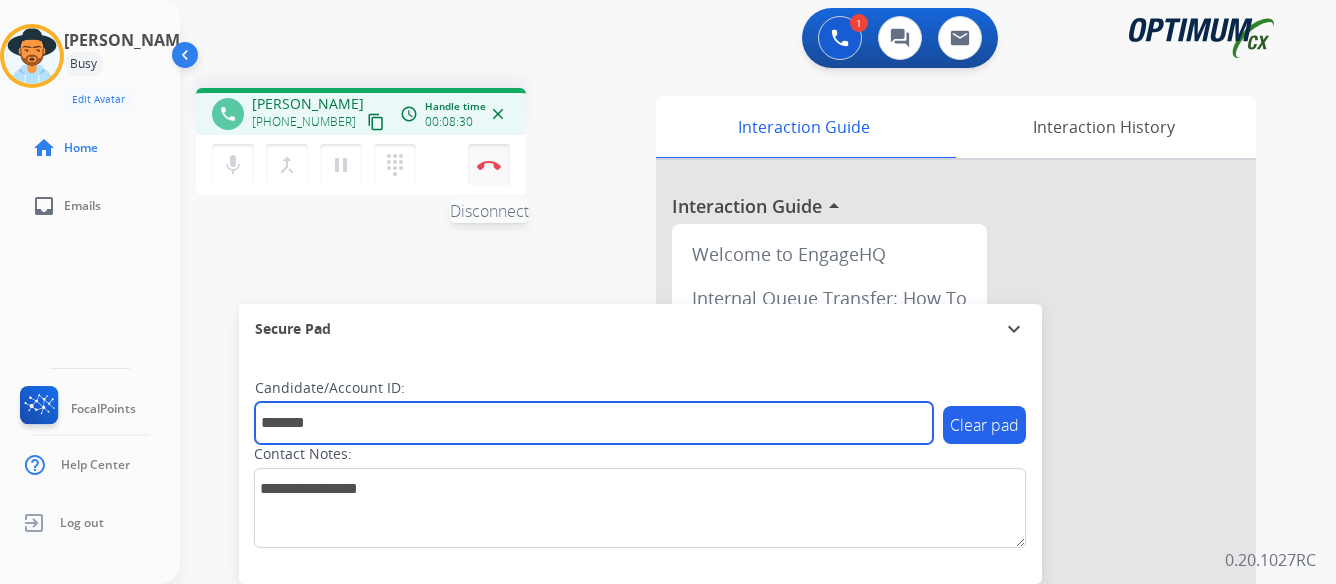 type on "*******" 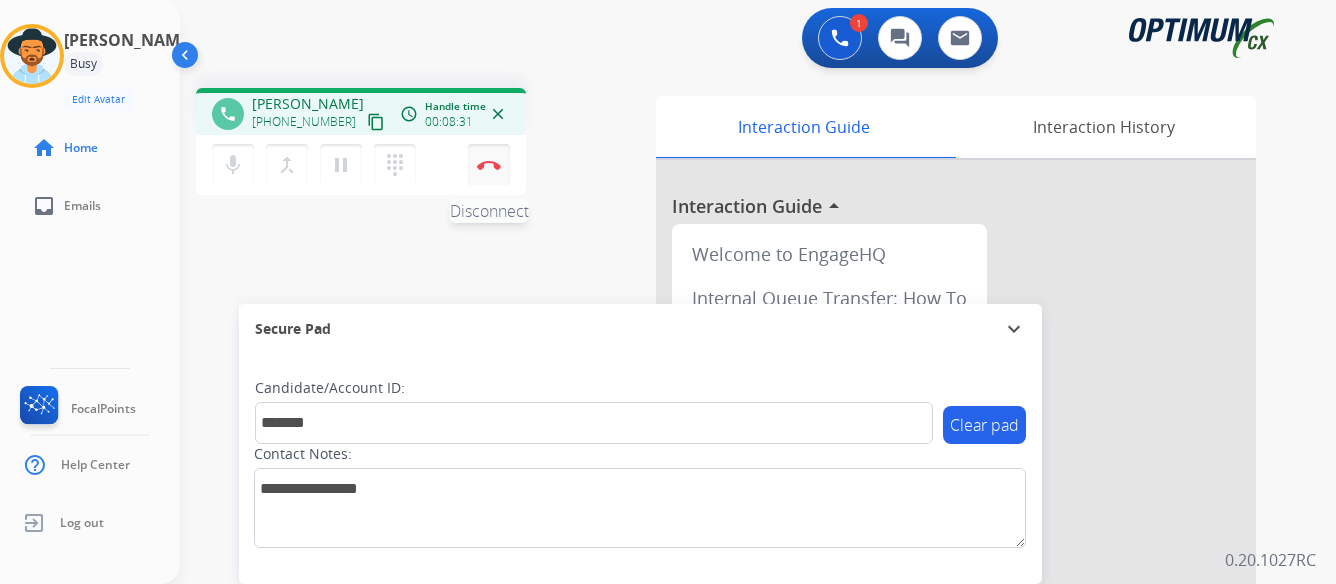 click at bounding box center [489, 165] 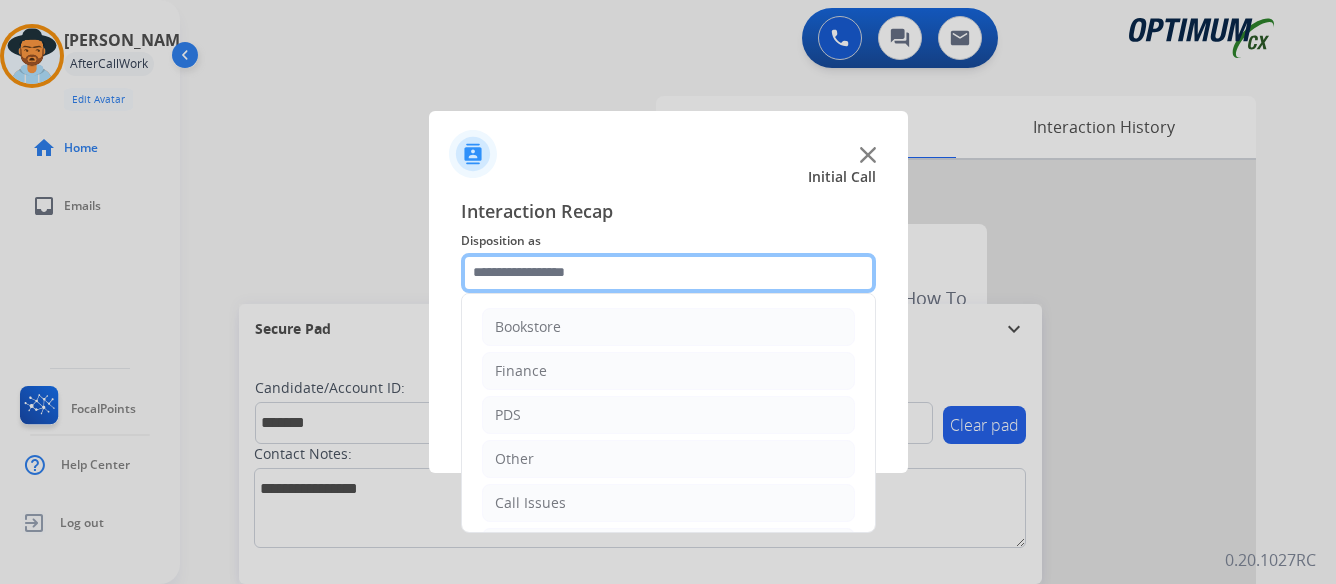 click 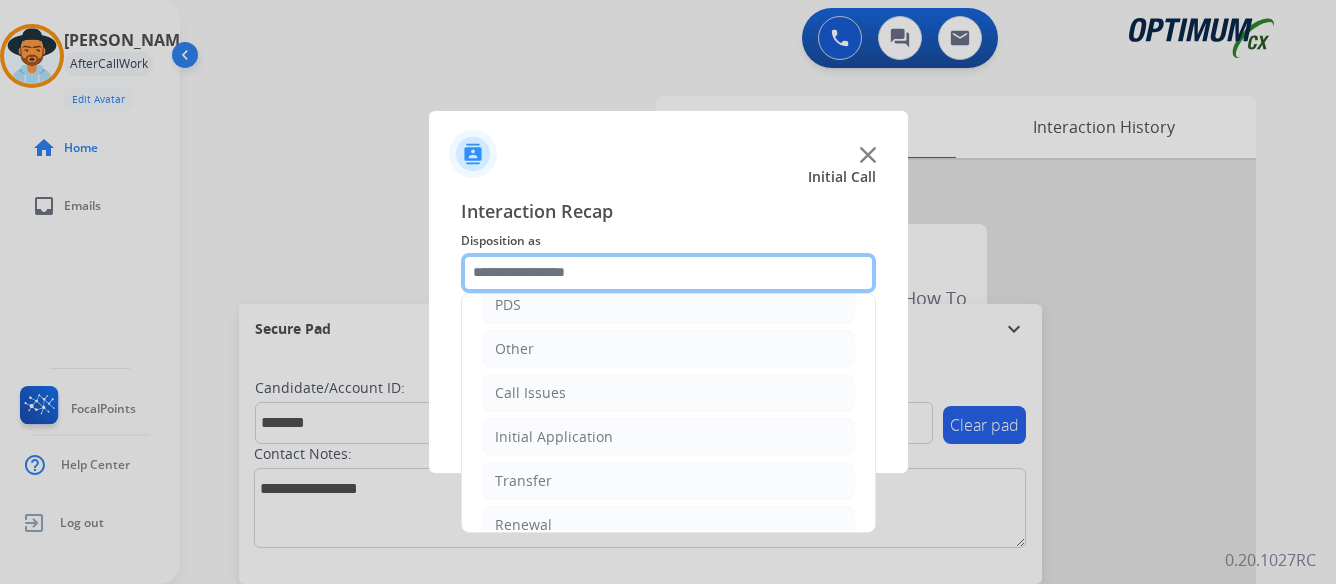 scroll, scrollTop: 136, scrollLeft: 0, axis: vertical 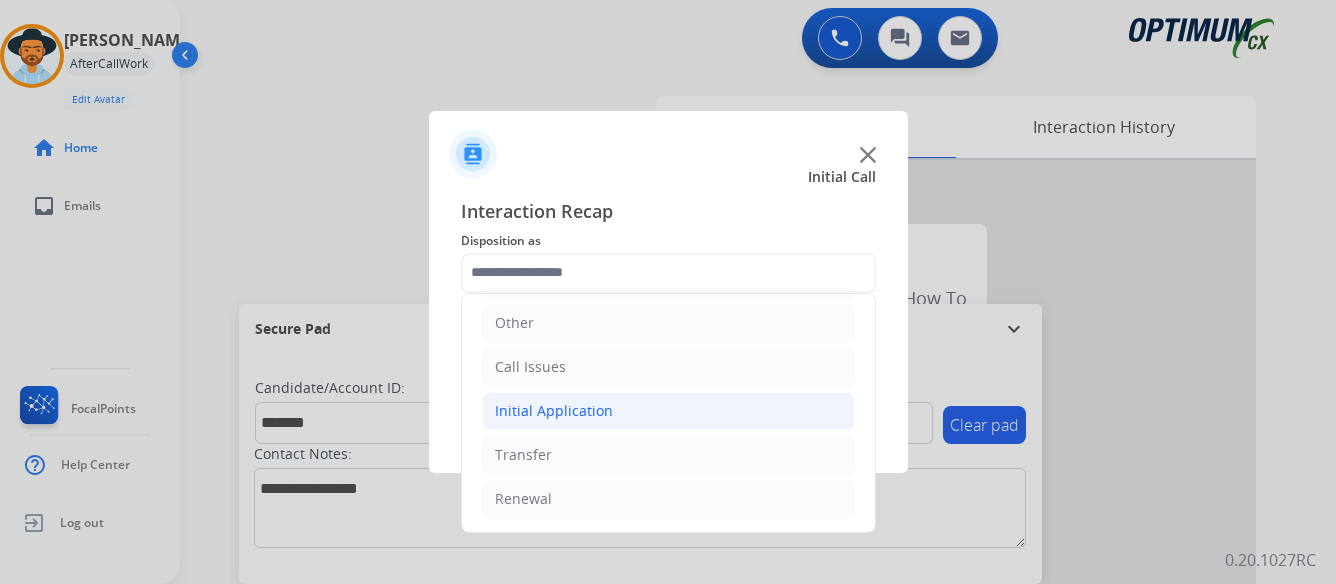click on "Initial Application" 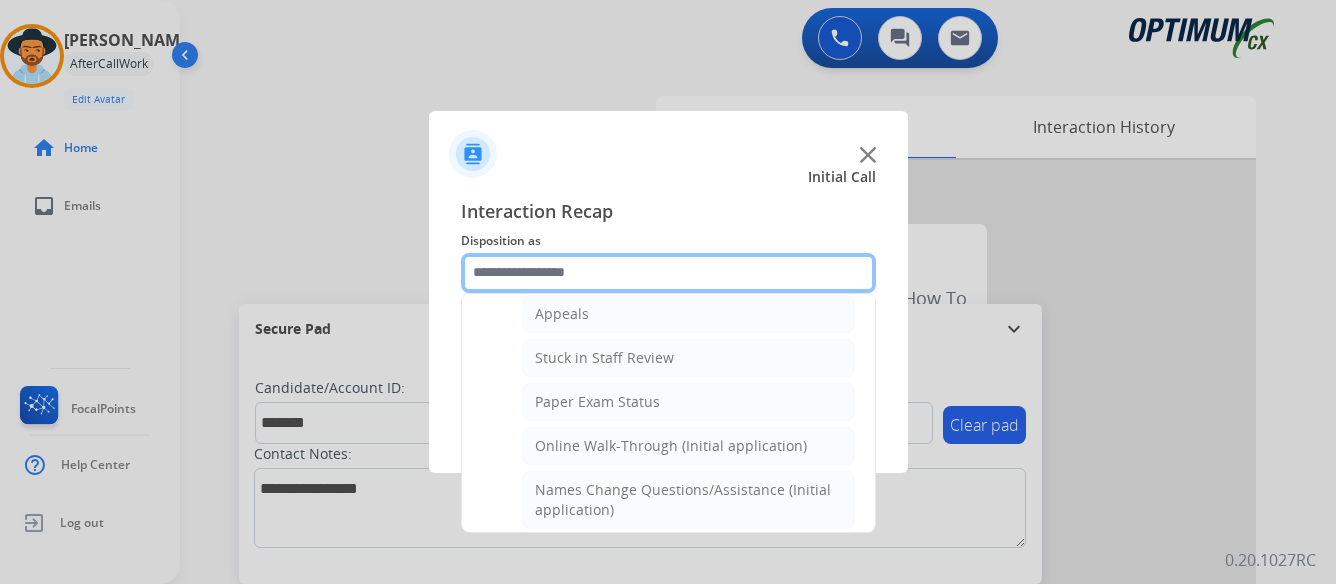 scroll, scrollTop: 336, scrollLeft: 0, axis: vertical 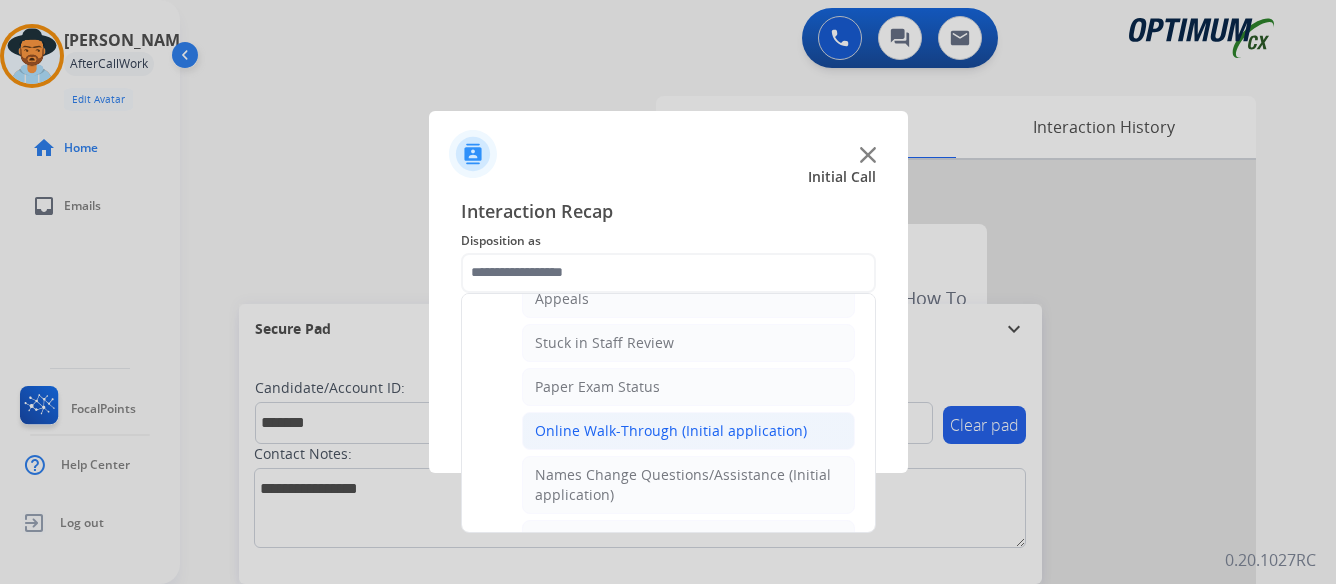 click on "Online Walk-Through (Initial application)" 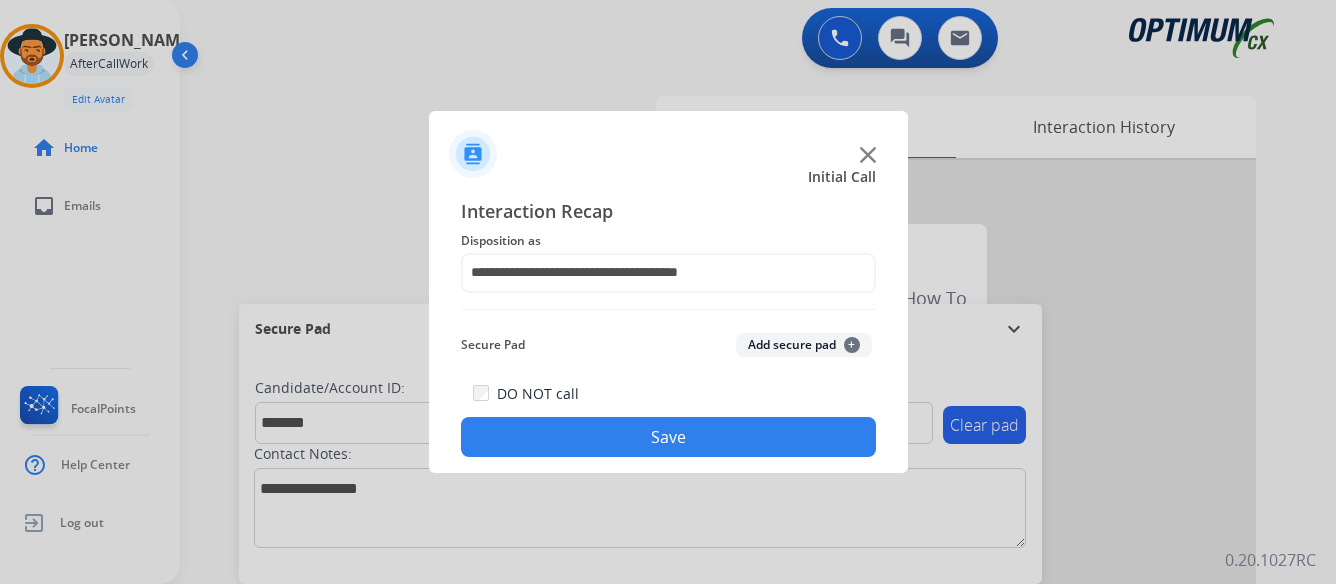 click on "Save" 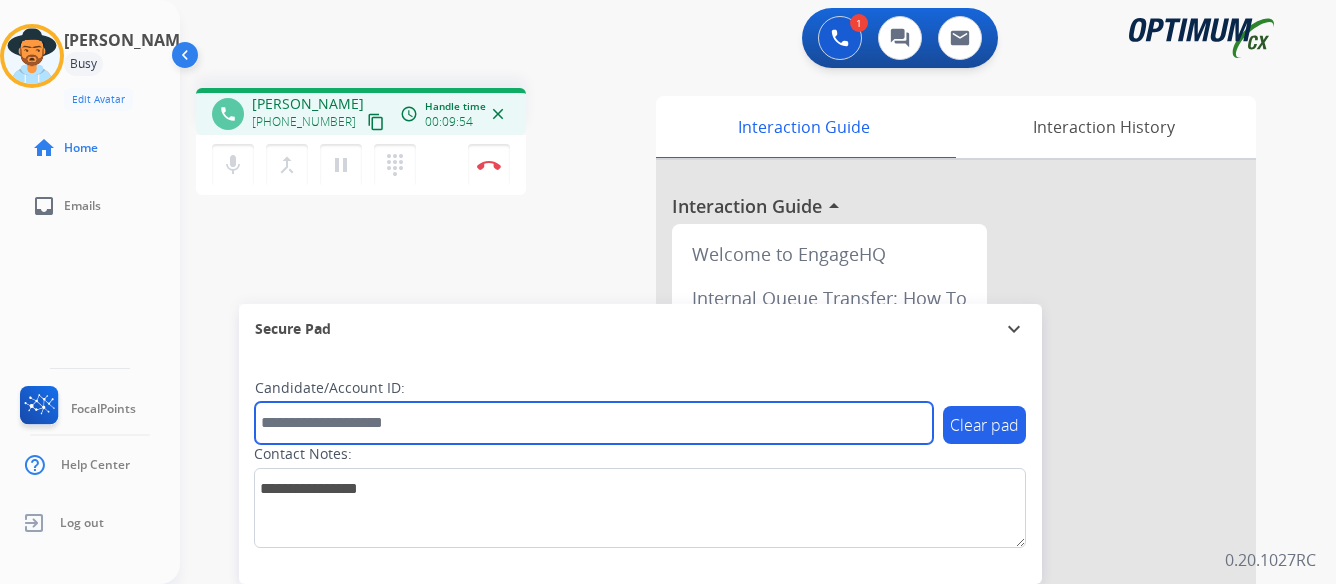 paste on "*******" 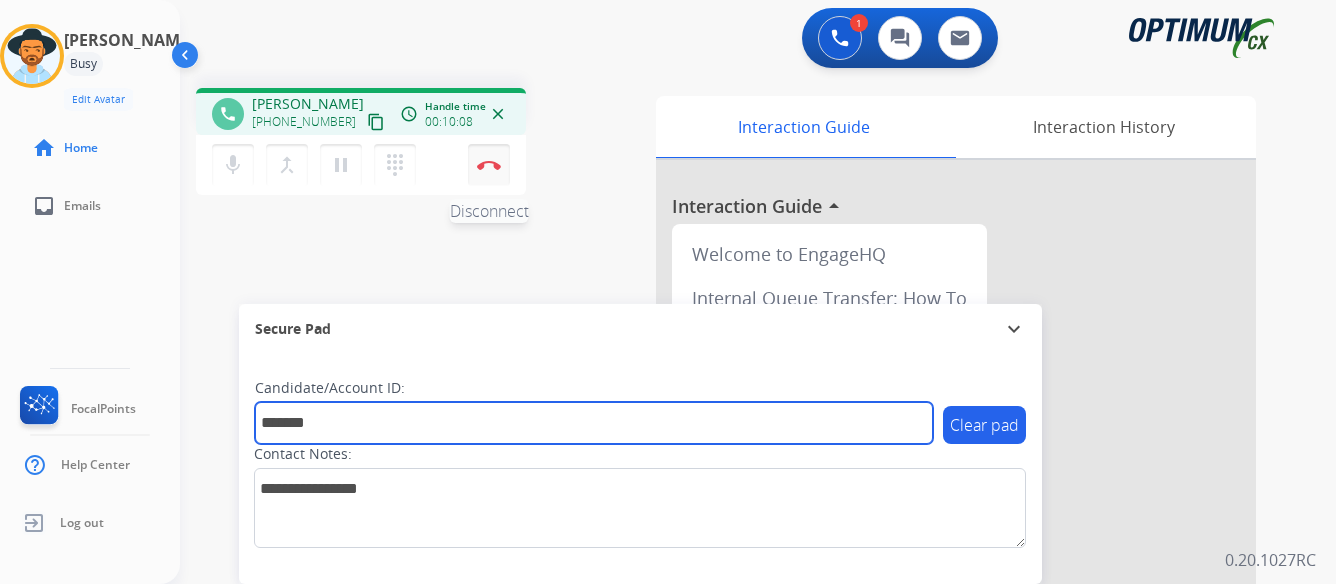 type on "*******" 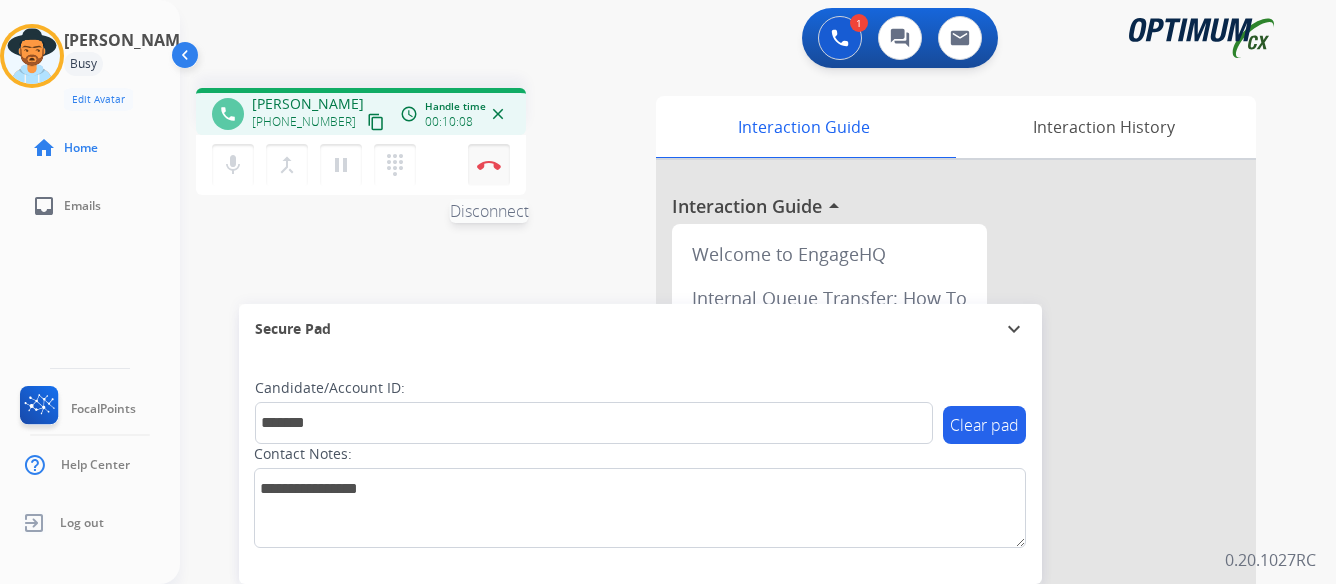 click at bounding box center [489, 165] 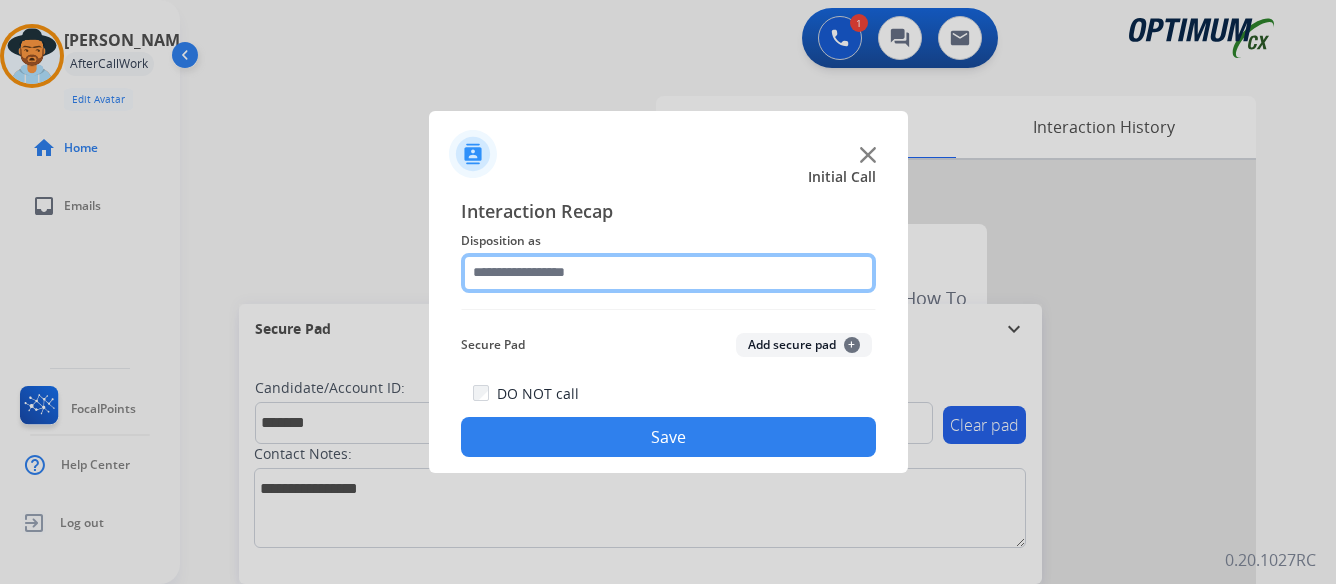 click 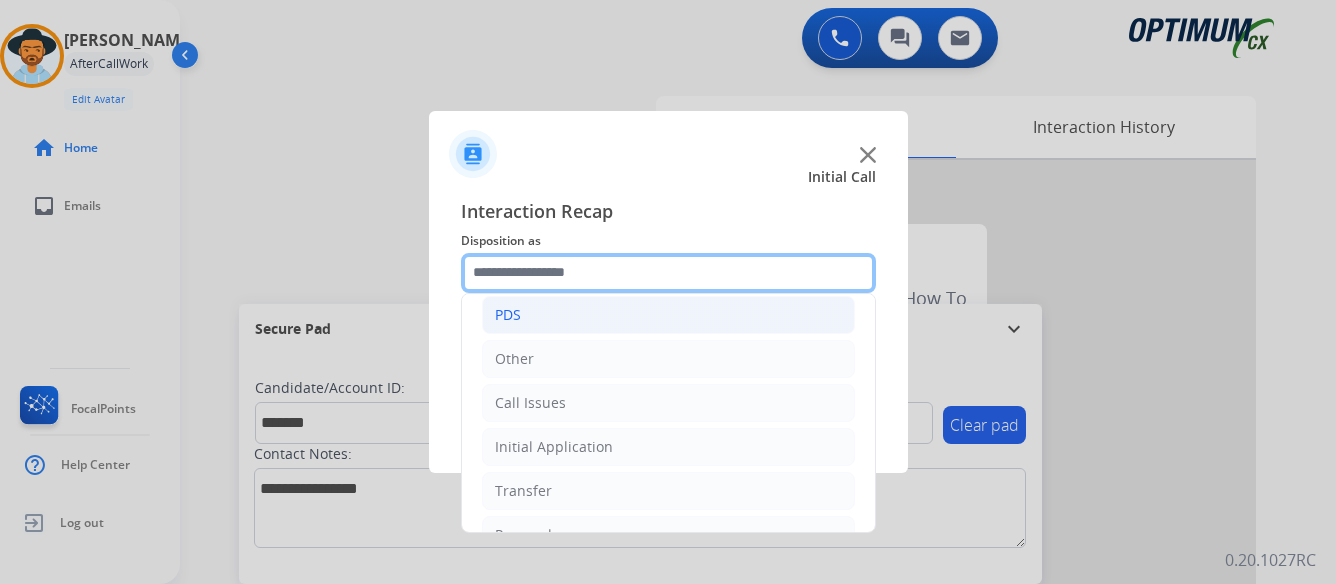 scroll, scrollTop: 136, scrollLeft: 0, axis: vertical 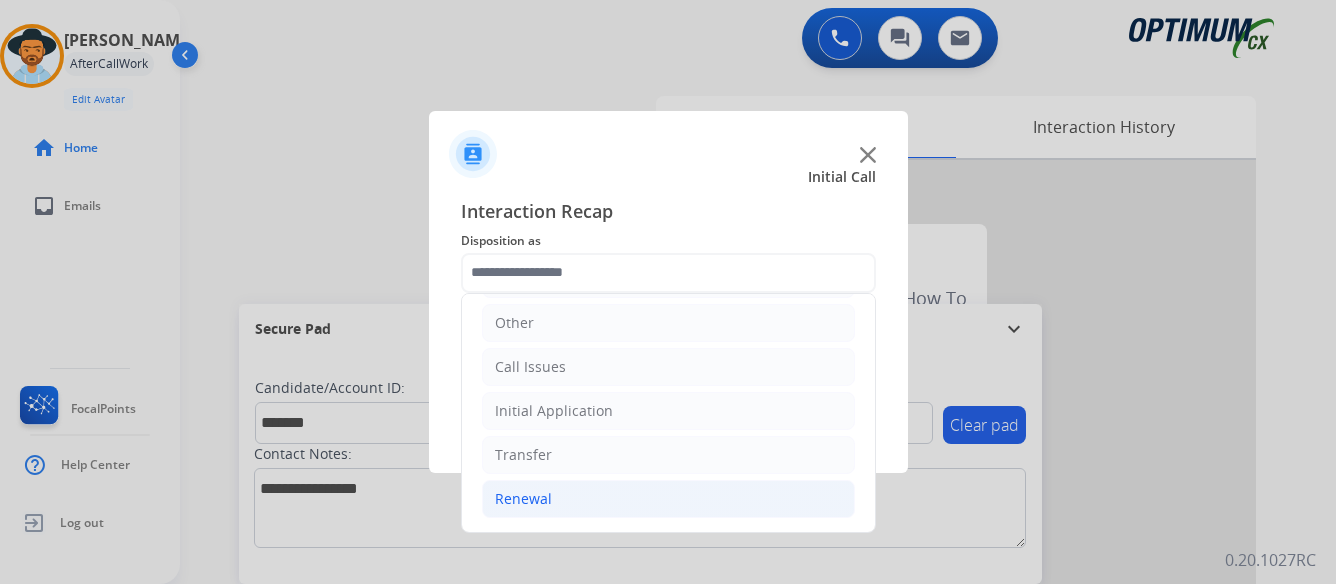 click on "Renewal" 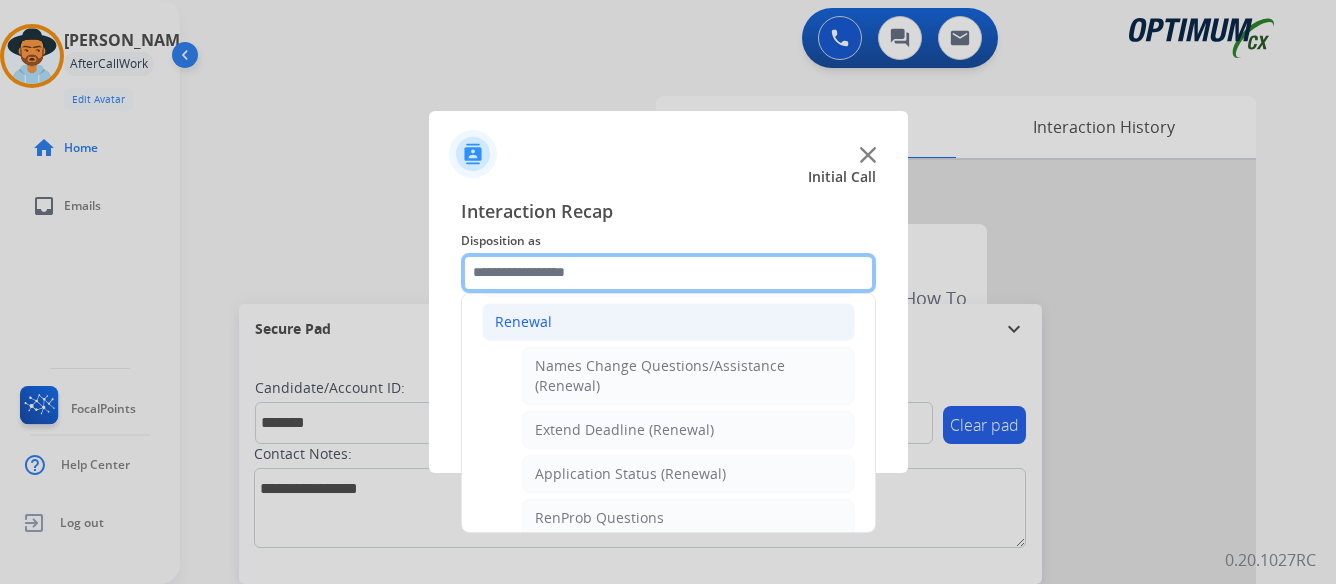 scroll, scrollTop: 336, scrollLeft: 0, axis: vertical 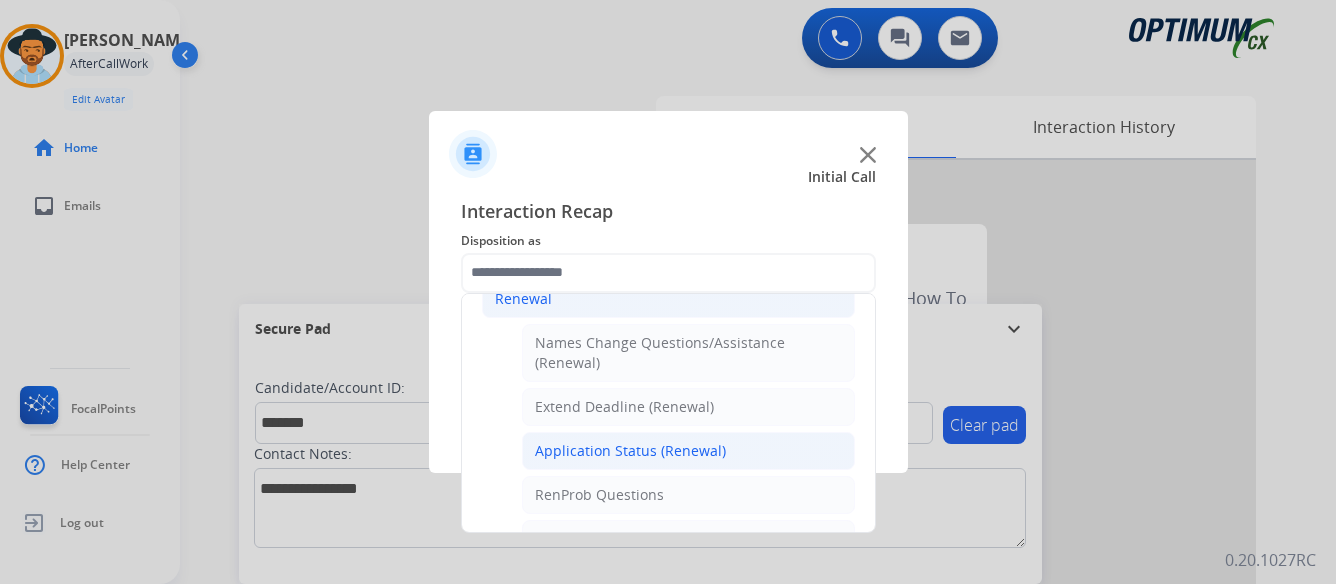 click on "Application Status (Renewal)" 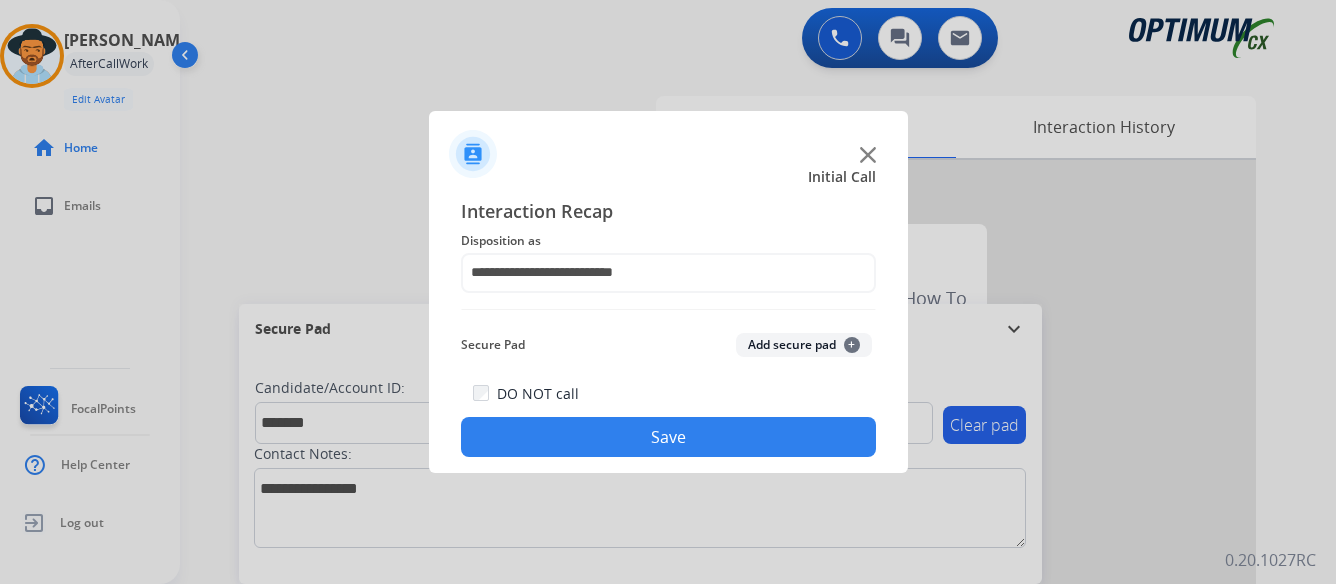 click on "Save" 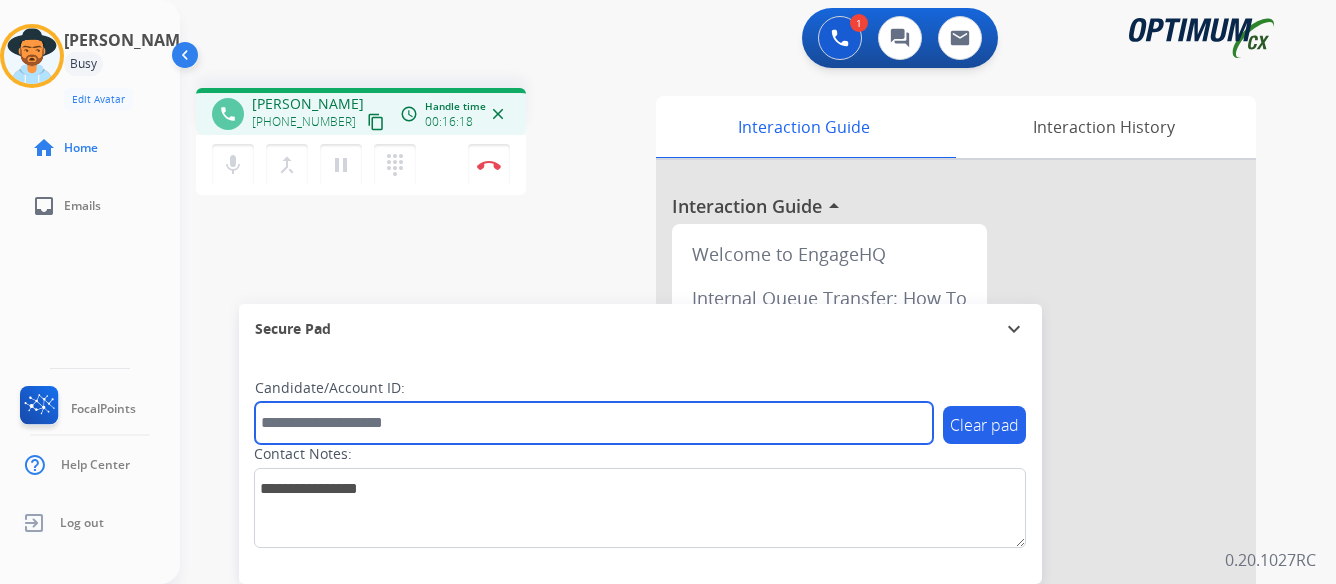 paste on "*******" 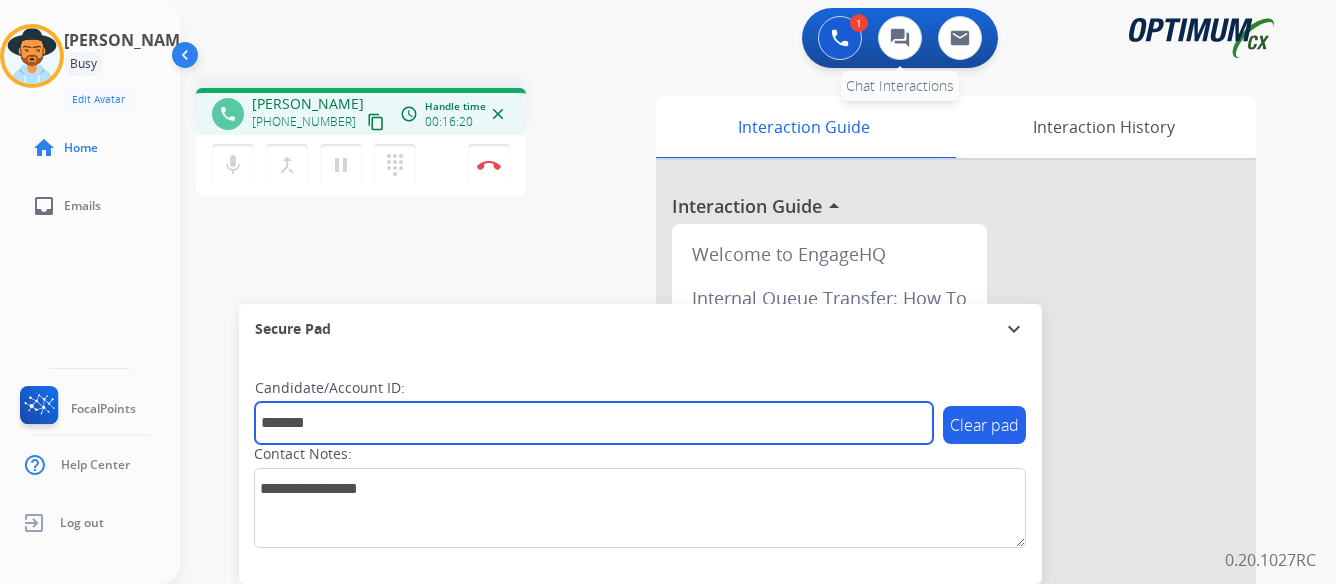 type on "*******" 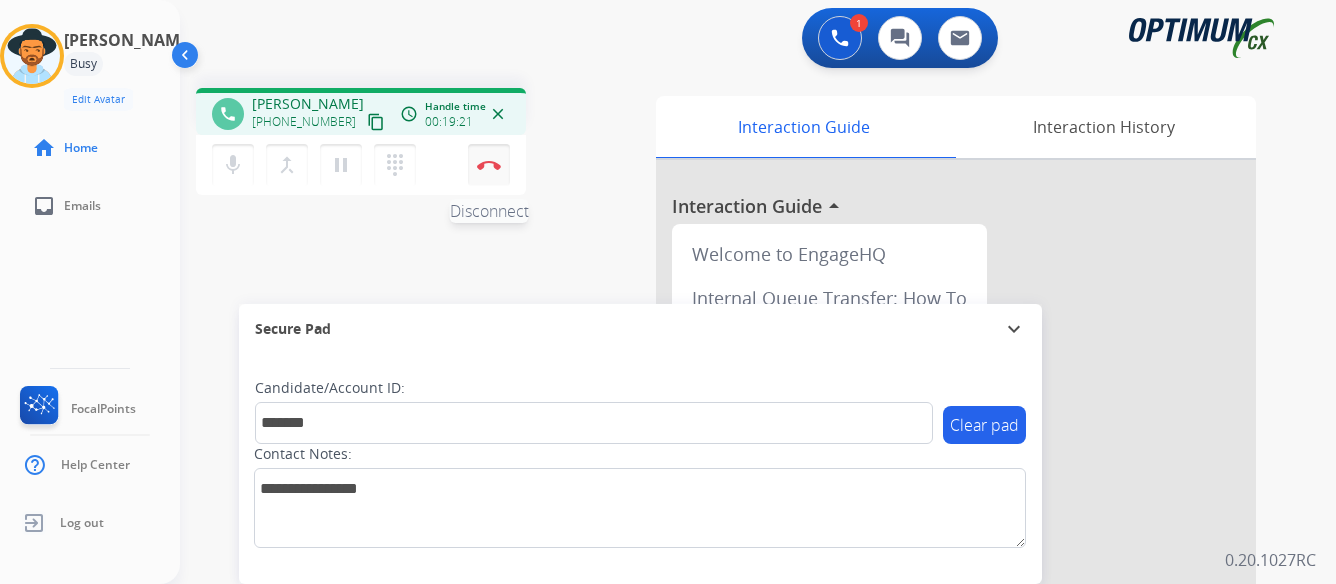 click on "Disconnect" at bounding box center [489, 165] 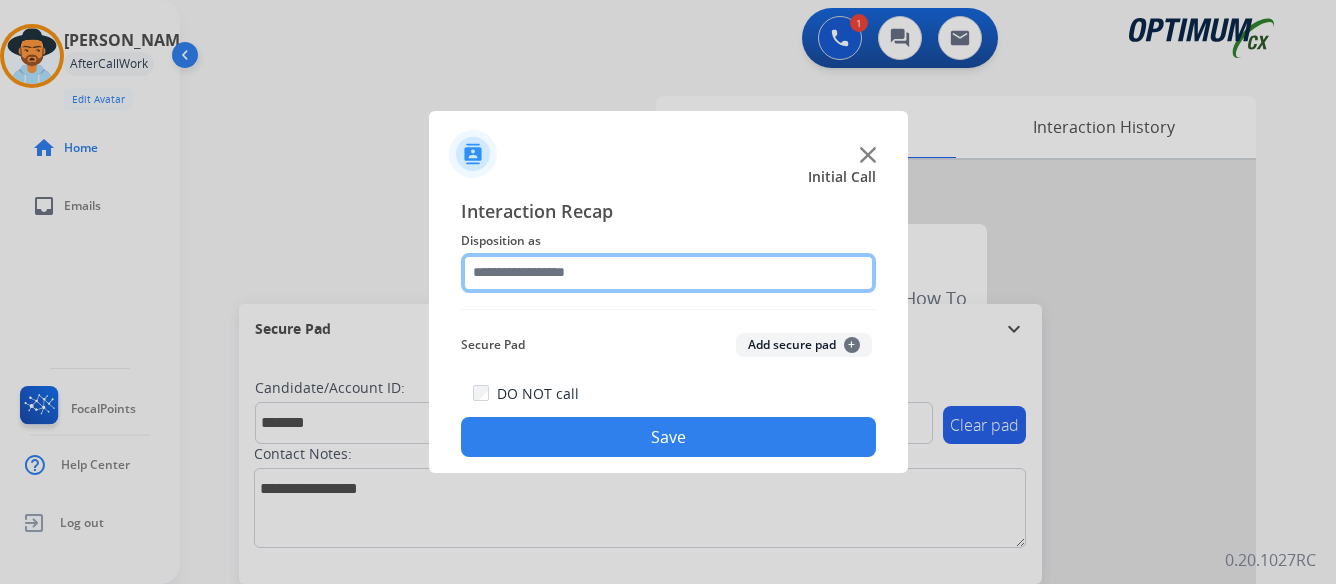 click 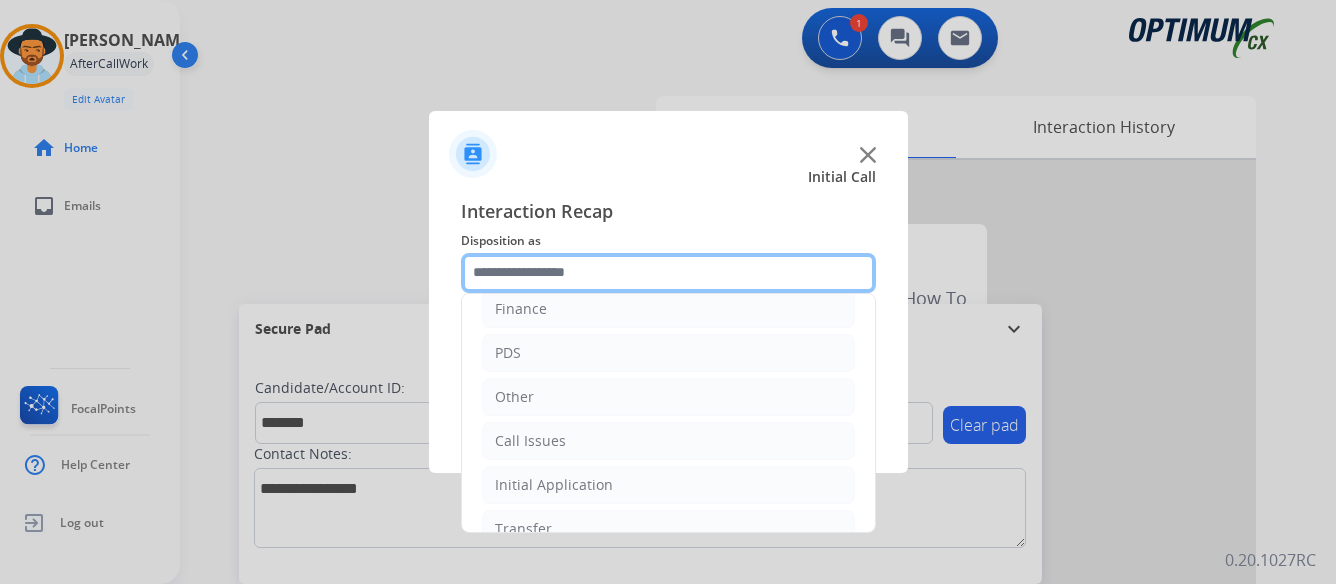 scroll, scrollTop: 136, scrollLeft: 0, axis: vertical 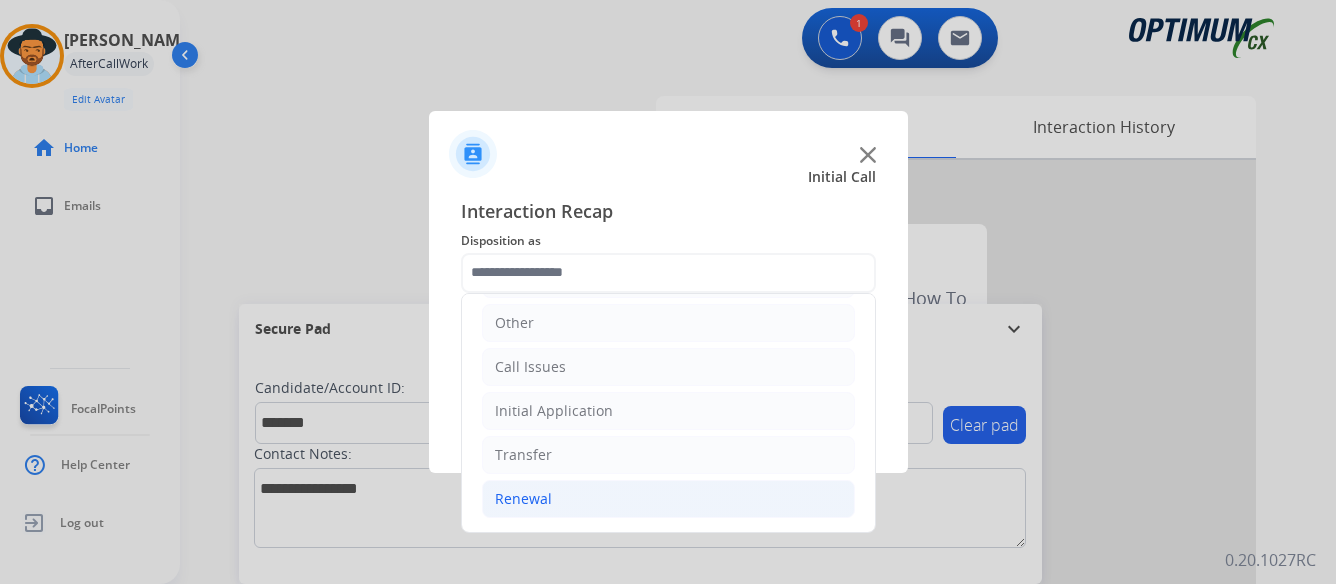 click on "Renewal" 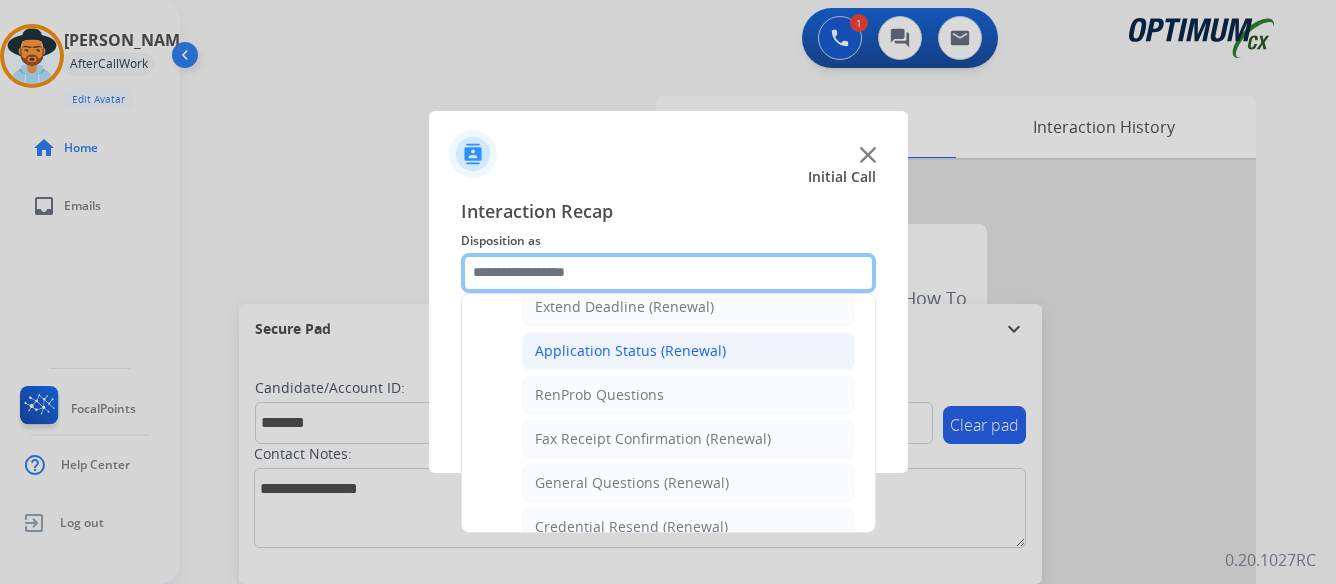 scroll, scrollTop: 536, scrollLeft: 0, axis: vertical 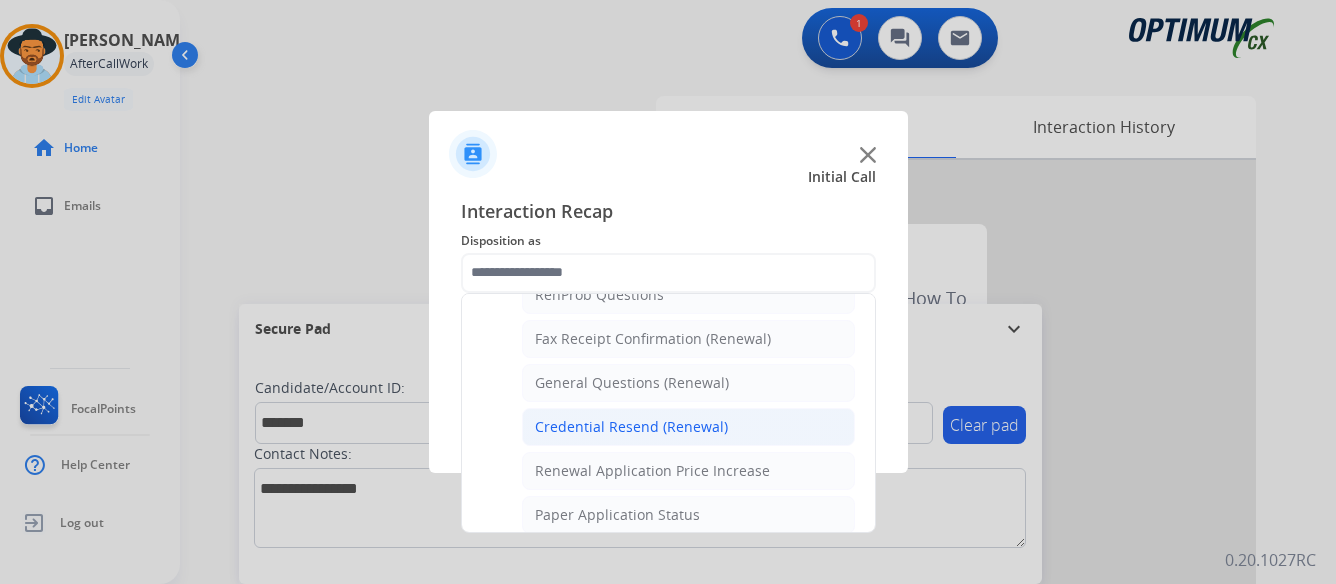 click on "Credential Resend (Renewal)" 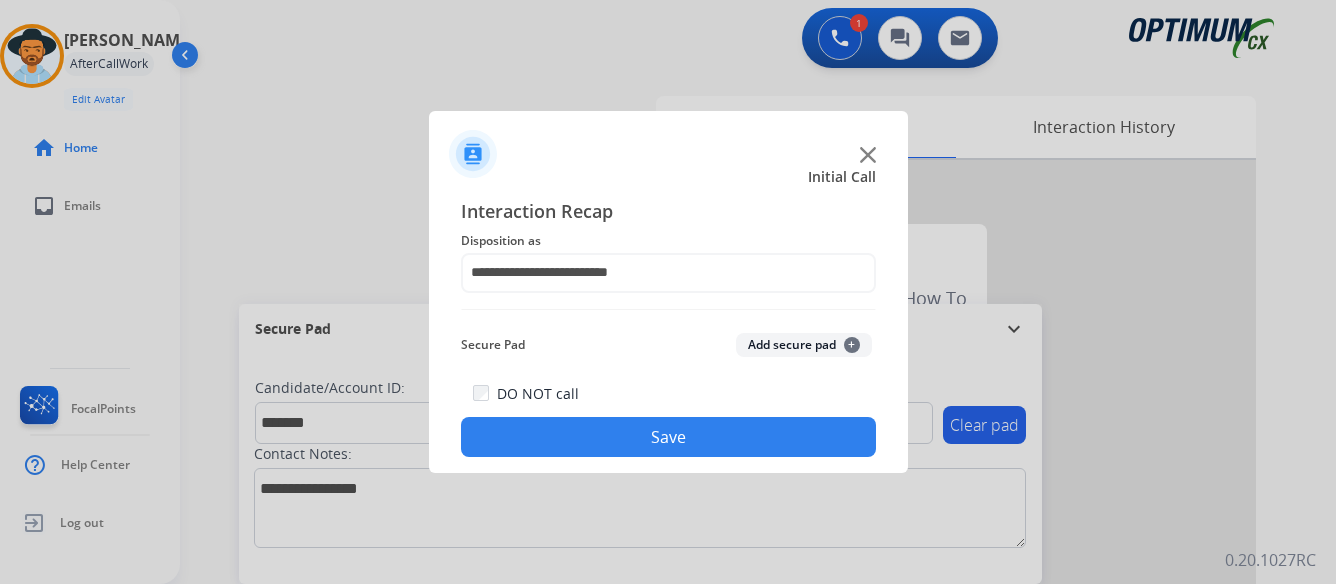 click on "Save" 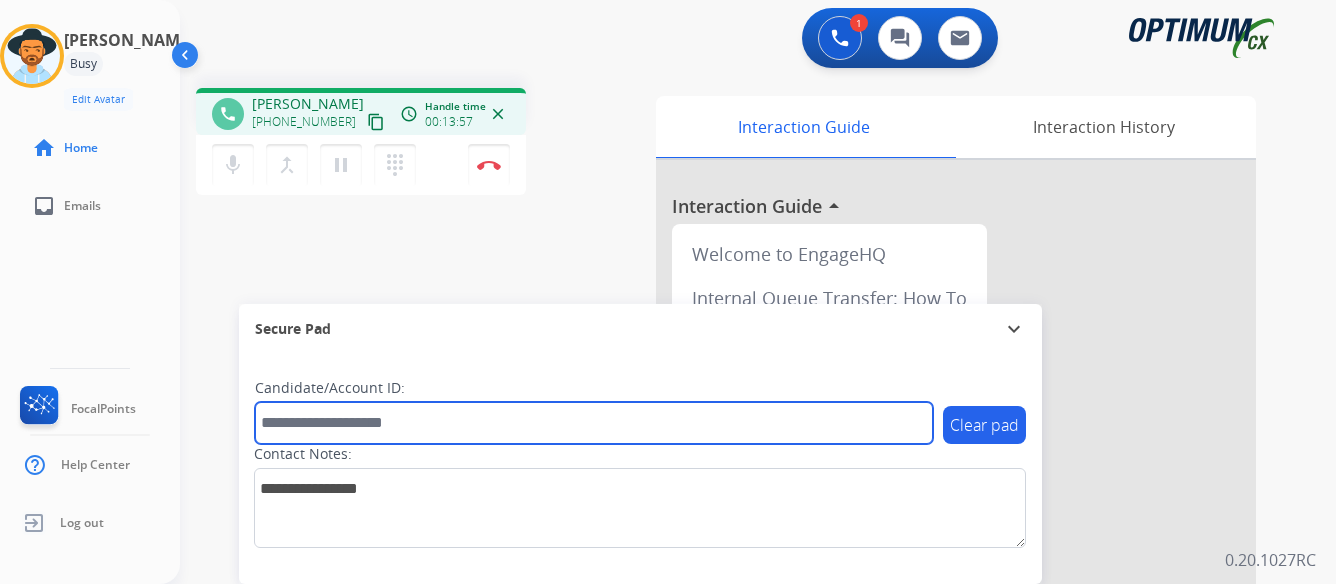 paste on "*******" 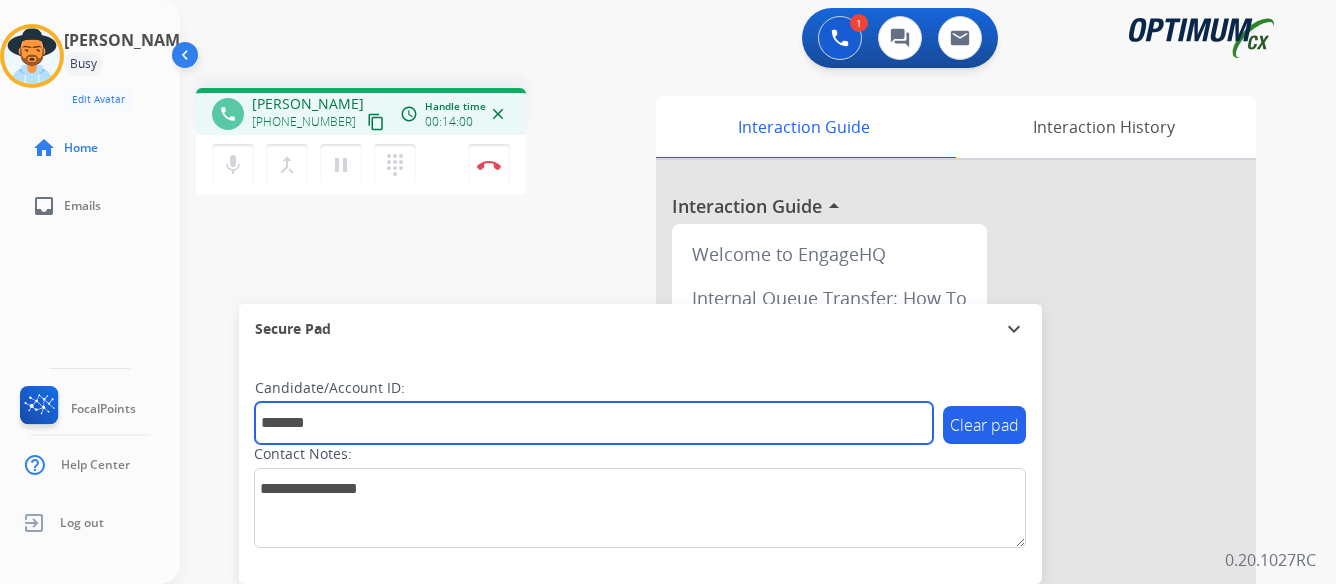 type on "*******" 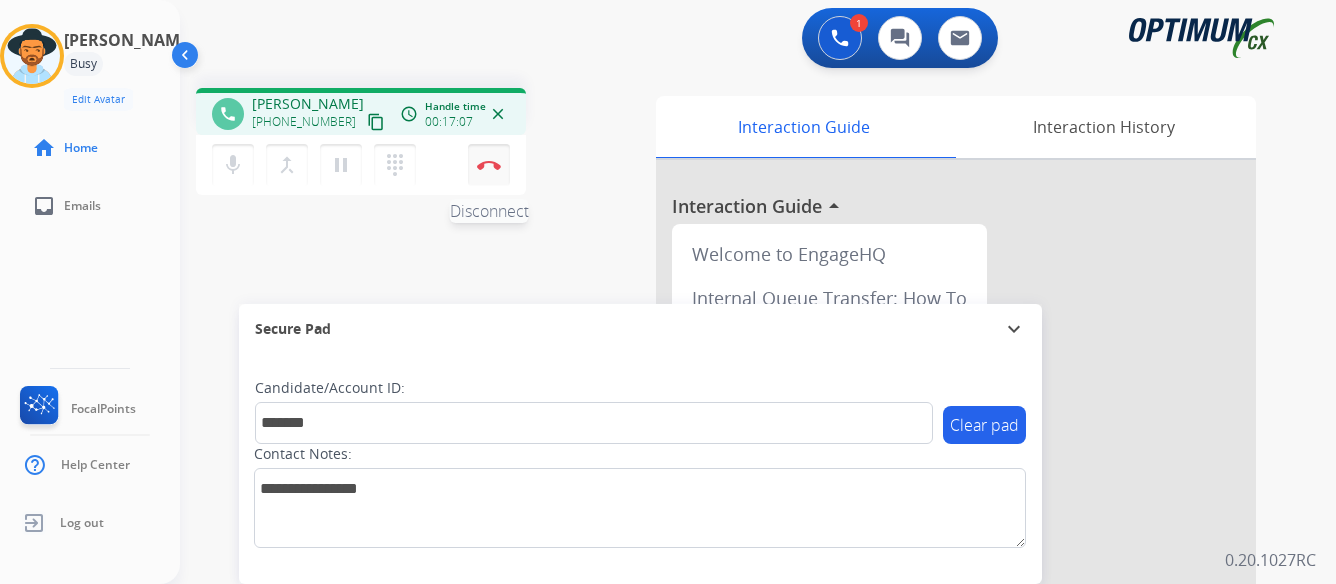 click at bounding box center (489, 165) 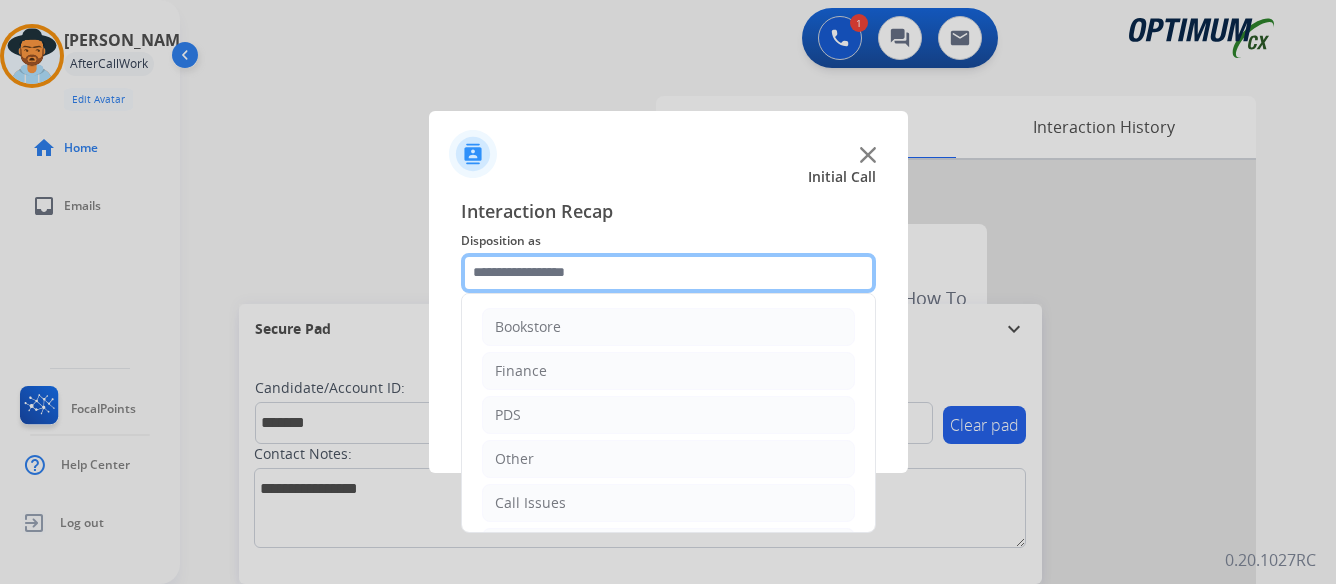 click 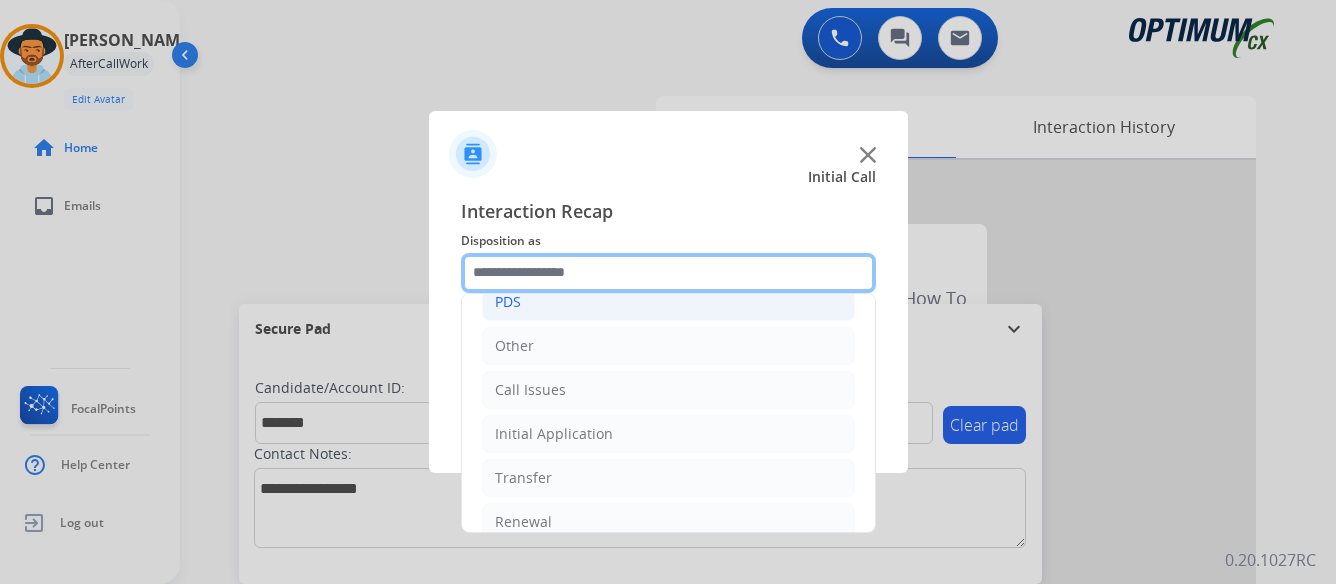 scroll, scrollTop: 136, scrollLeft: 0, axis: vertical 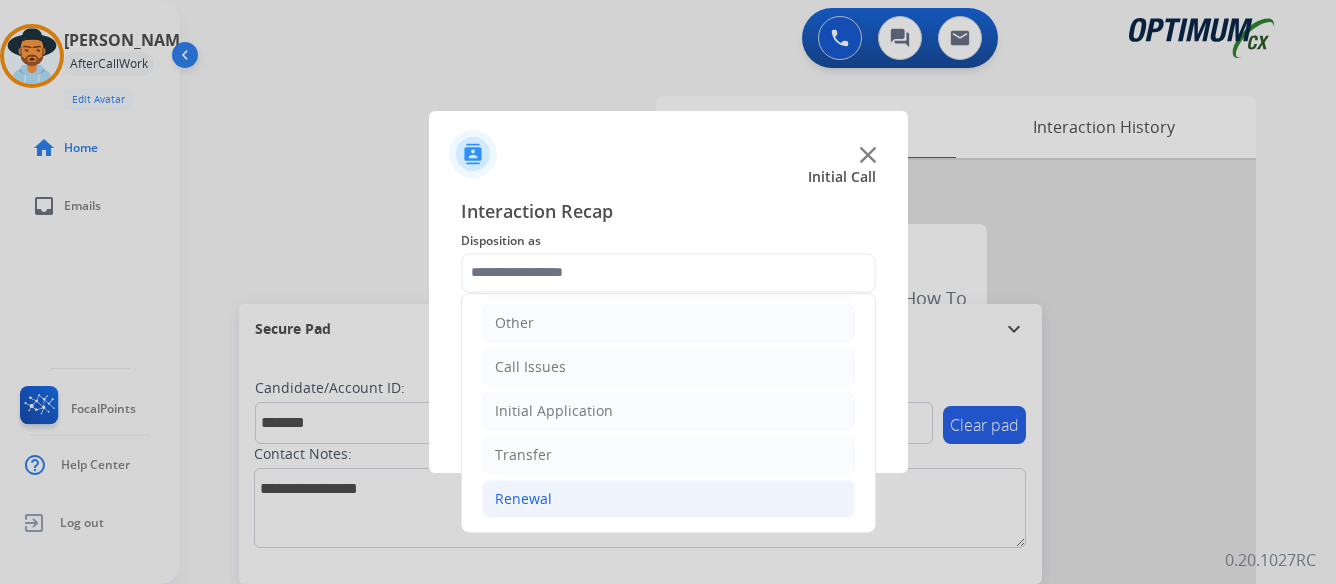 click on "Renewal" 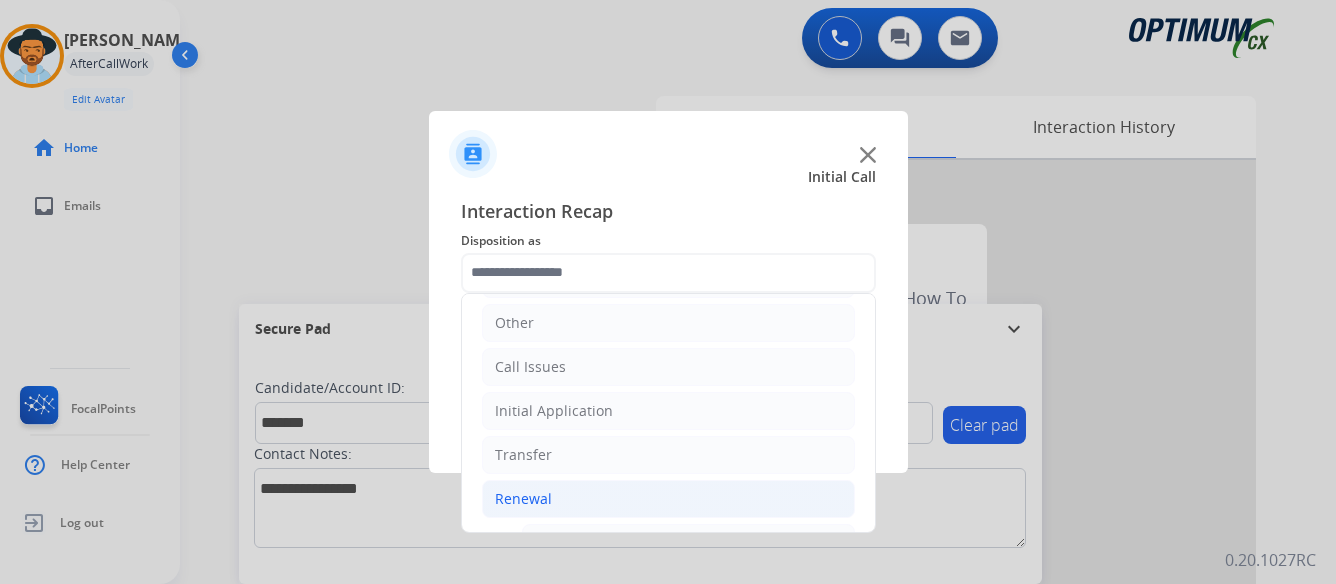 click on "Renewal" 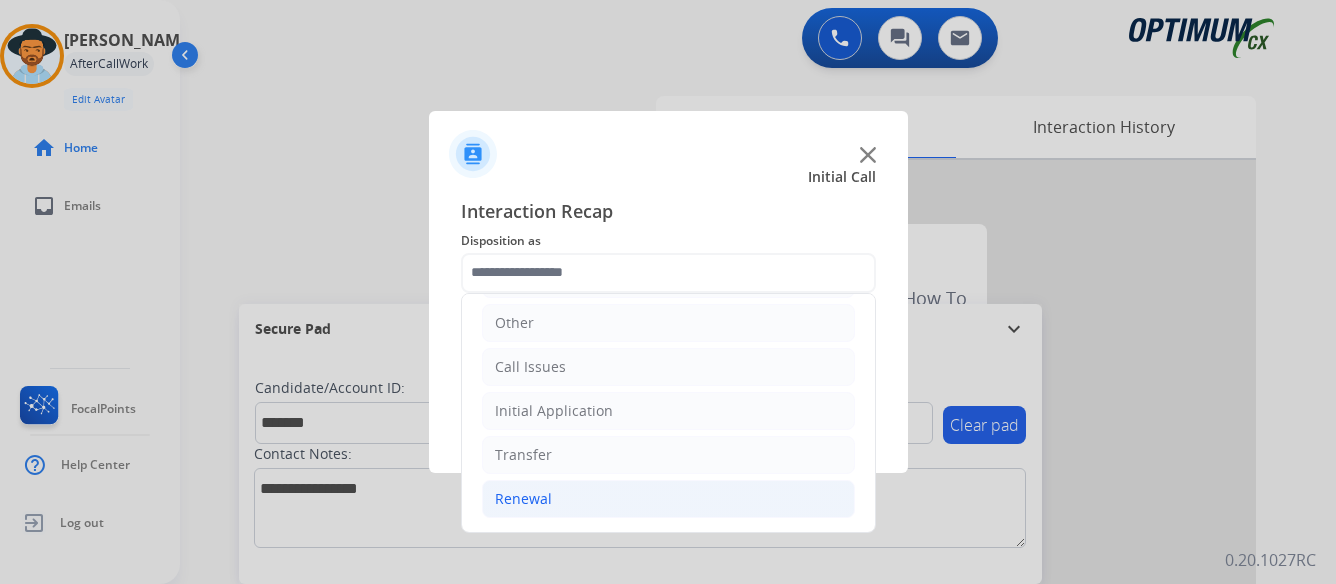 click on "Renewal" 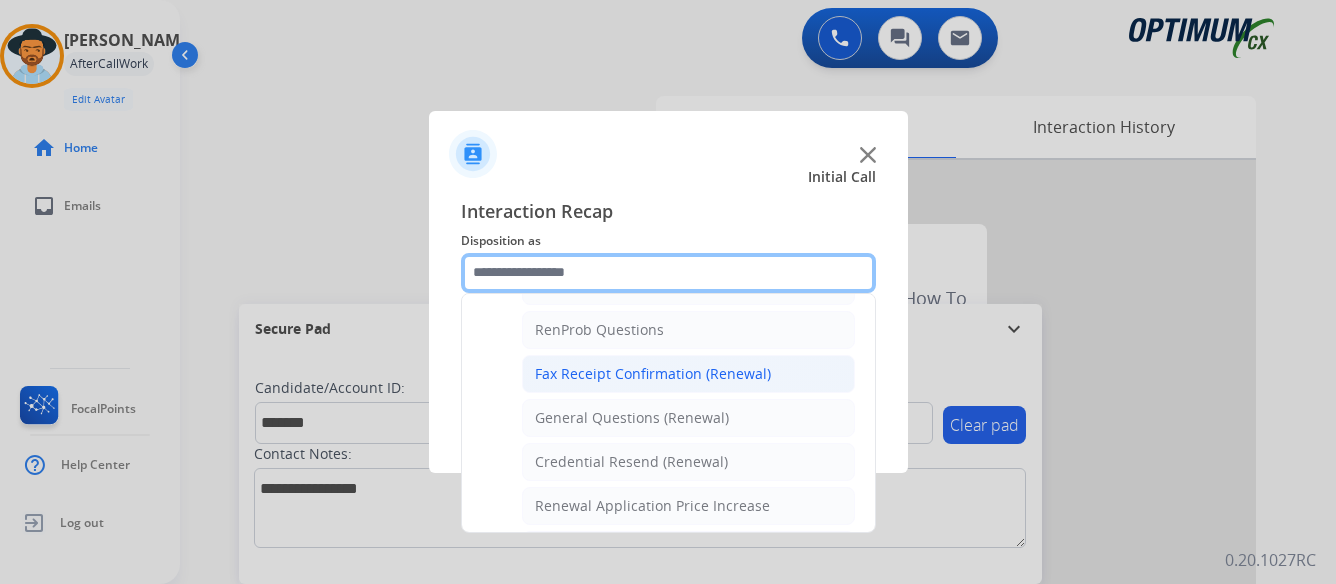 scroll, scrollTop: 536, scrollLeft: 0, axis: vertical 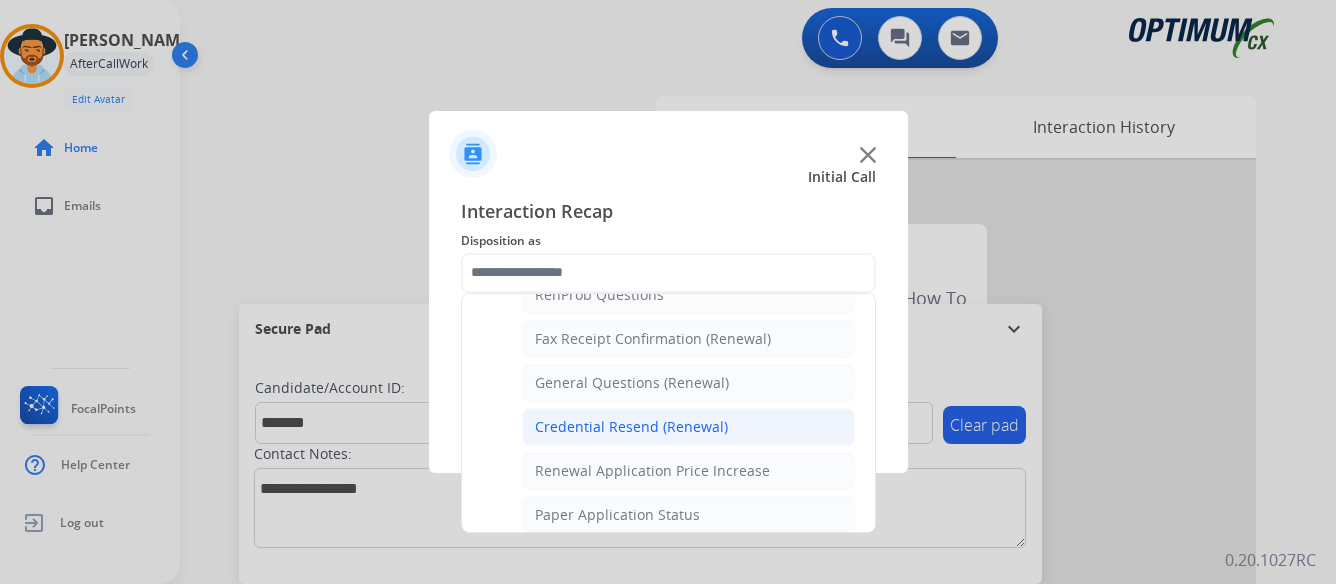 click on "Credential Resend (Renewal)" 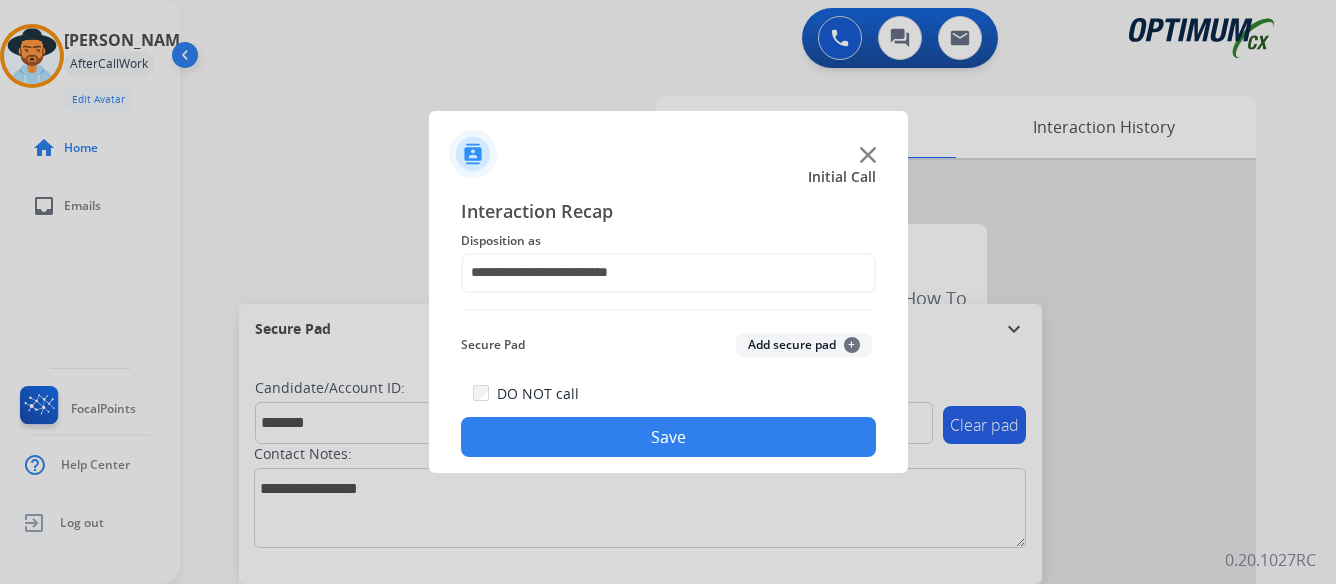 click on "Save" 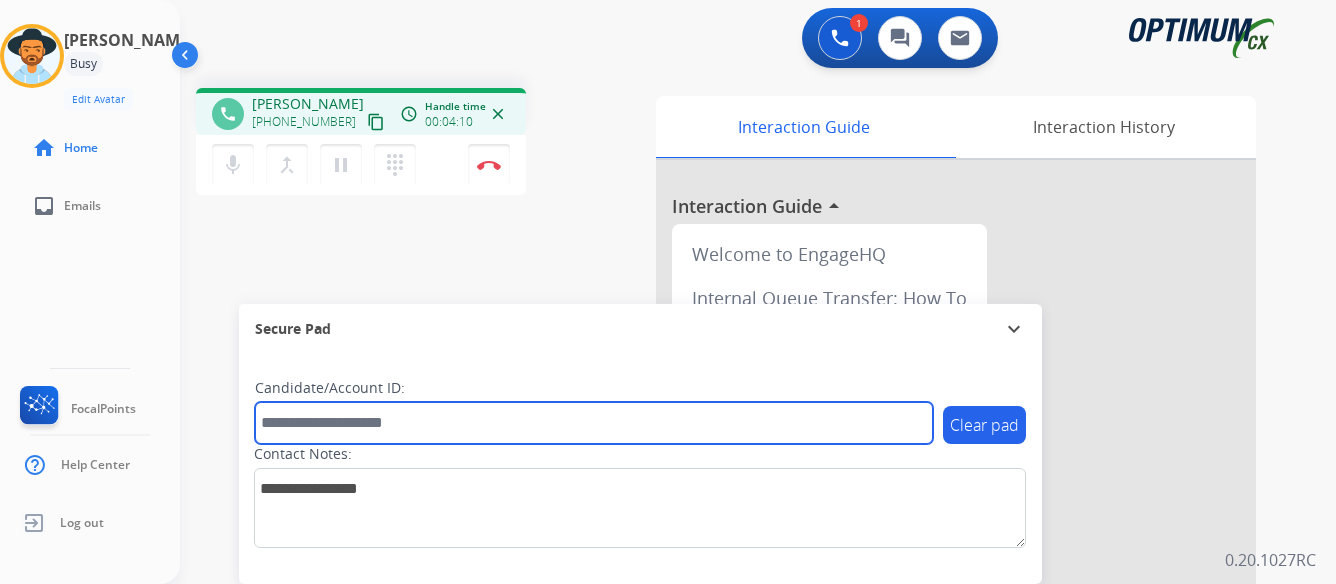 paste on "*********" 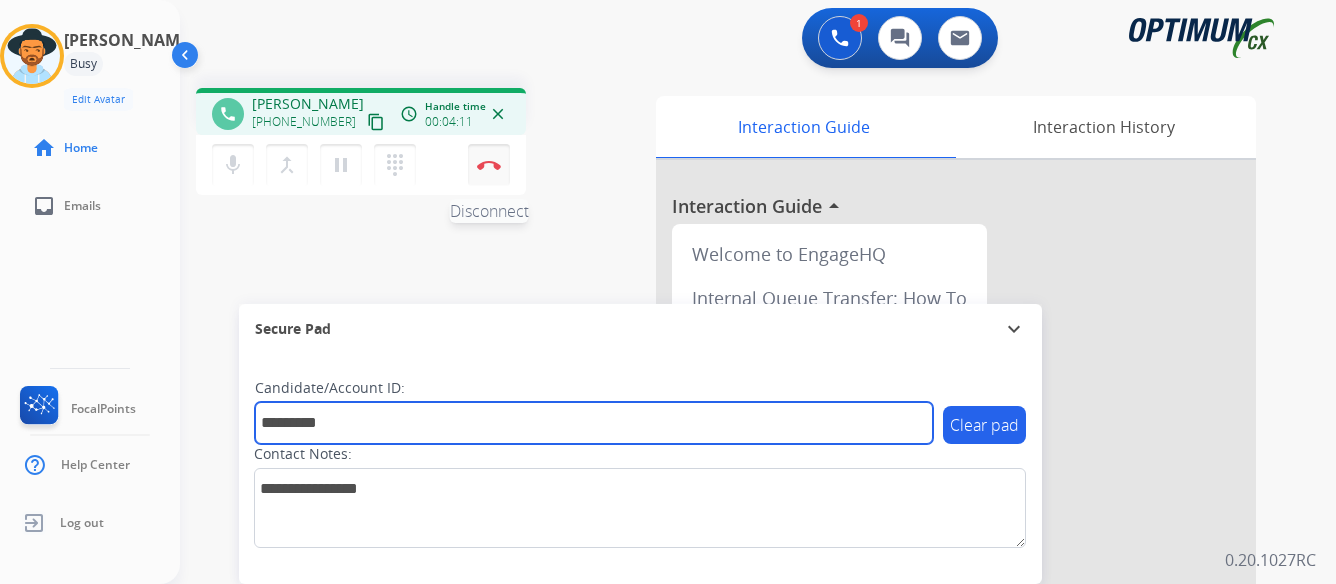 type on "*********" 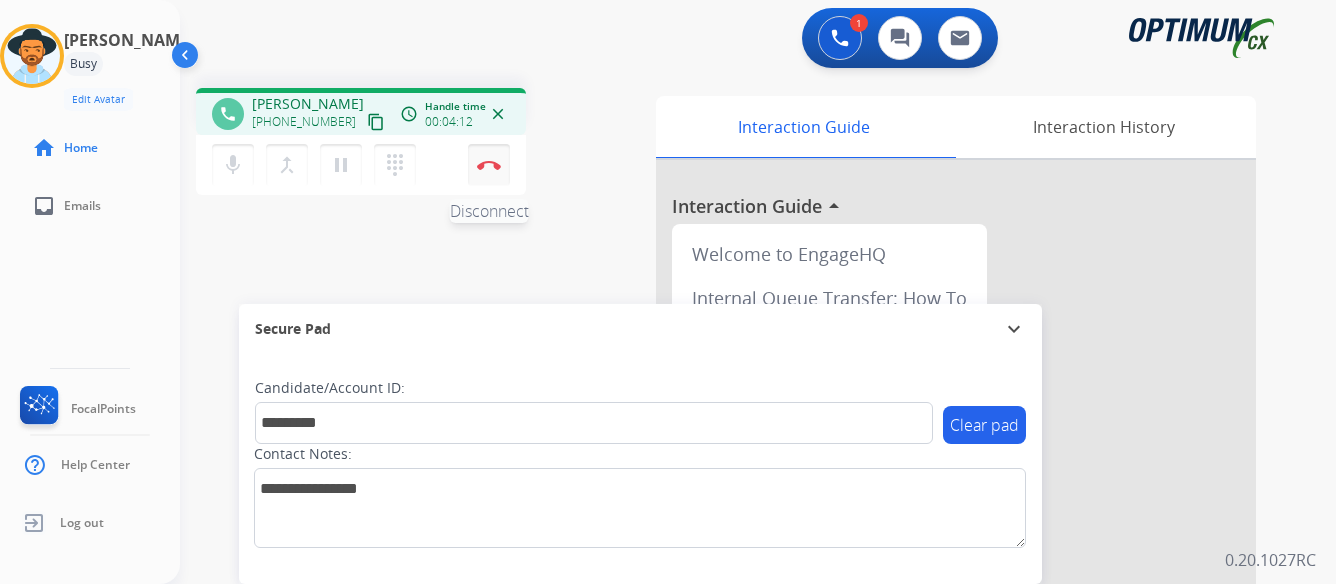 click at bounding box center (489, 165) 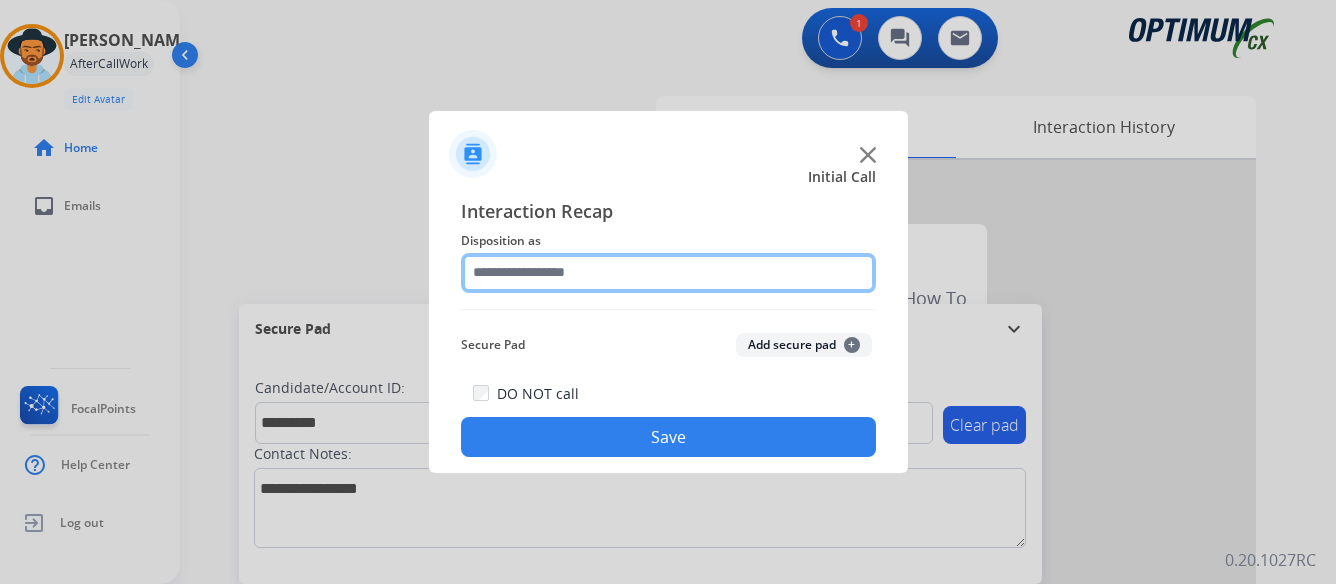 click 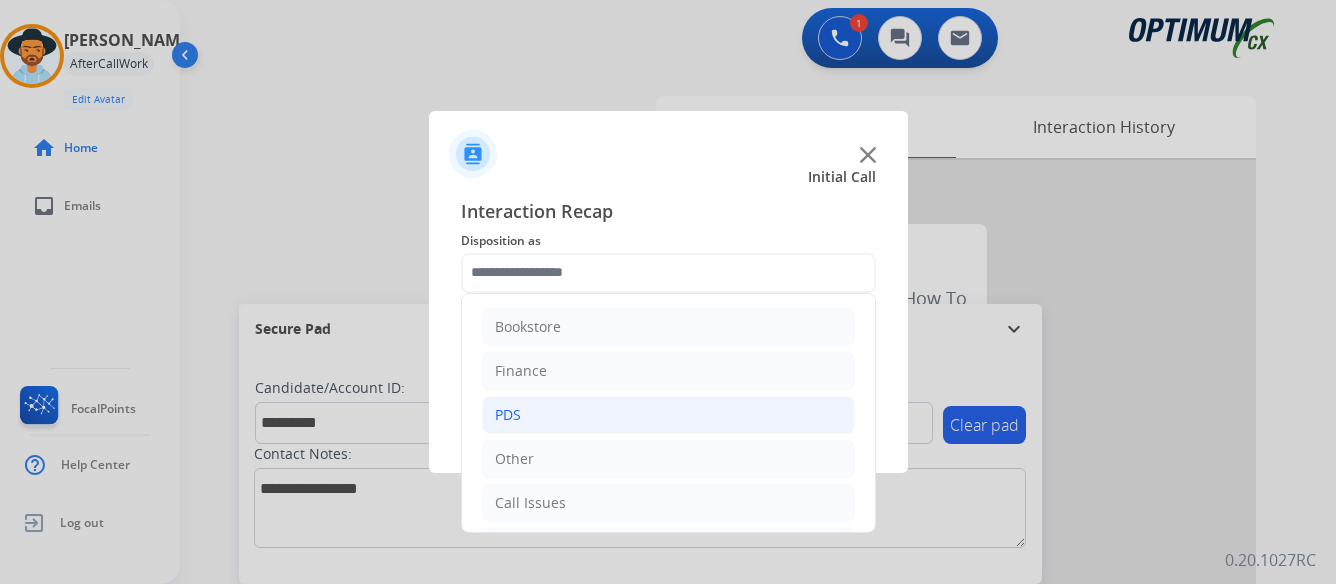 click on "PDS" 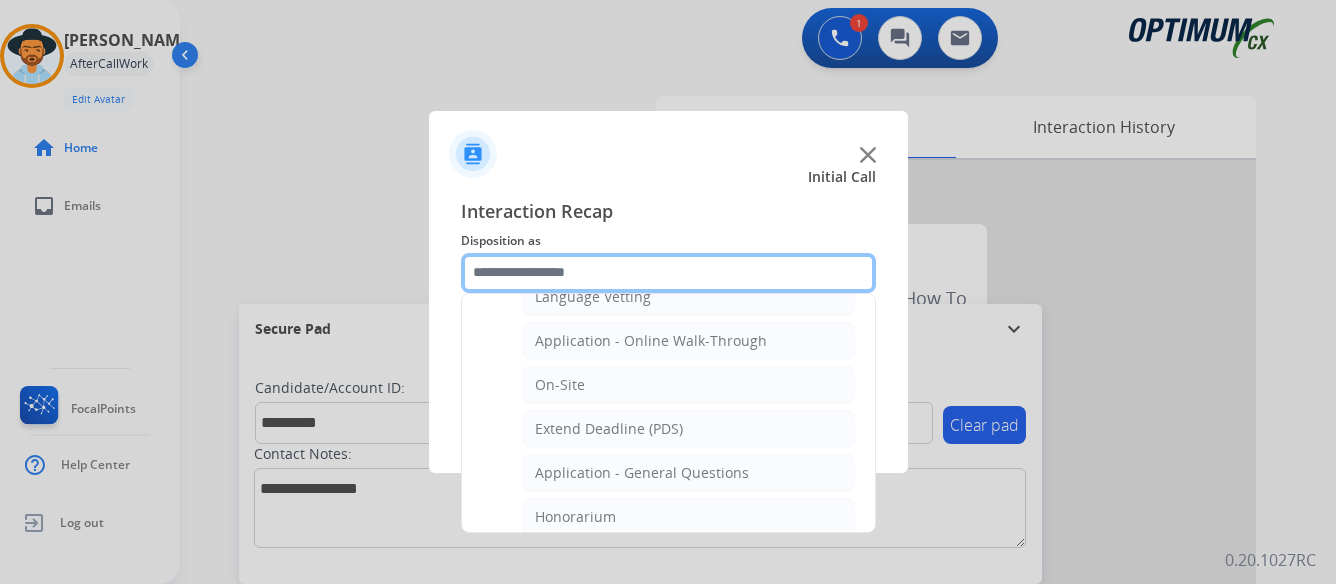 scroll, scrollTop: 500, scrollLeft: 0, axis: vertical 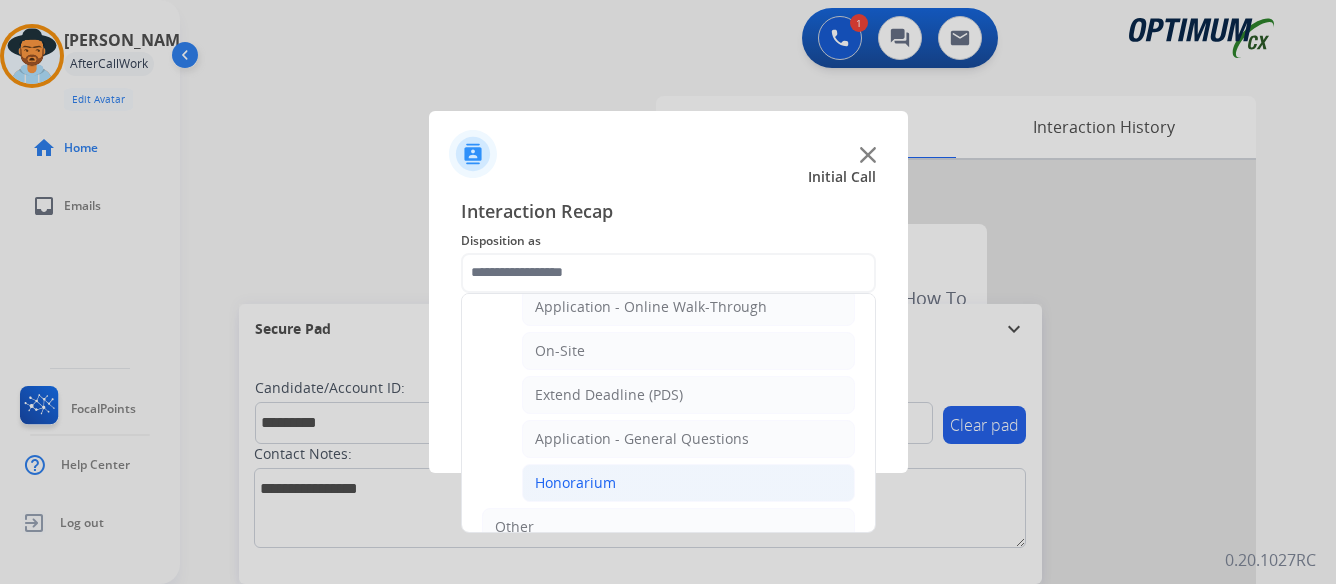 click on "Honorarium" 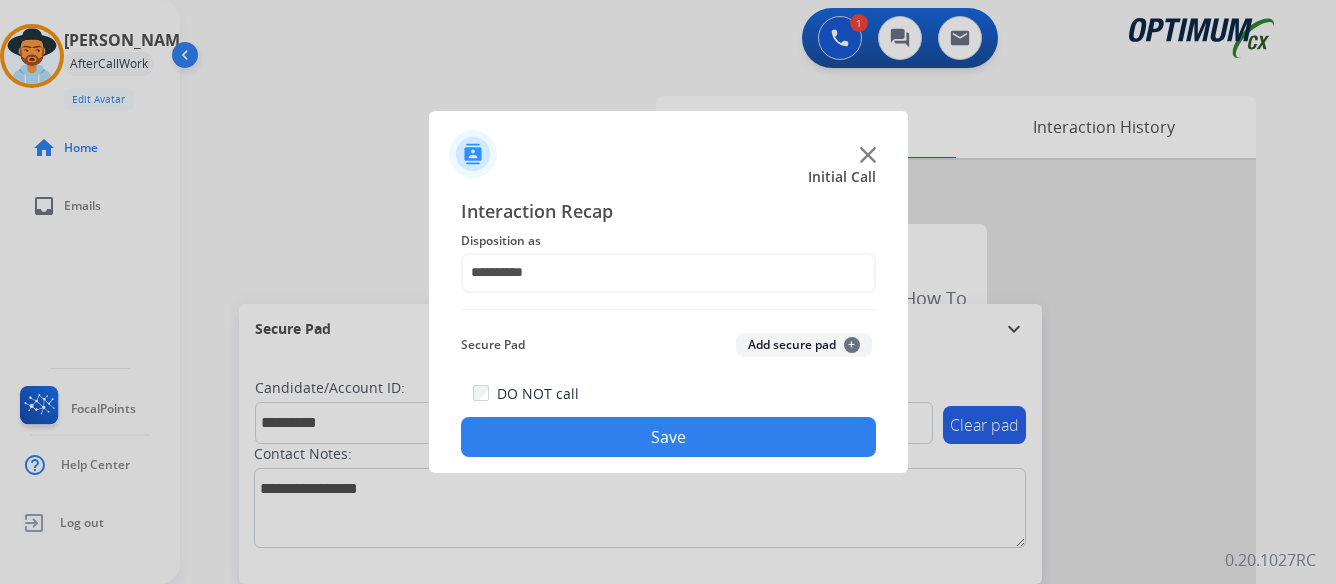 click on "Save" 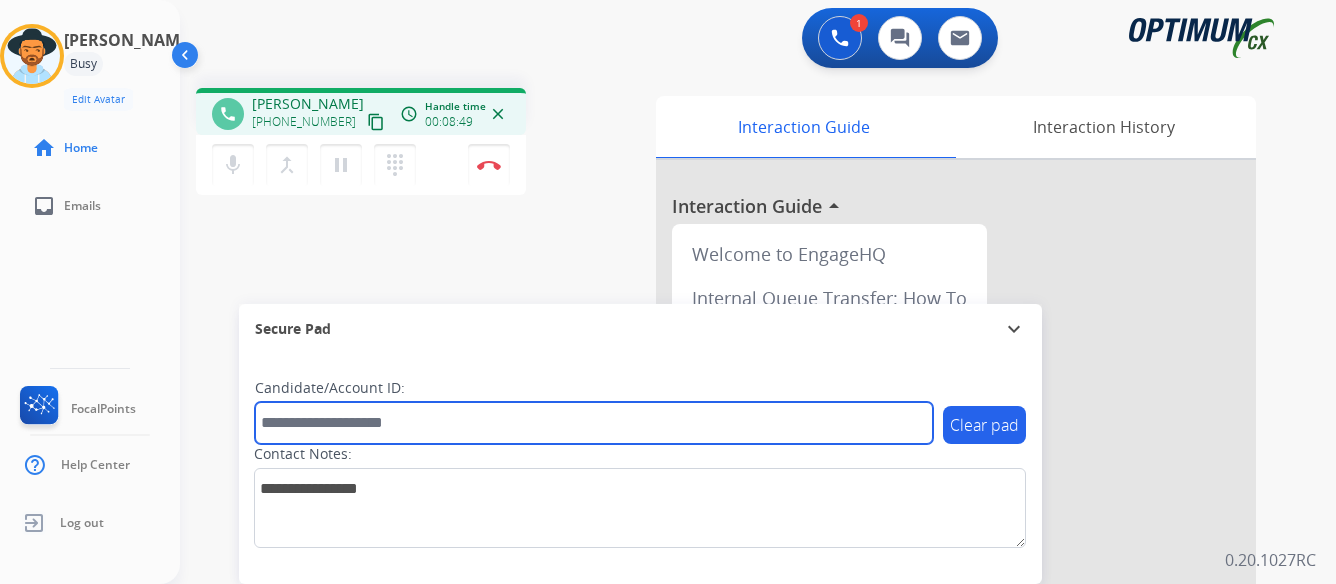 paste on "*******" 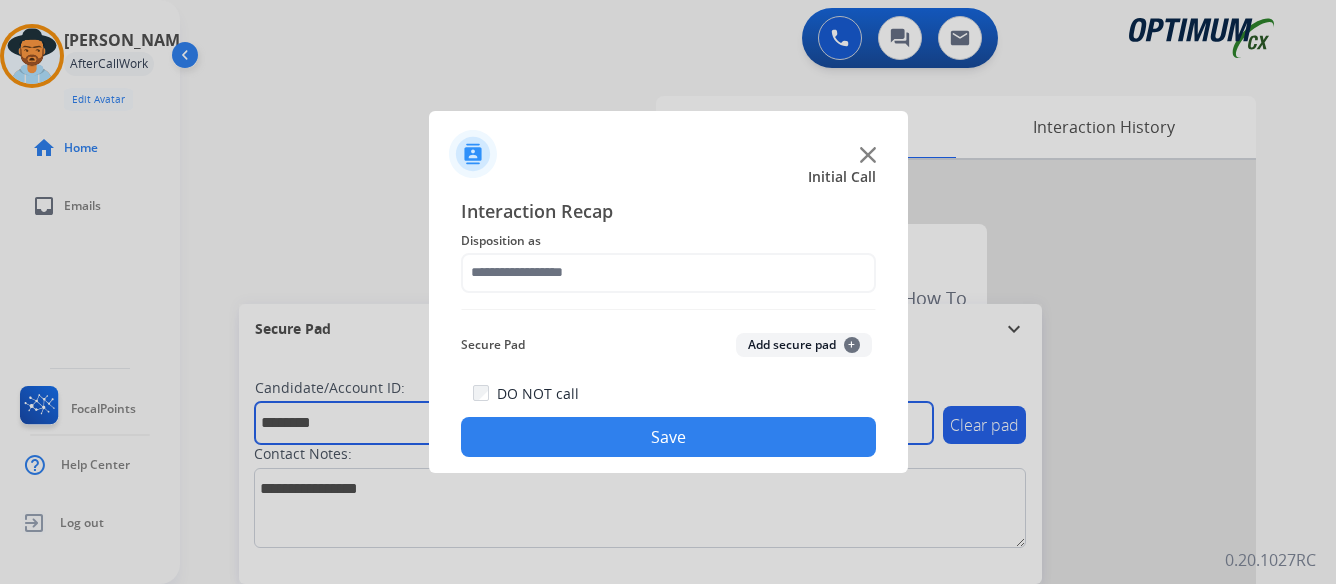 type on "*******" 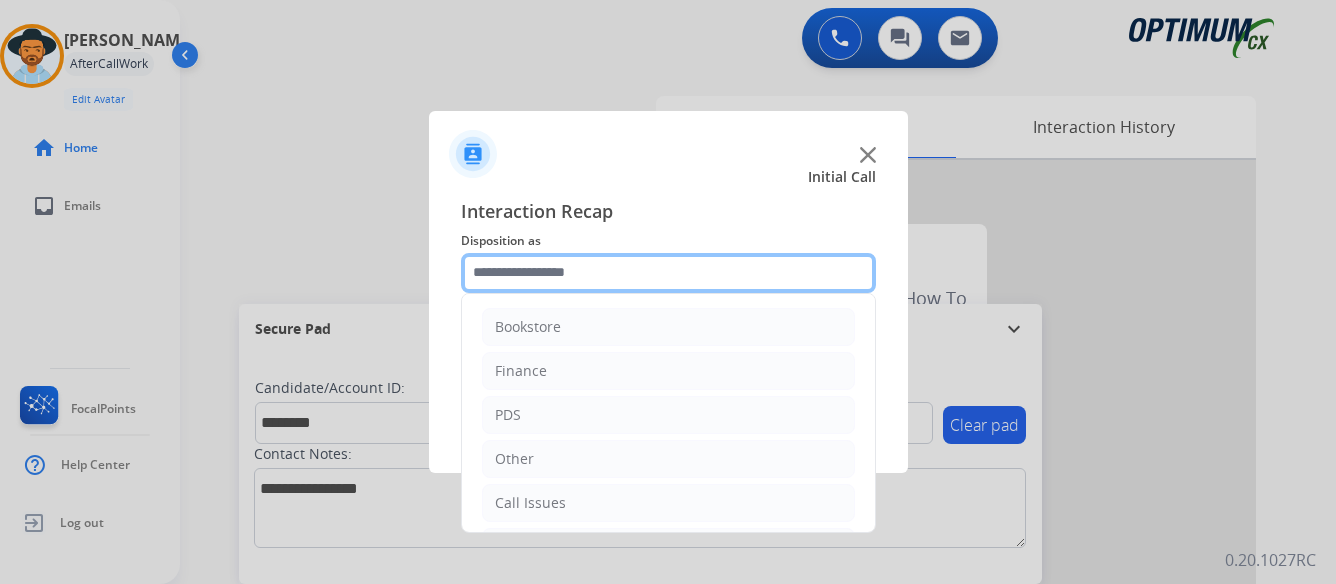 click 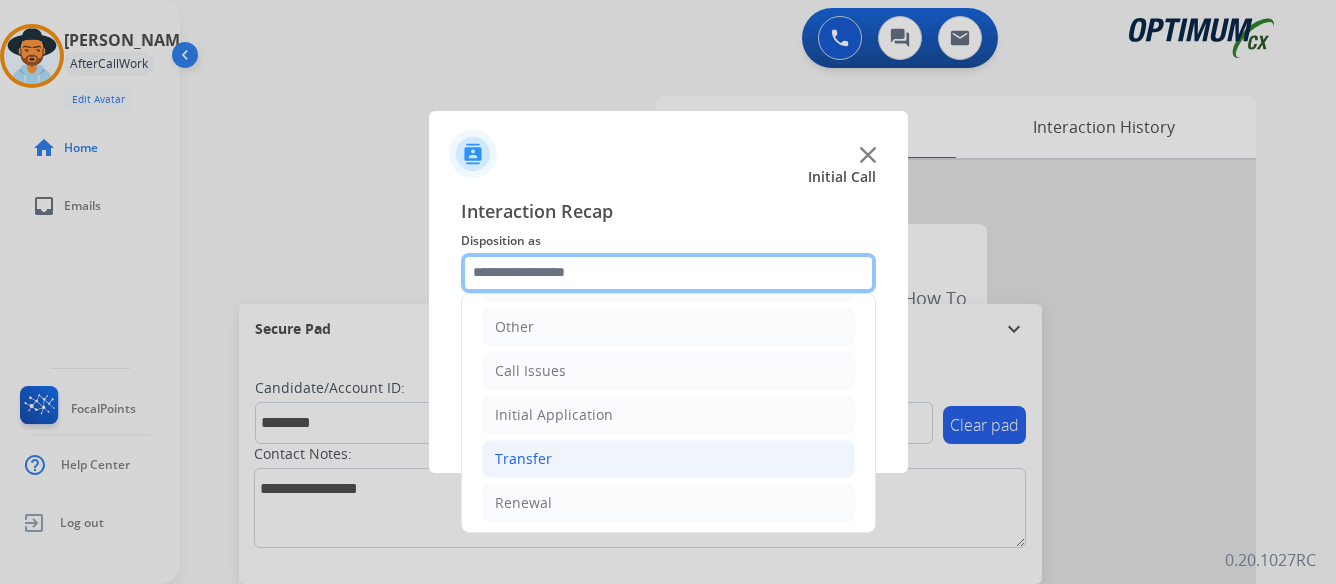 scroll, scrollTop: 136, scrollLeft: 0, axis: vertical 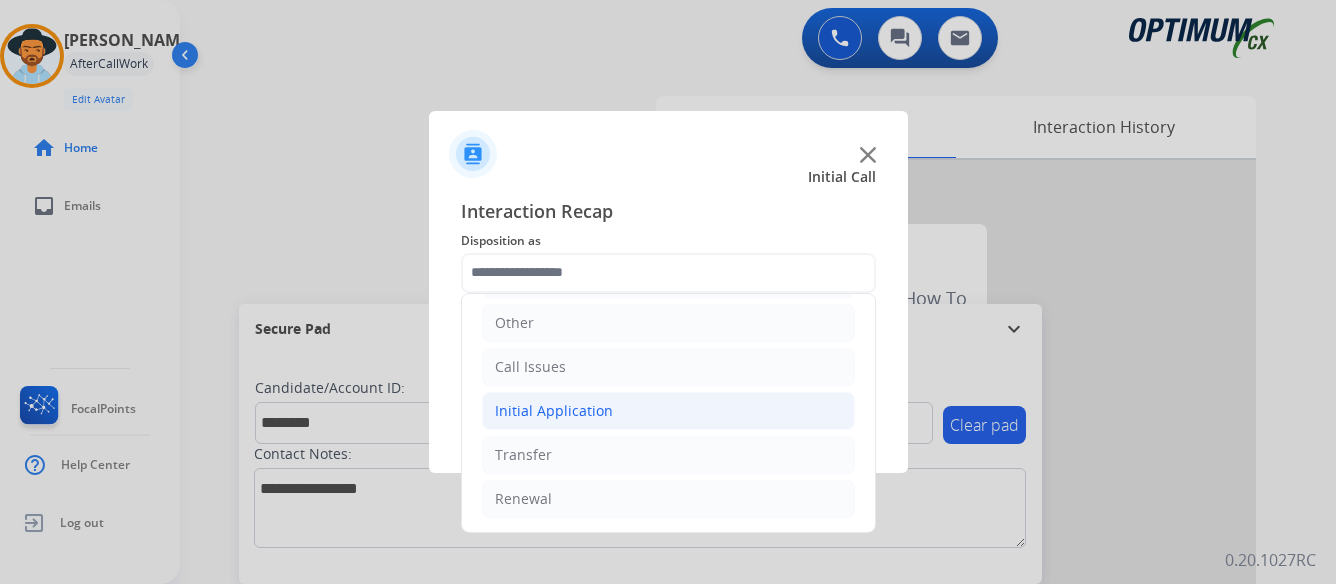 click on "Initial Application" 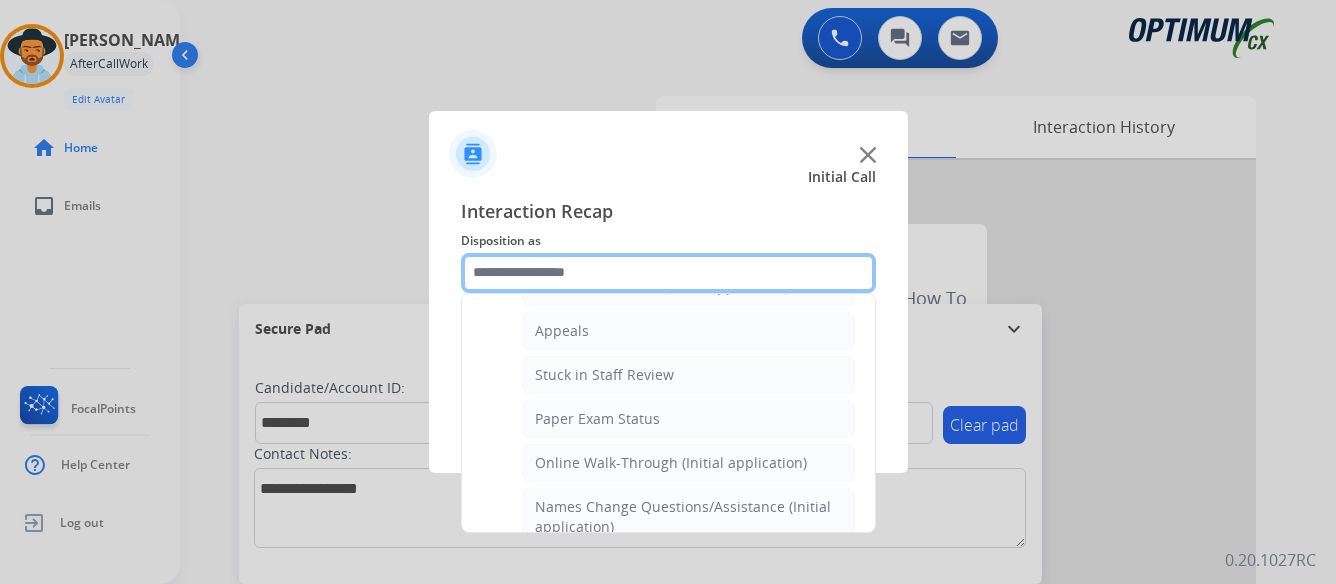 scroll, scrollTop: 336, scrollLeft: 0, axis: vertical 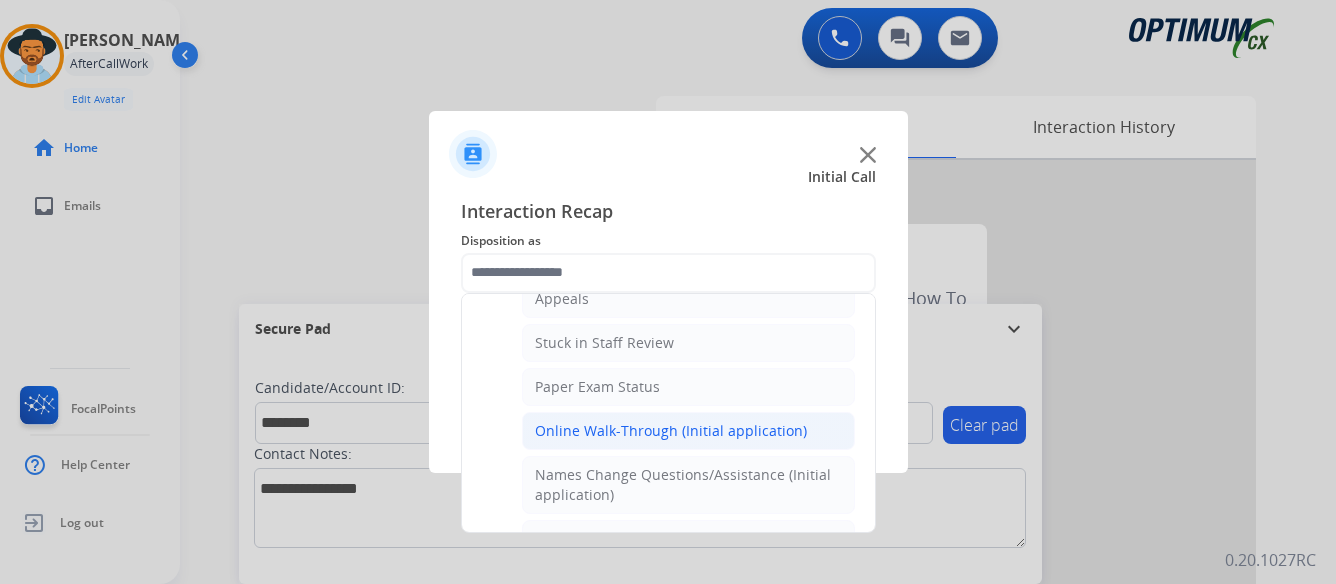 click on "Online Walk-Through (Initial application)" 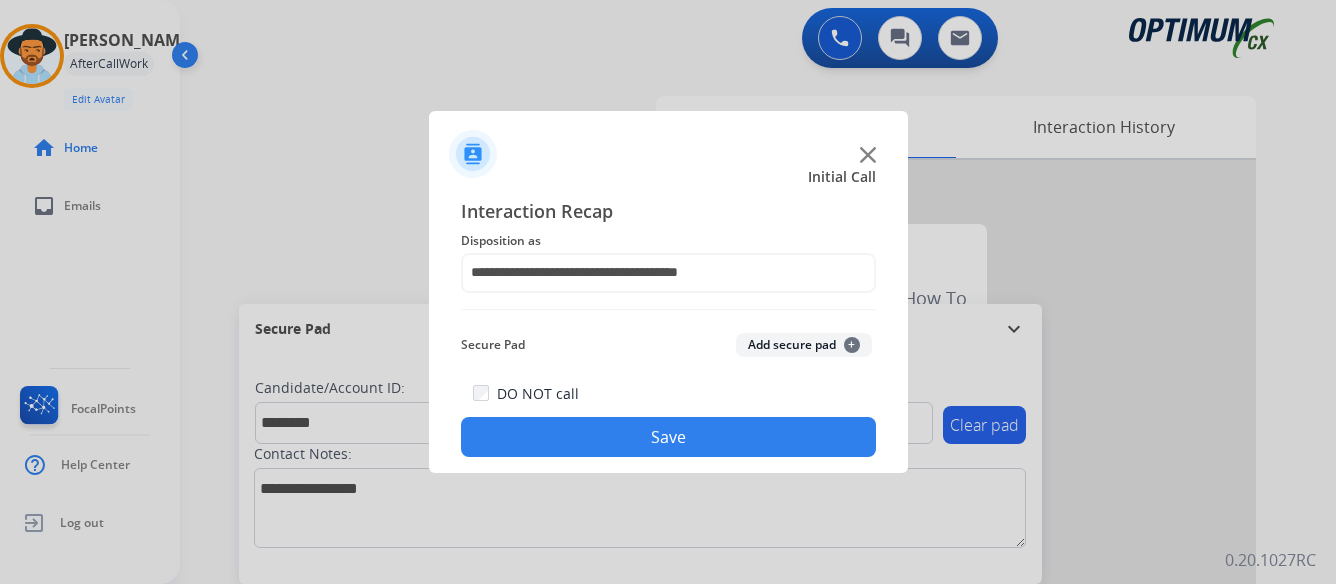 click on "Save" 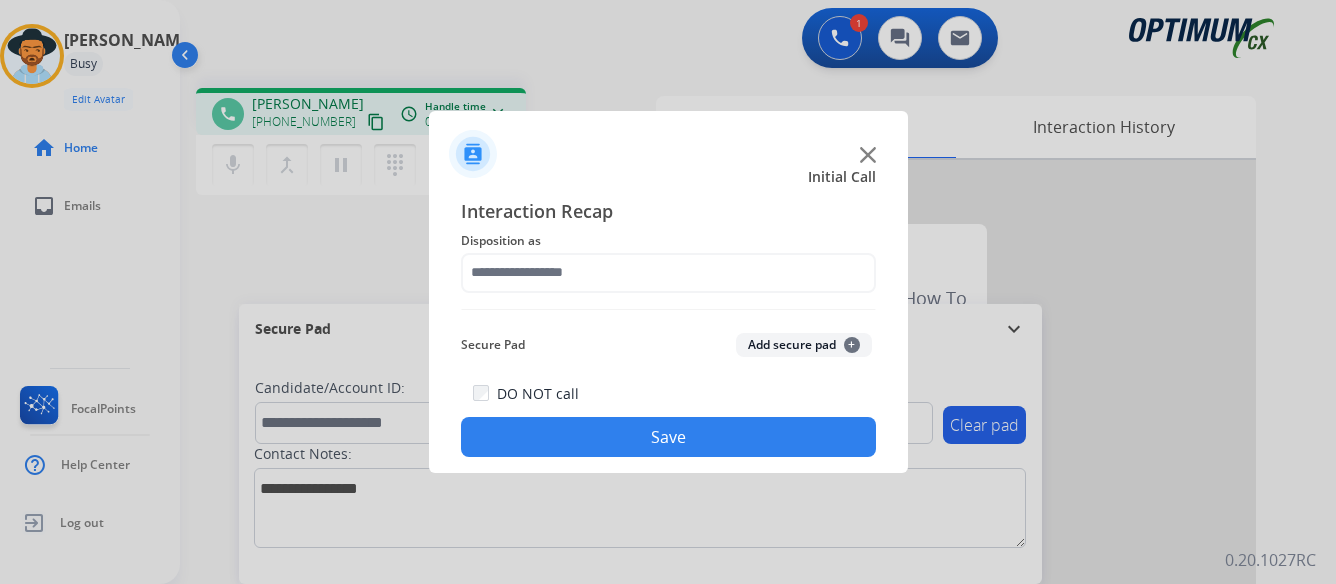 click 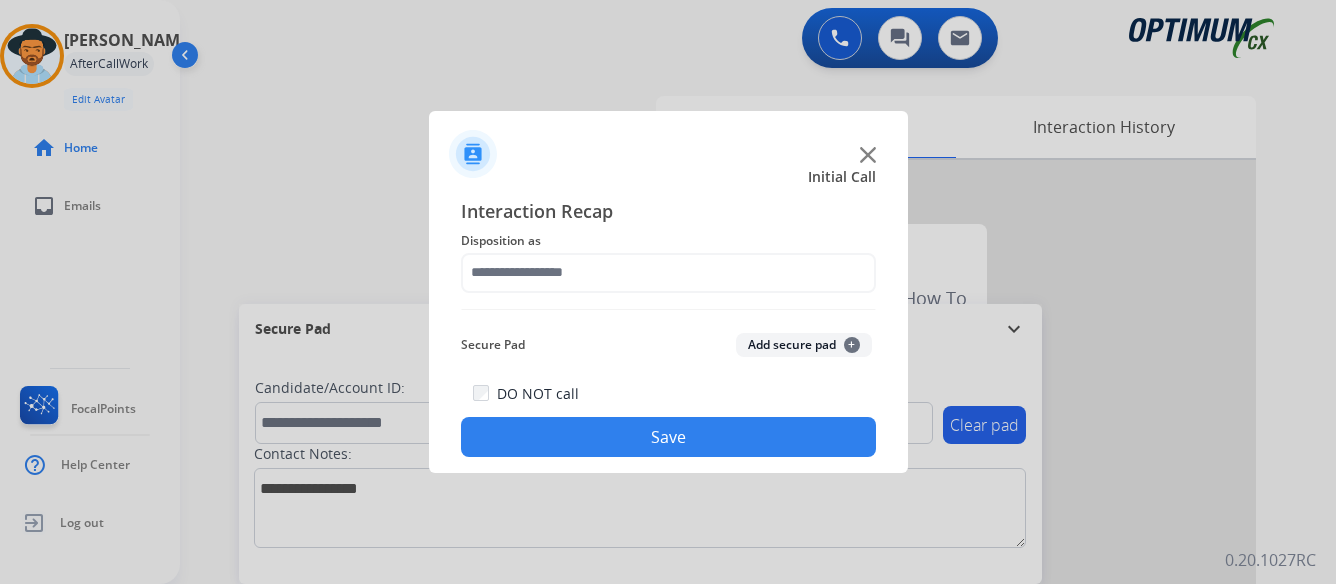 click 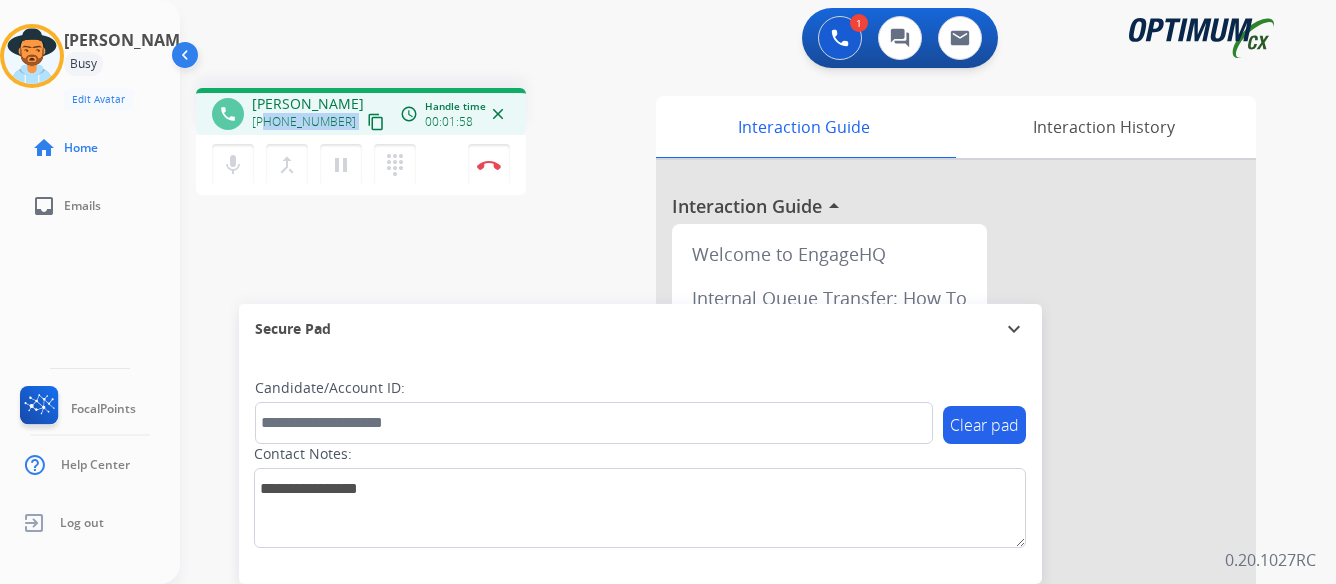 drag, startPoint x: 265, startPoint y: 123, endPoint x: 344, endPoint y: 122, distance: 79.00633 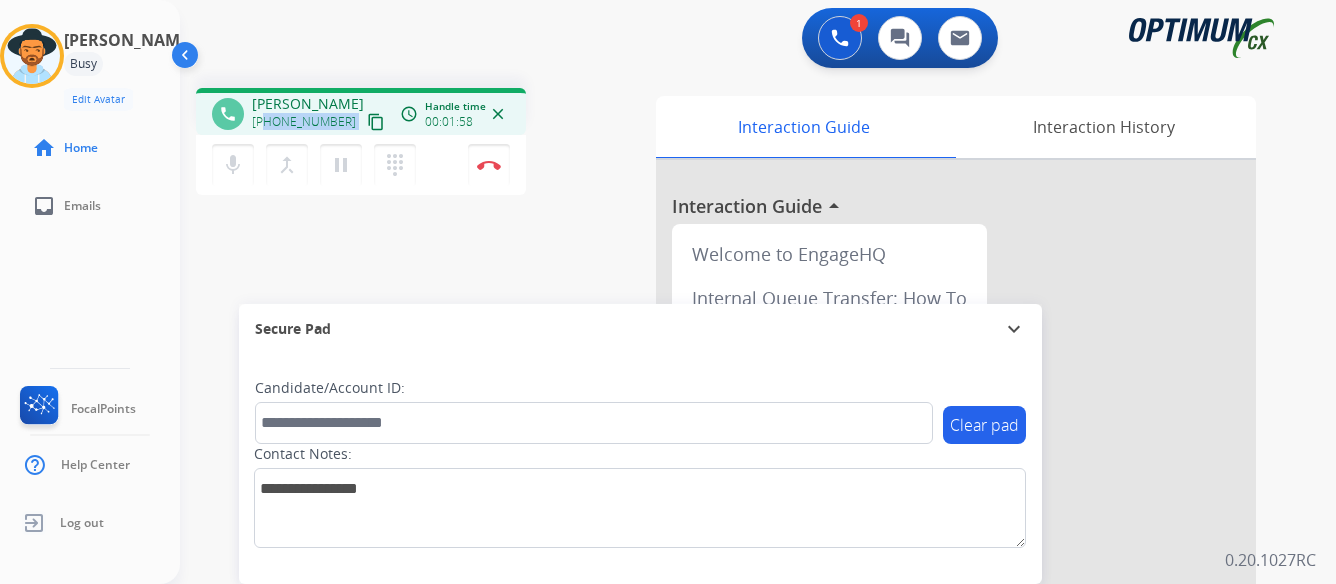 click on "+15034736835 content_copy" at bounding box center (320, 122) 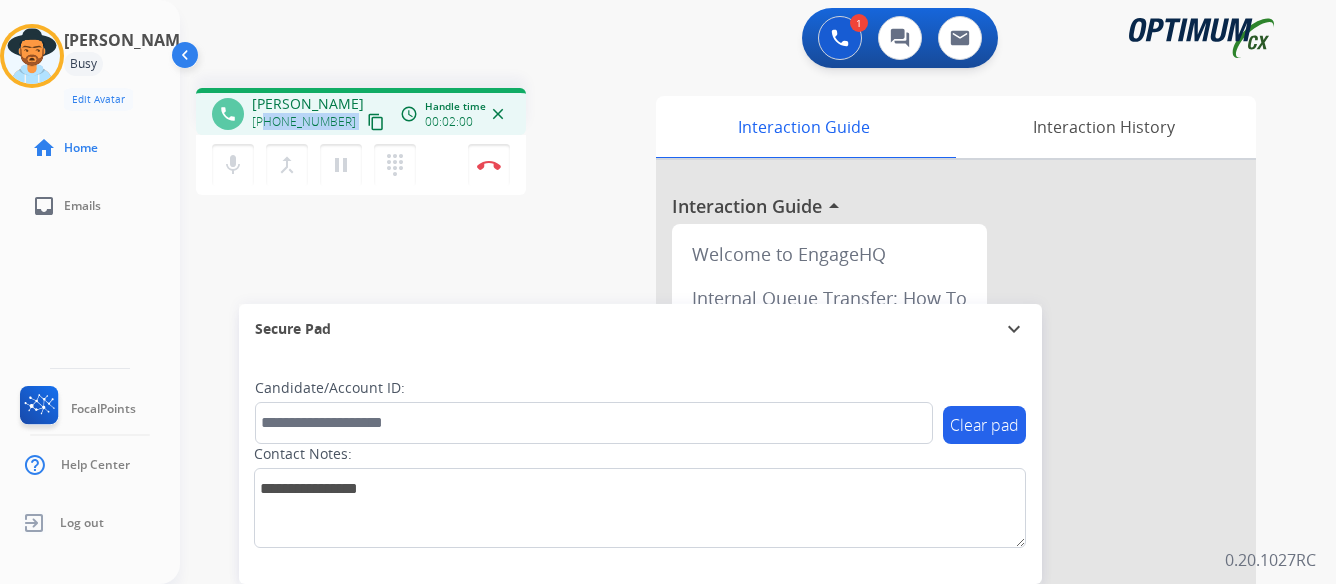 copy on "5034736835 content_copy access_time Call metrics Queue   00:10 Hold   00:00 Talk   01:59 Total   02:08" 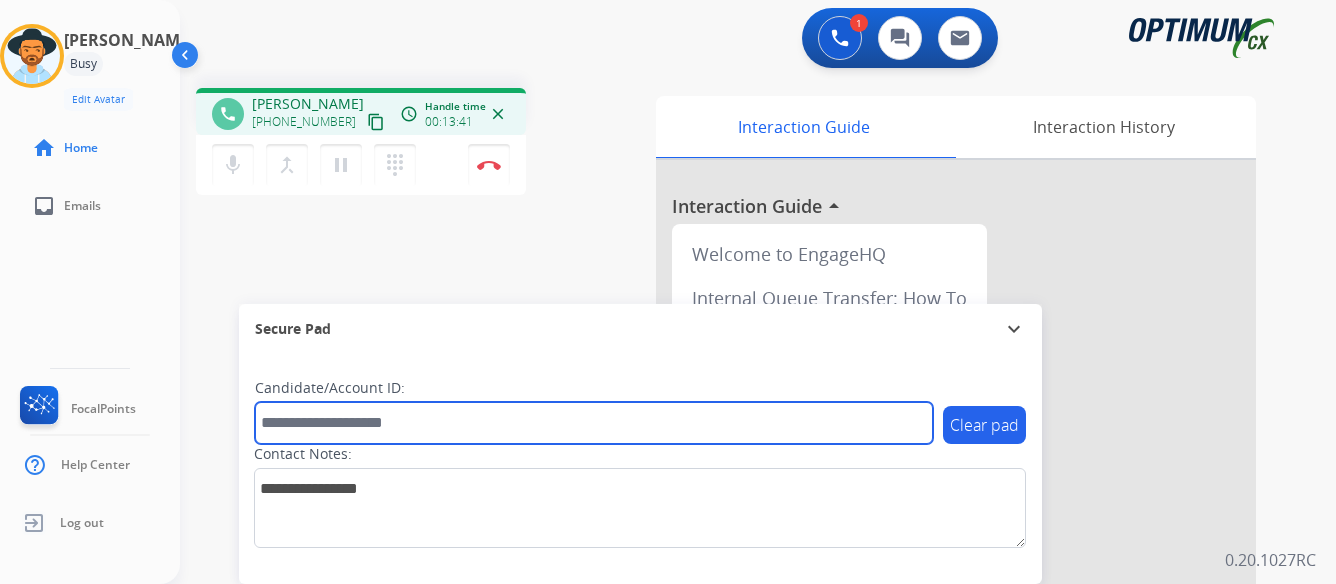 paste on "*******" 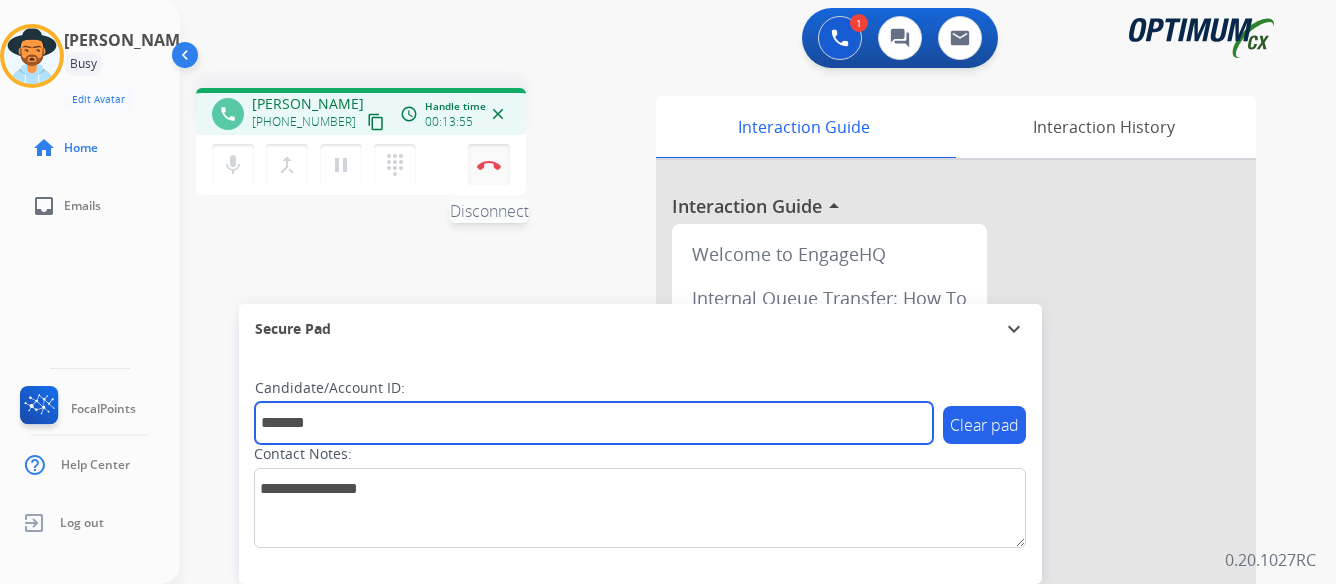 type on "*******" 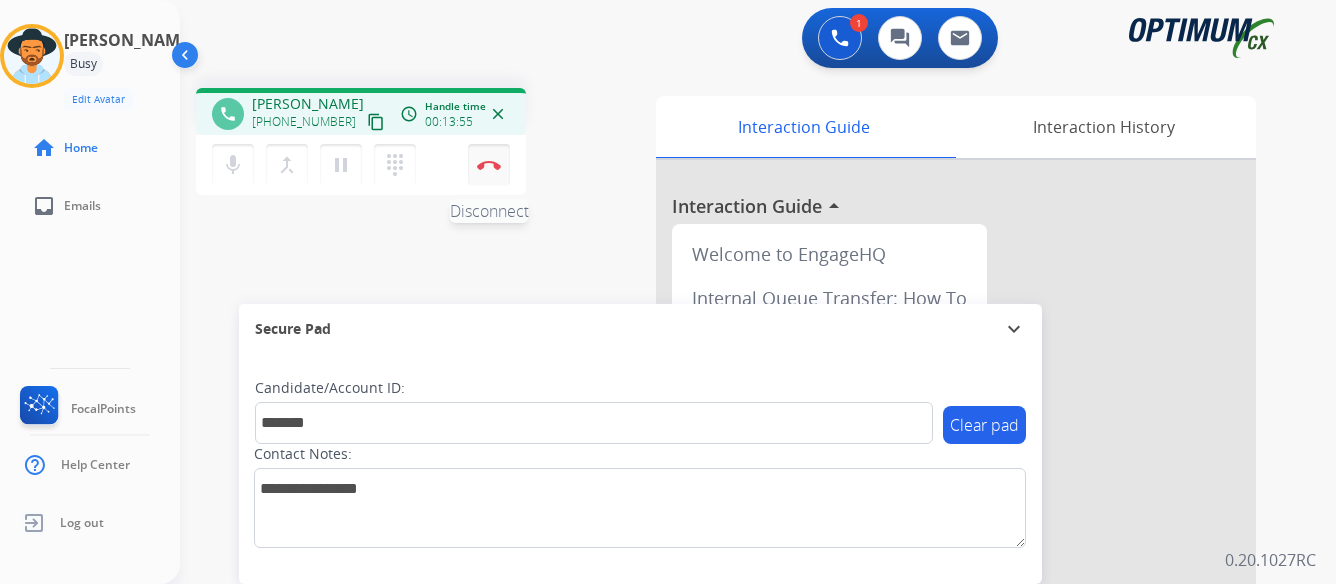click at bounding box center (489, 165) 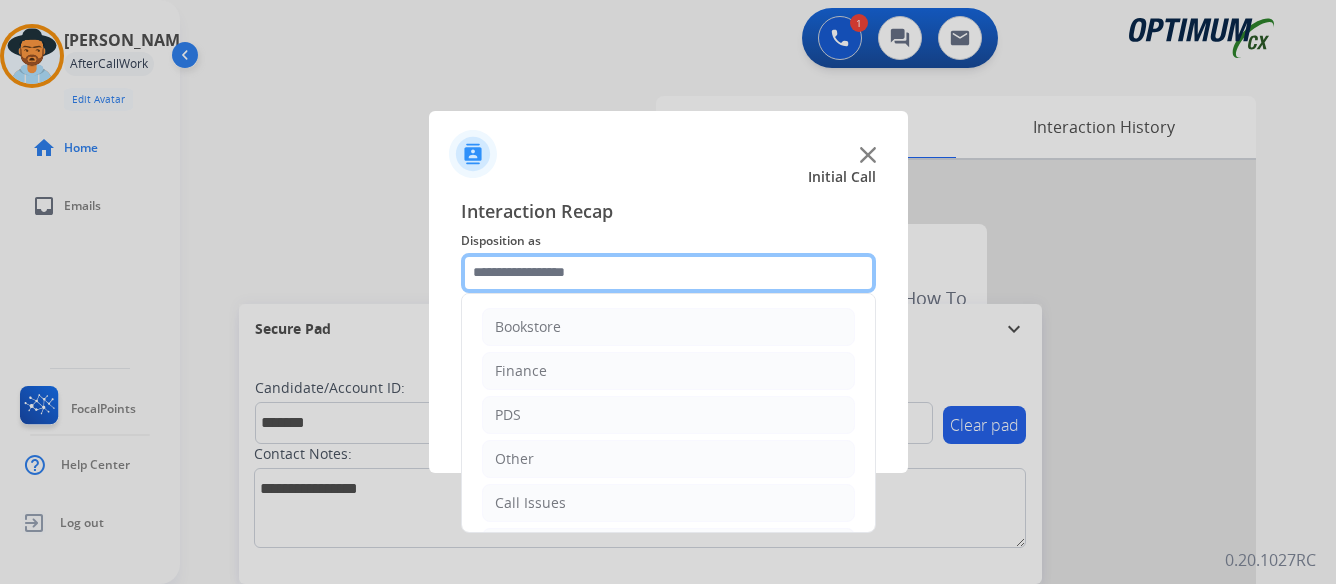 click 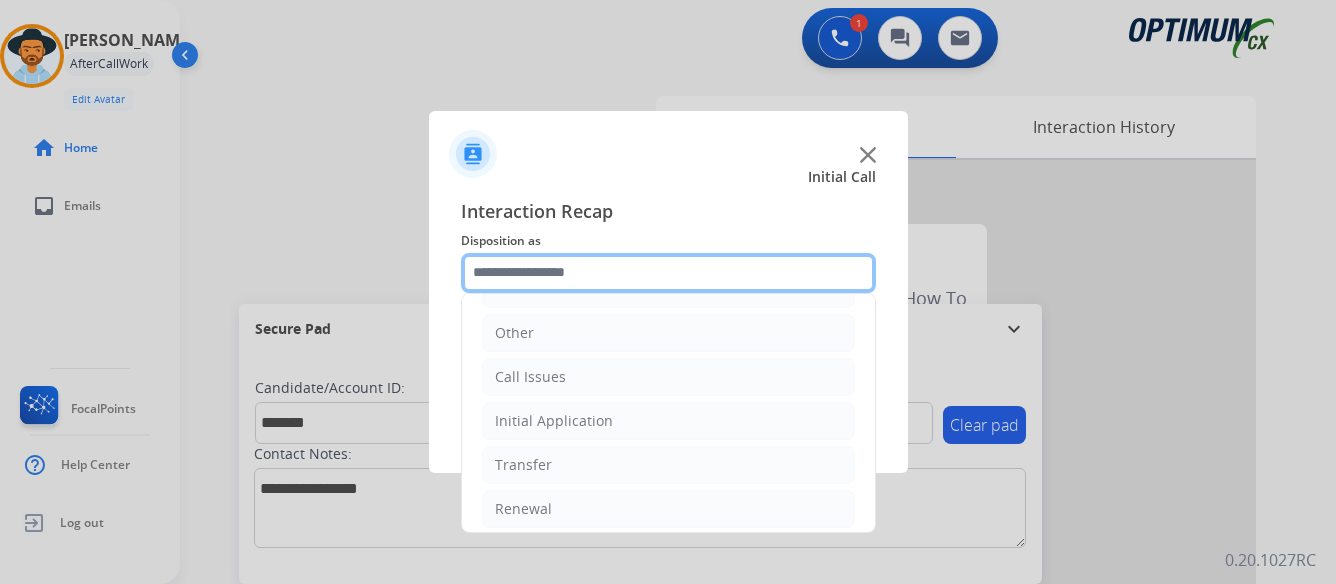 scroll, scrollTop: 136, scrollLeft: 0, axis: vertical 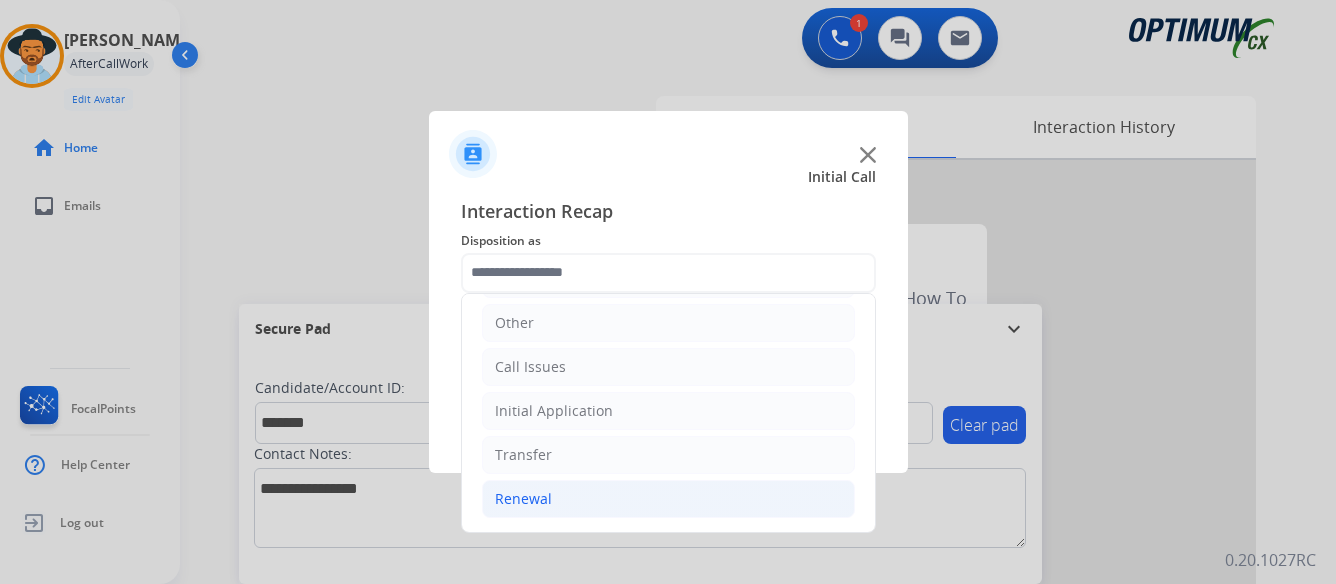click on "Renewal" 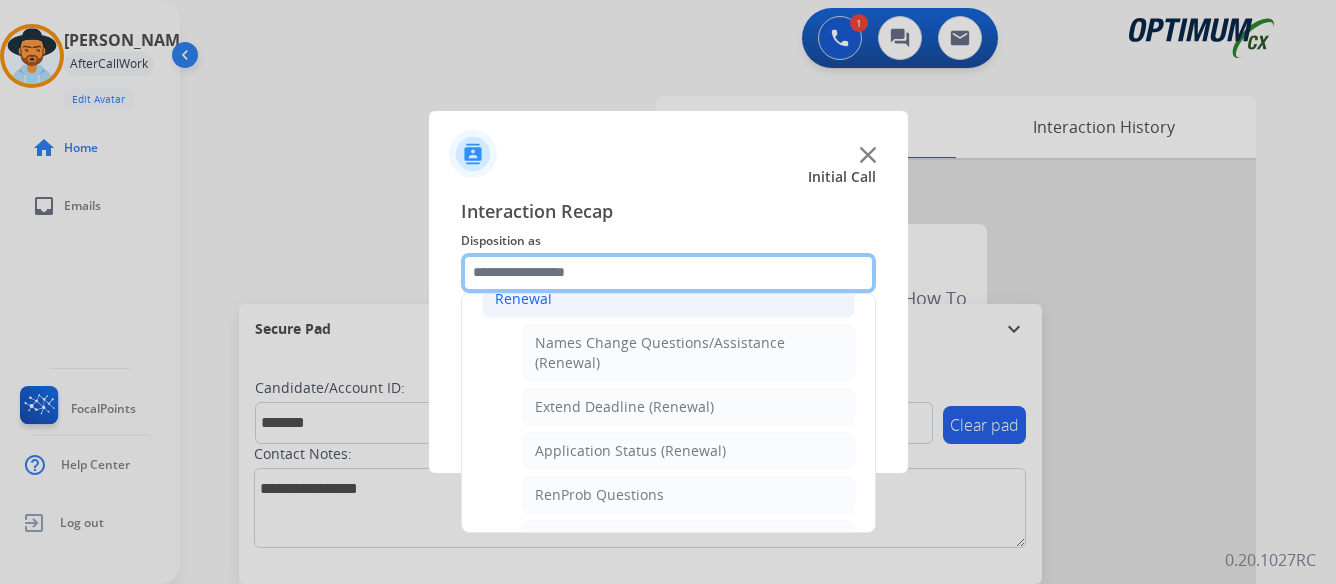 scroll, scrollTop: 436, scrollLeft: 0, axis: vertical 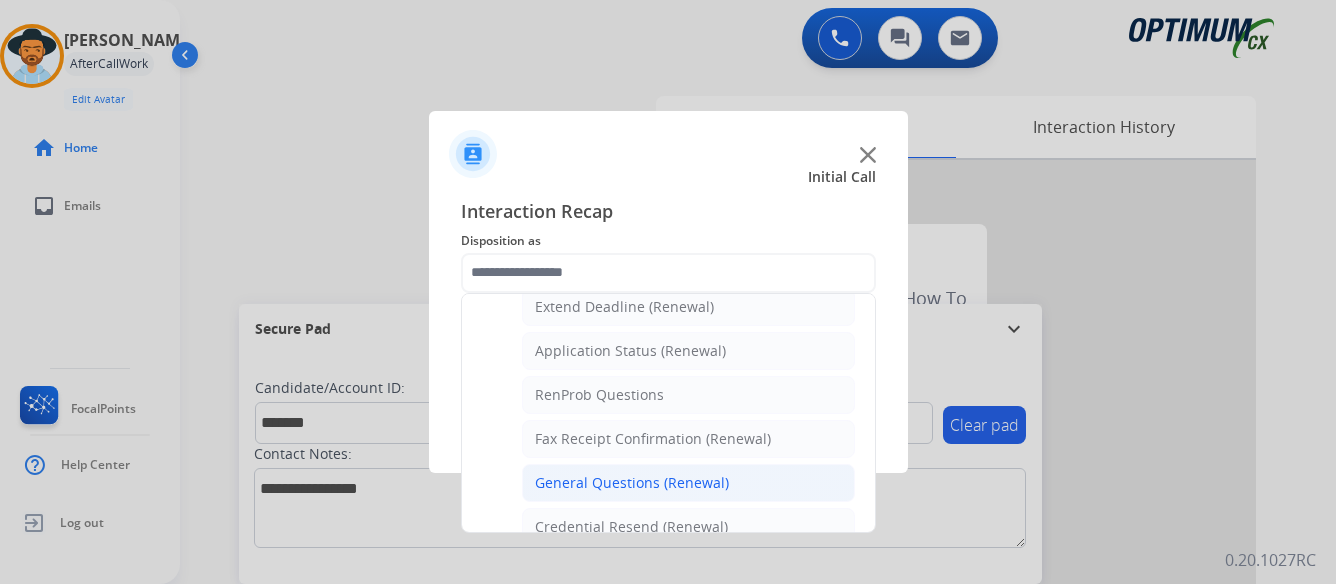 click on "General Questions (Renewal)" 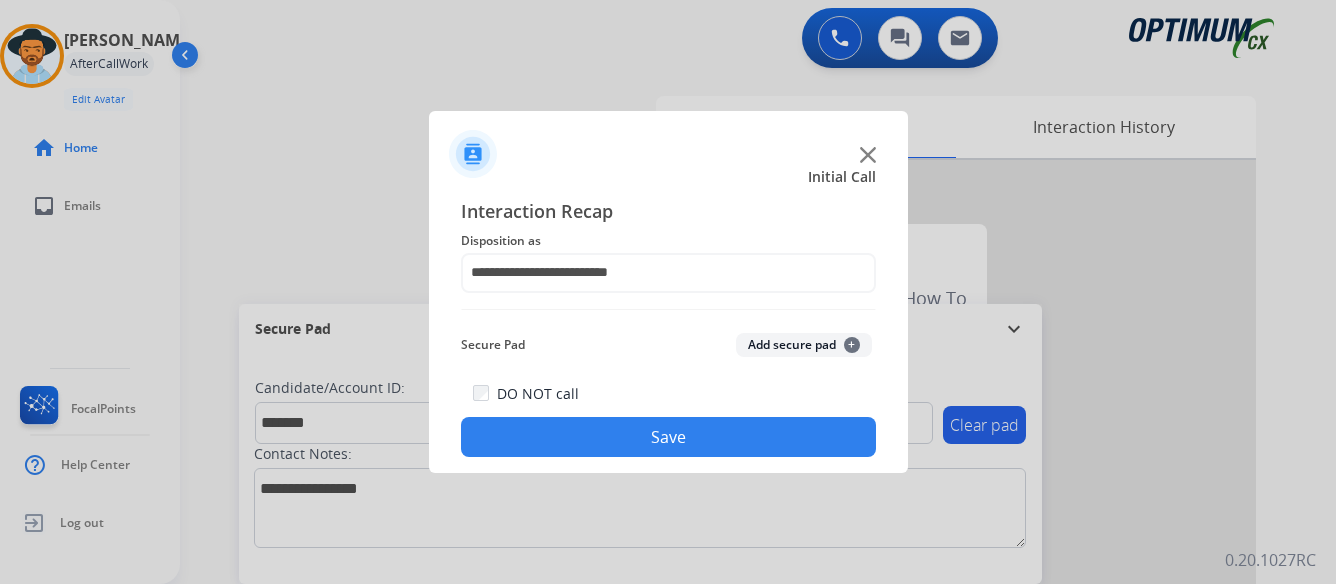 click on "Save" 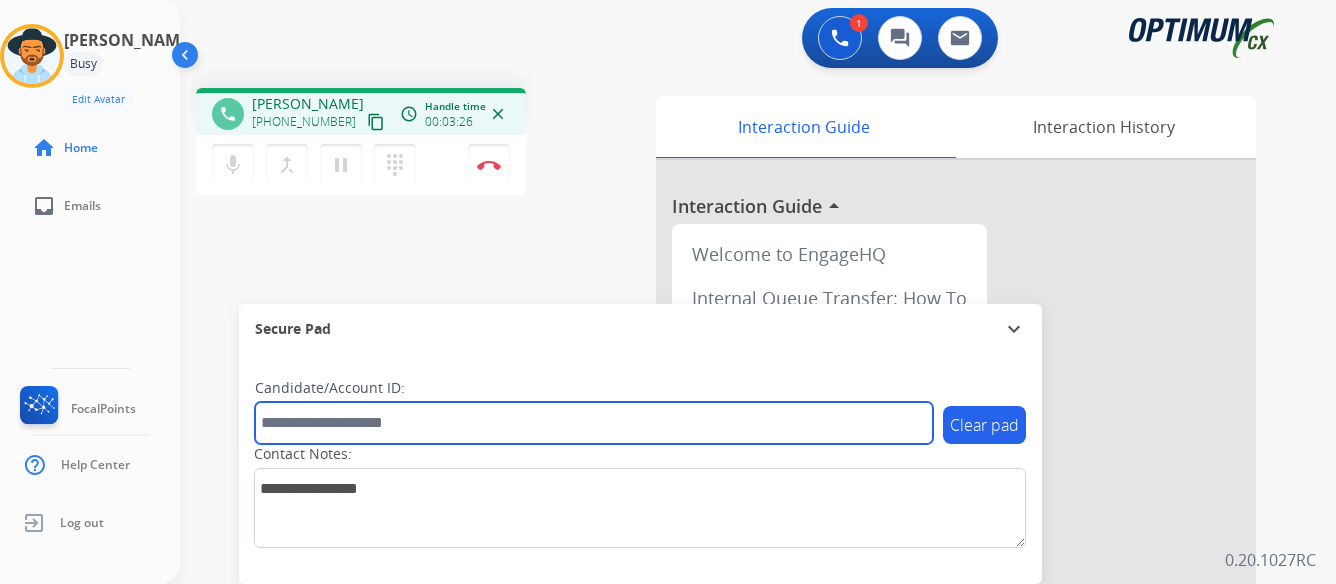paste on "*******" 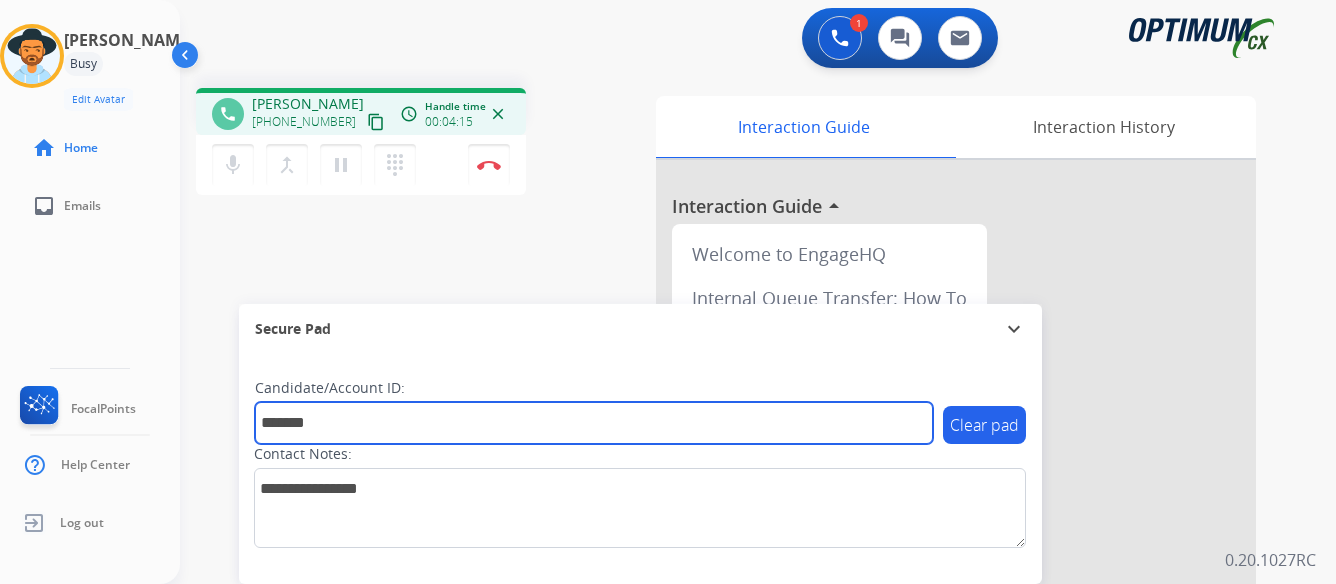 type on "*******" 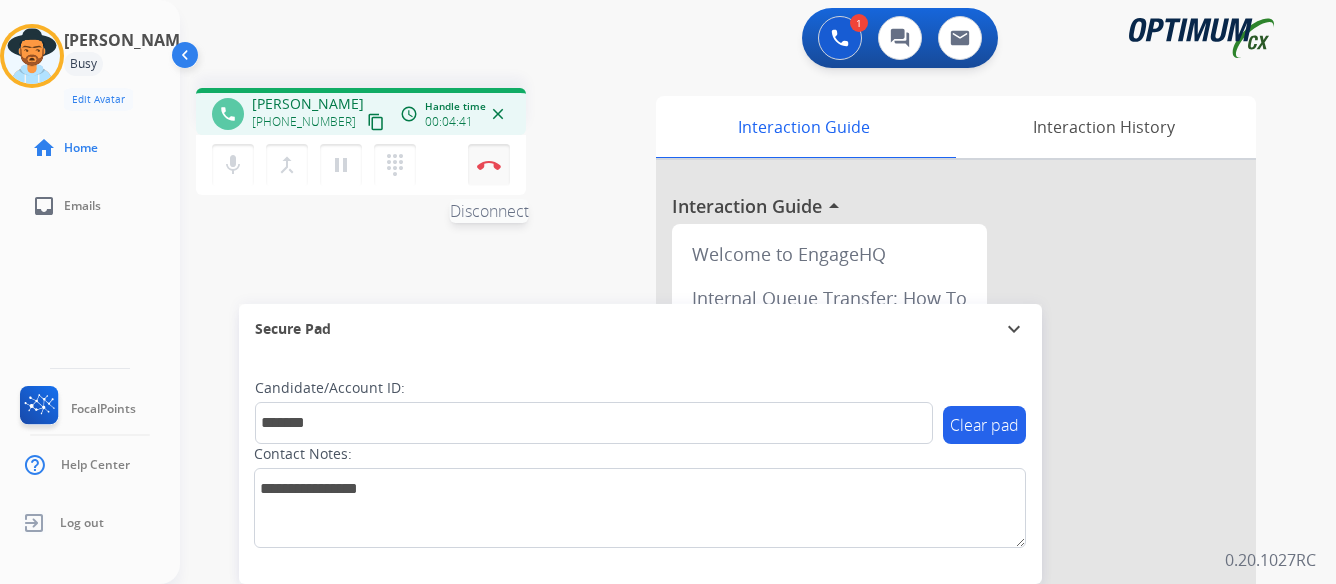 click at bounding box center [489, 165] 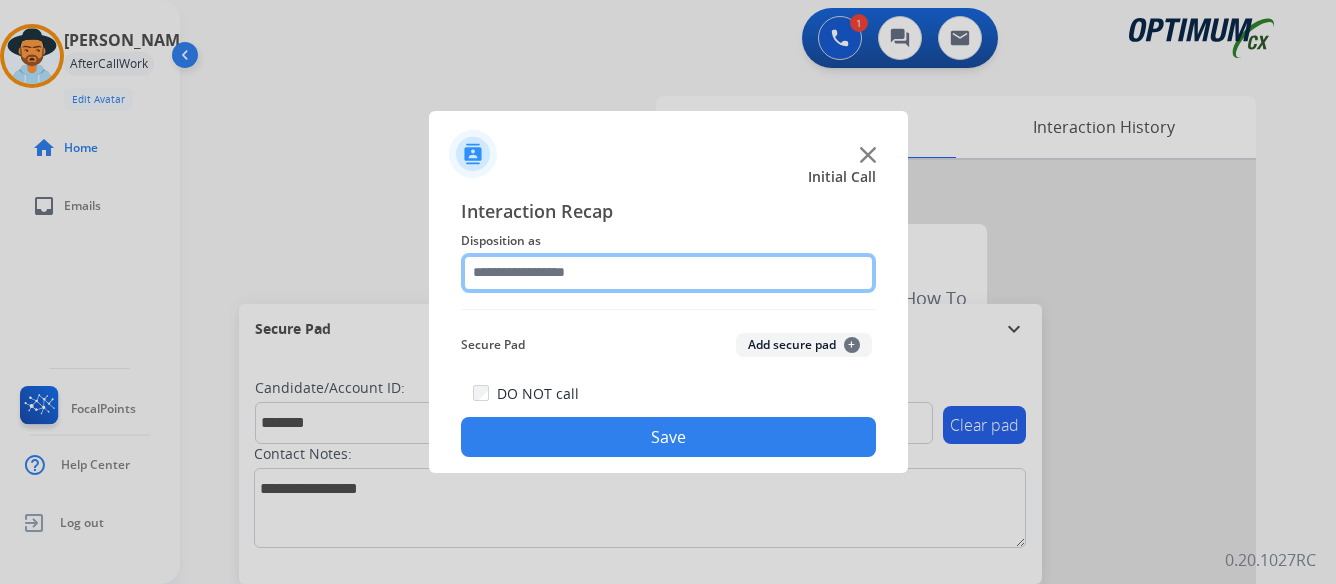 click 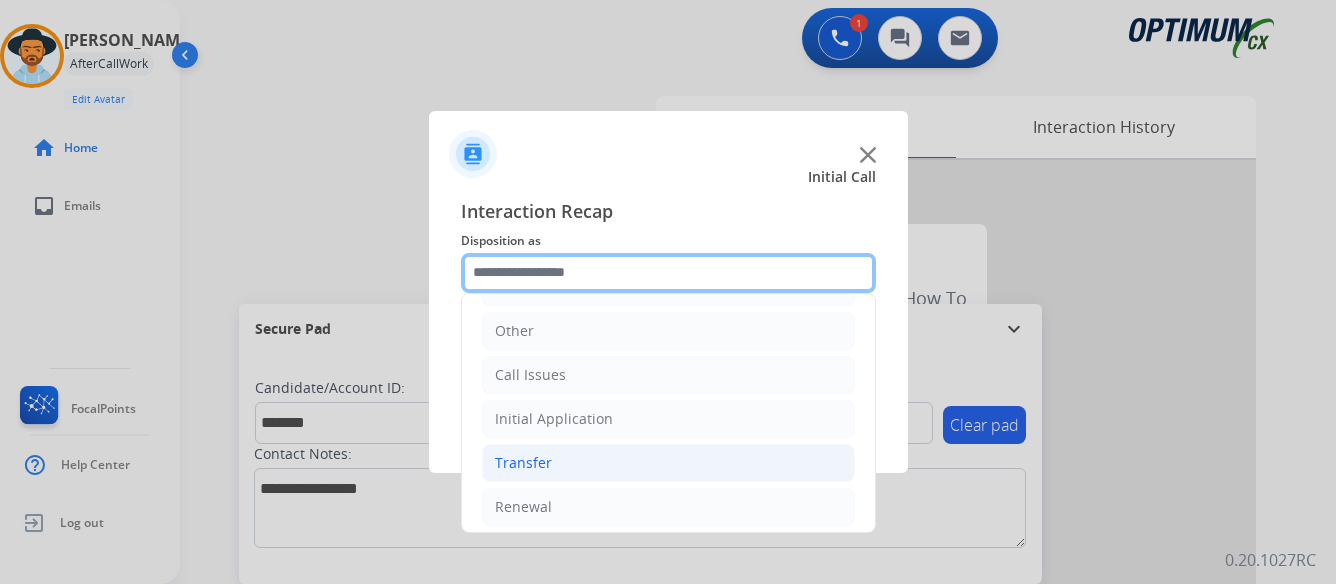 scroll, scrollTop: 136, scrollLeft: 0, axis: vertical 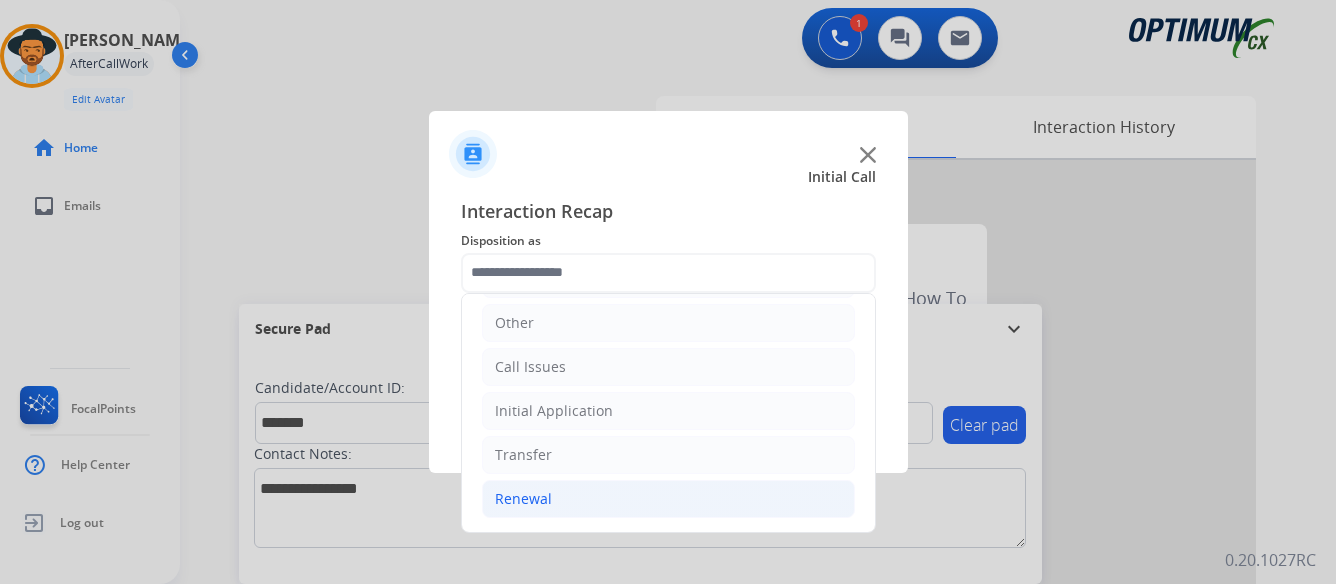click on "Renewal" 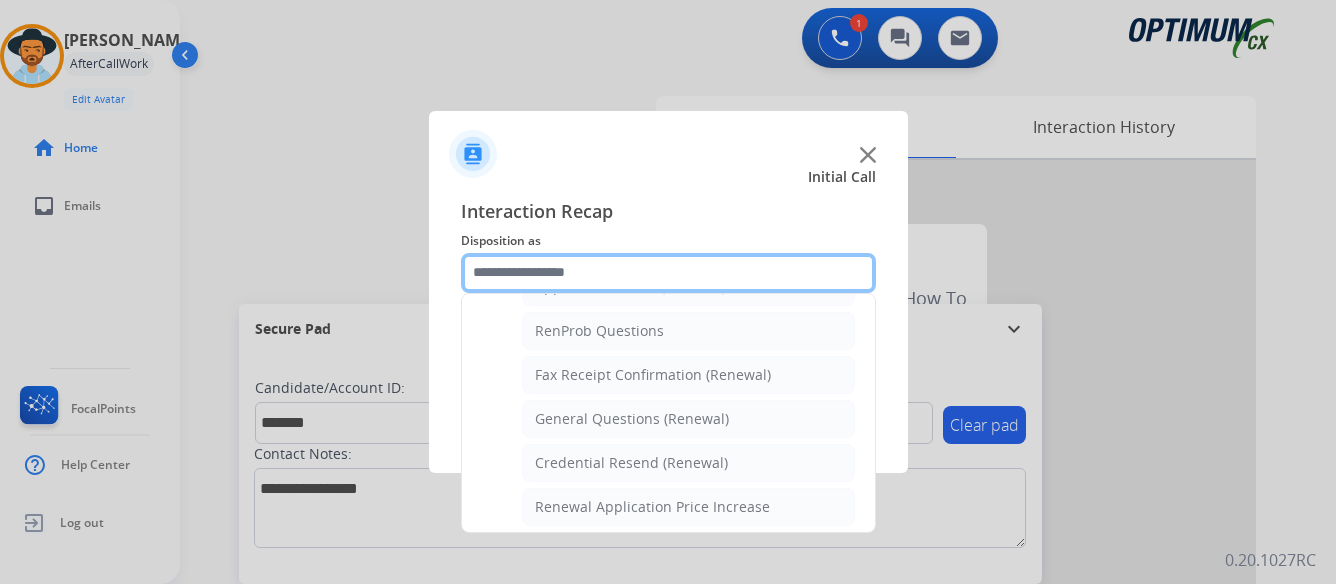 scroll, scrollTop: 536, scrollLeft: 0, axis: vertical 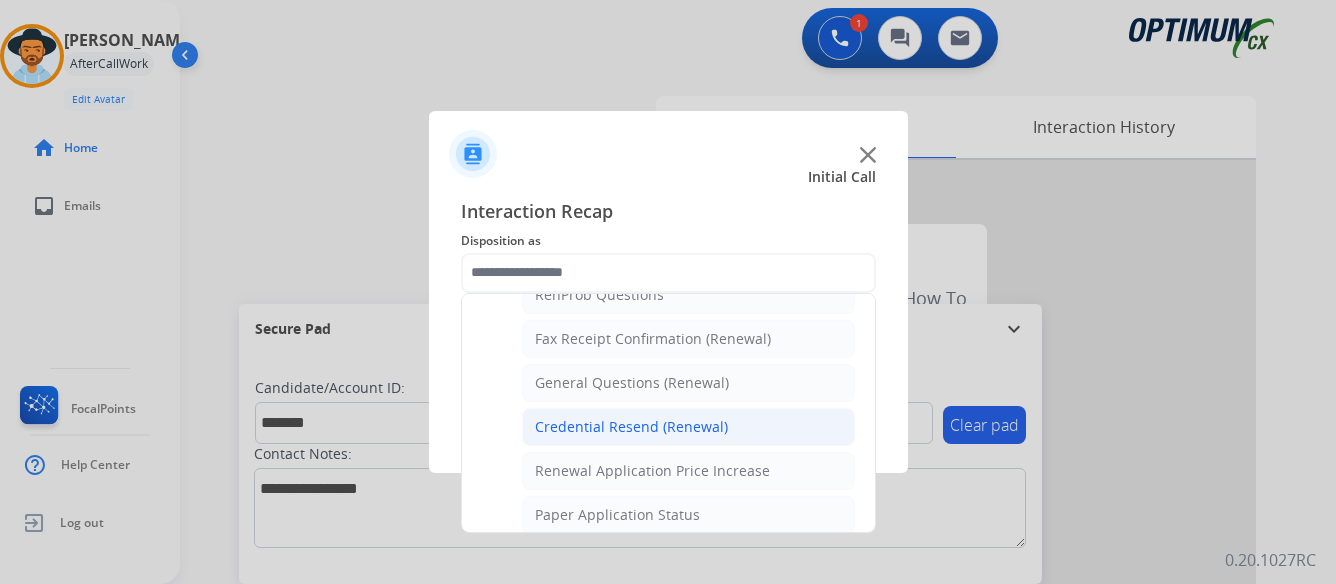 click on "Credential Resend (Renewal)" 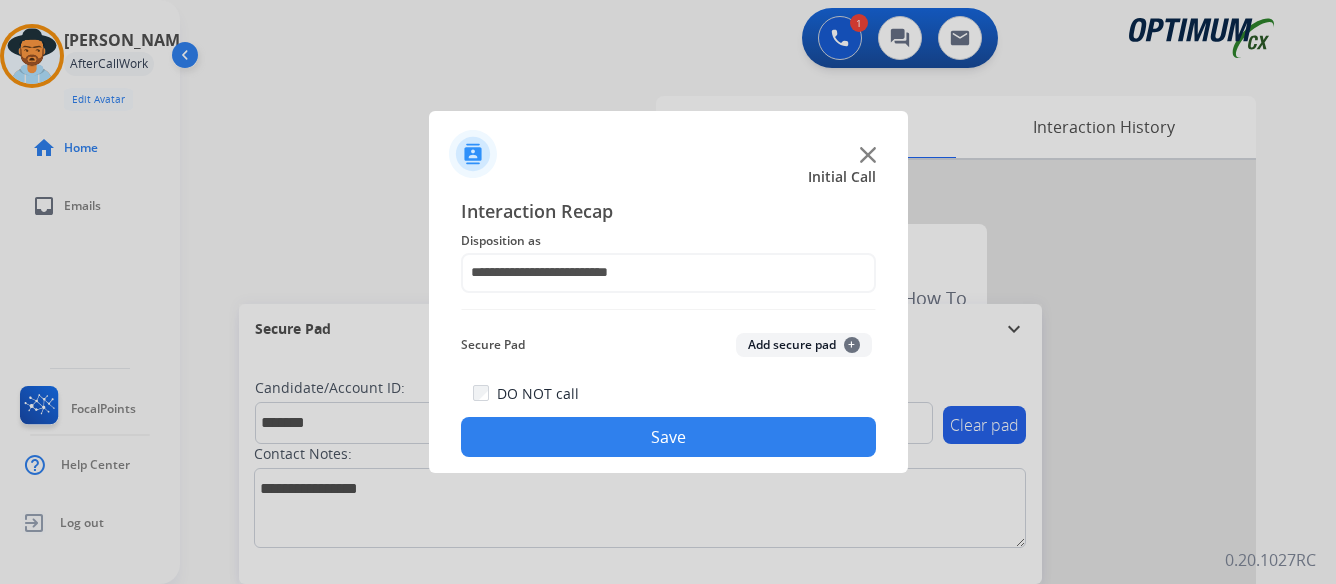 click on "Save" 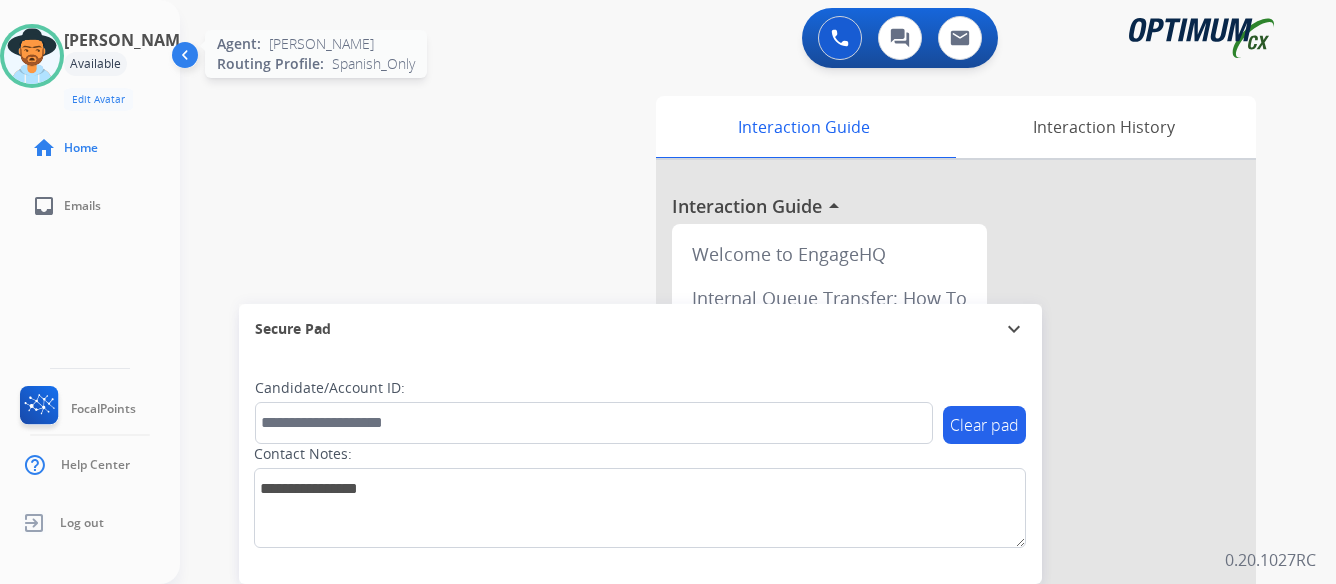 click at bounding box center [32, 56] 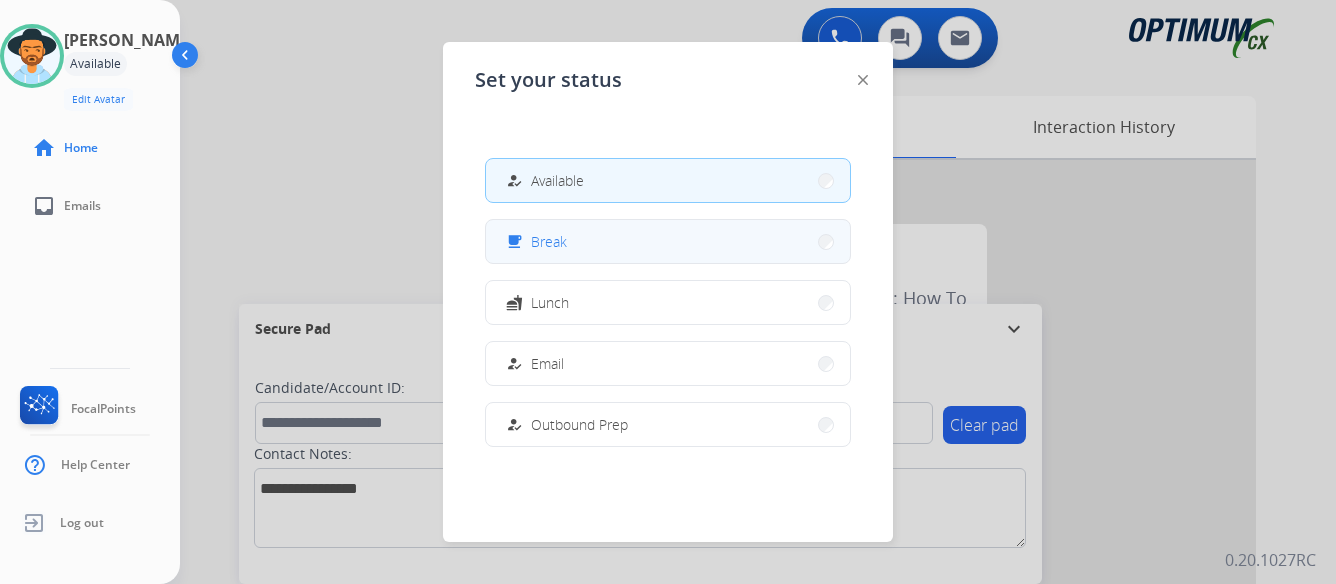 click on "free_breakfast Break" at bounding box center [668, 241] 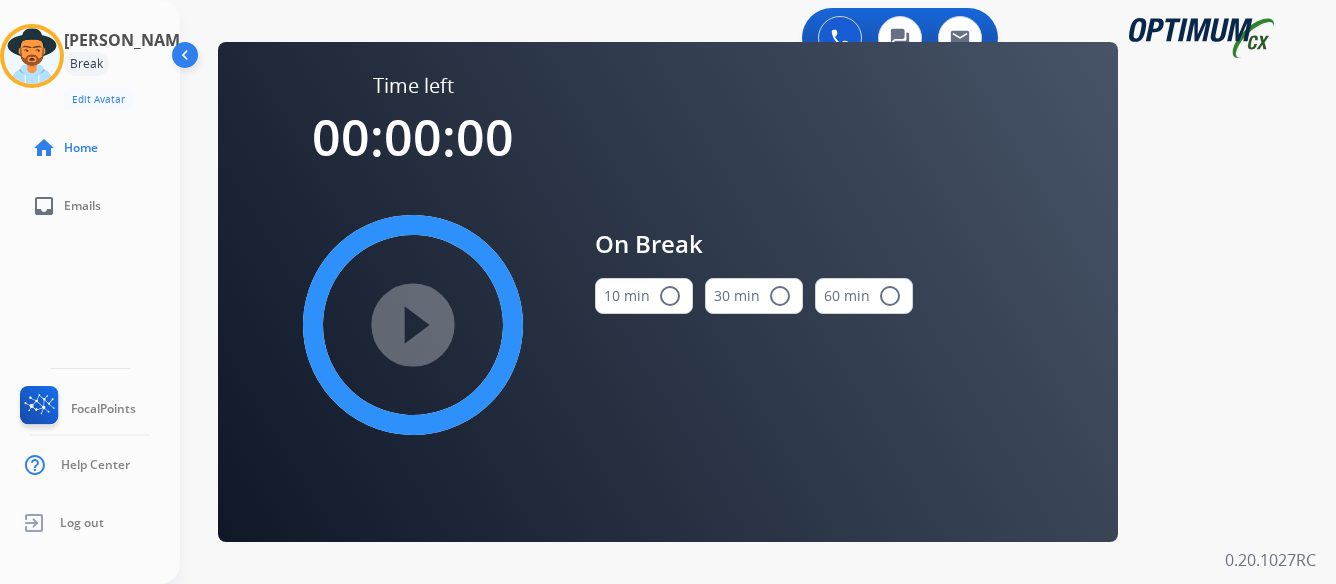 click on "radio_button_unchecked" at bounding box center (670, 296) 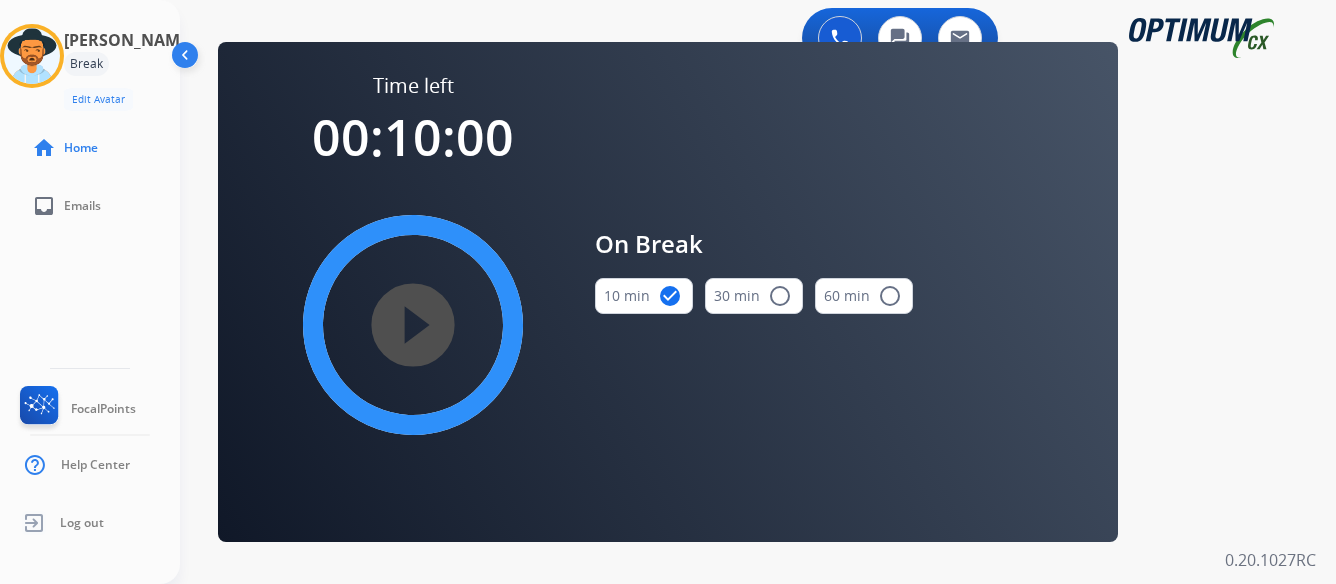 click on "play_circle_filled" at bounding box center (413, 325) 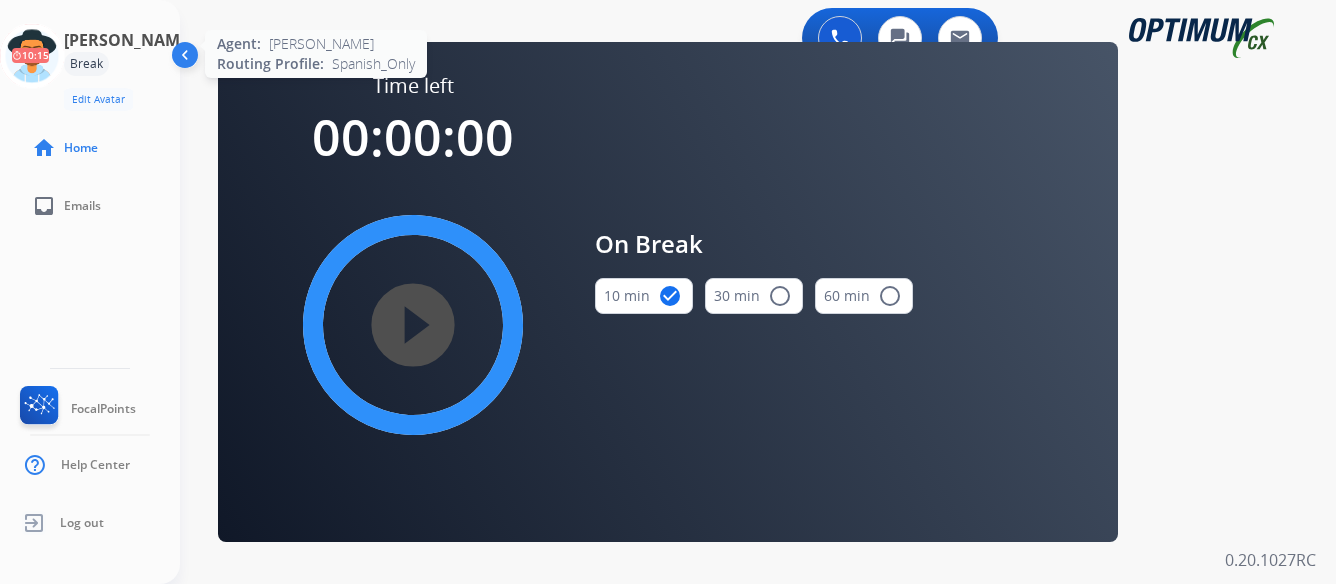 click 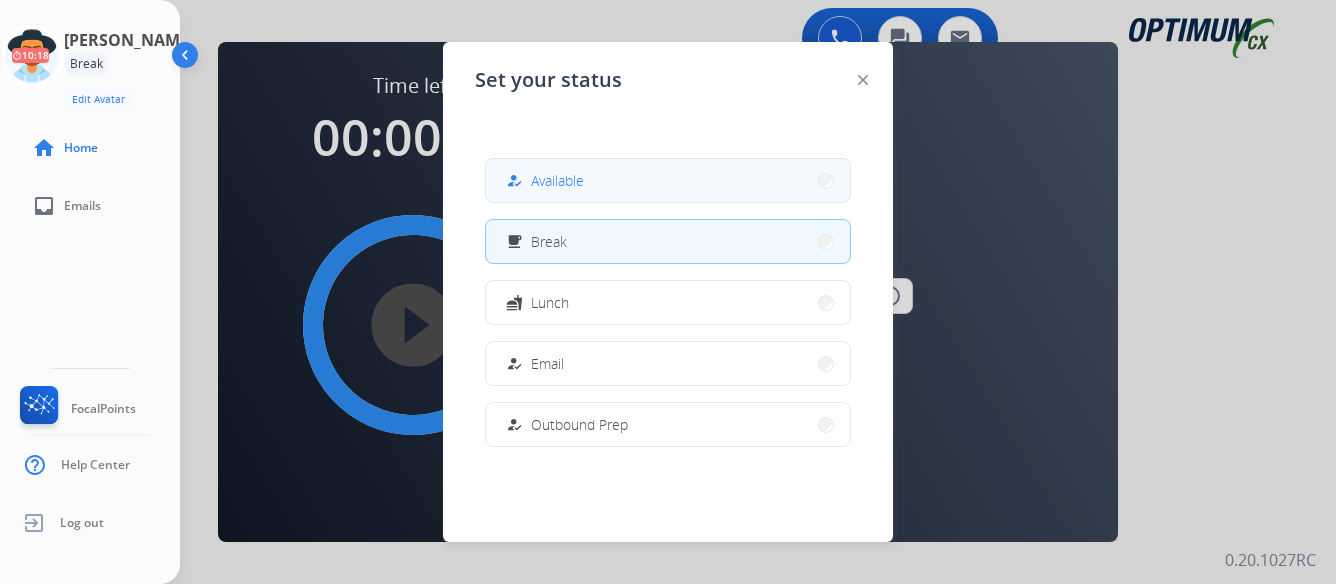 click on "how_to_reg Available" at bounding box center [668, 180] 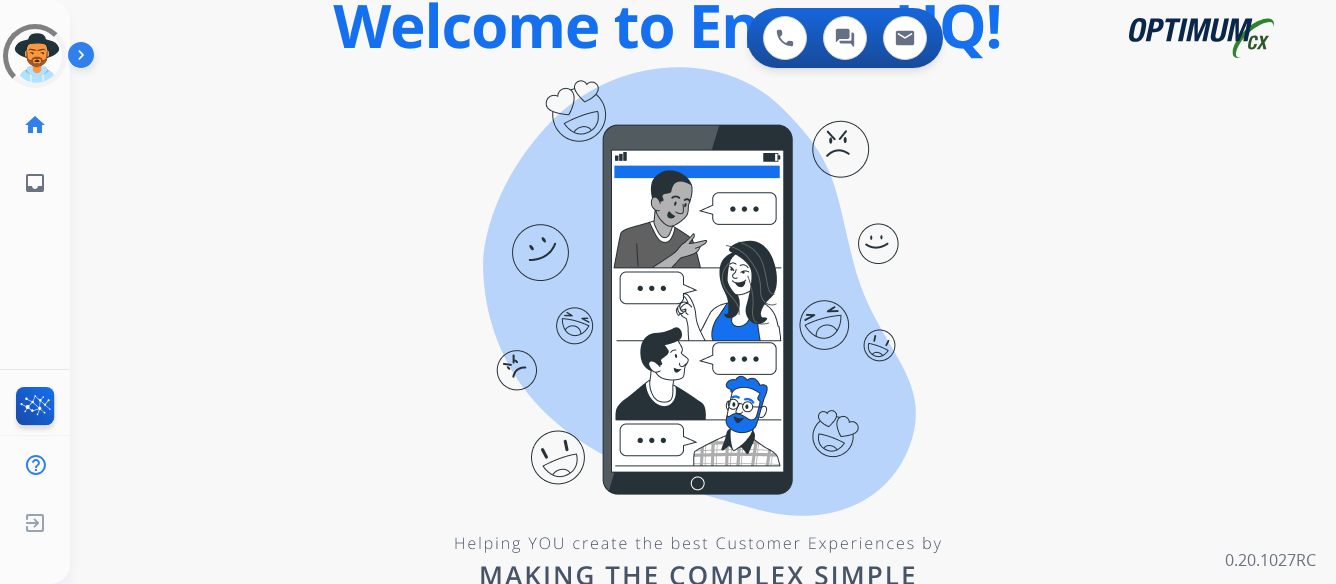 scroll, scrollTop: 0, scrollLeft: 0, axis: both 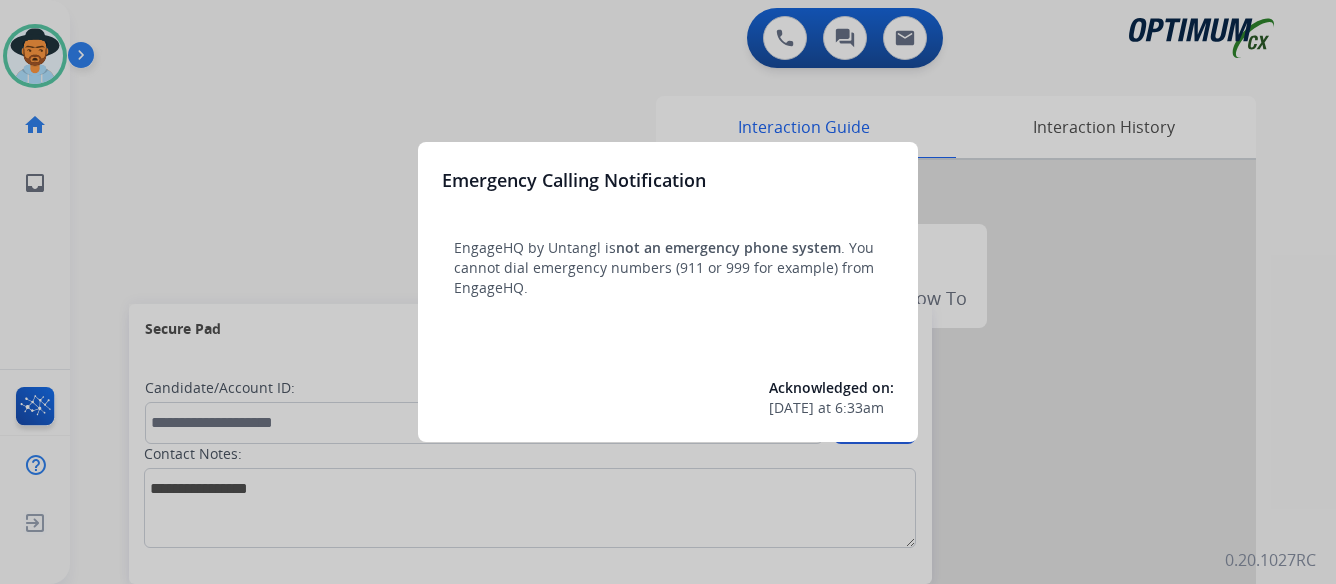 click at bounding box center (668, 292) 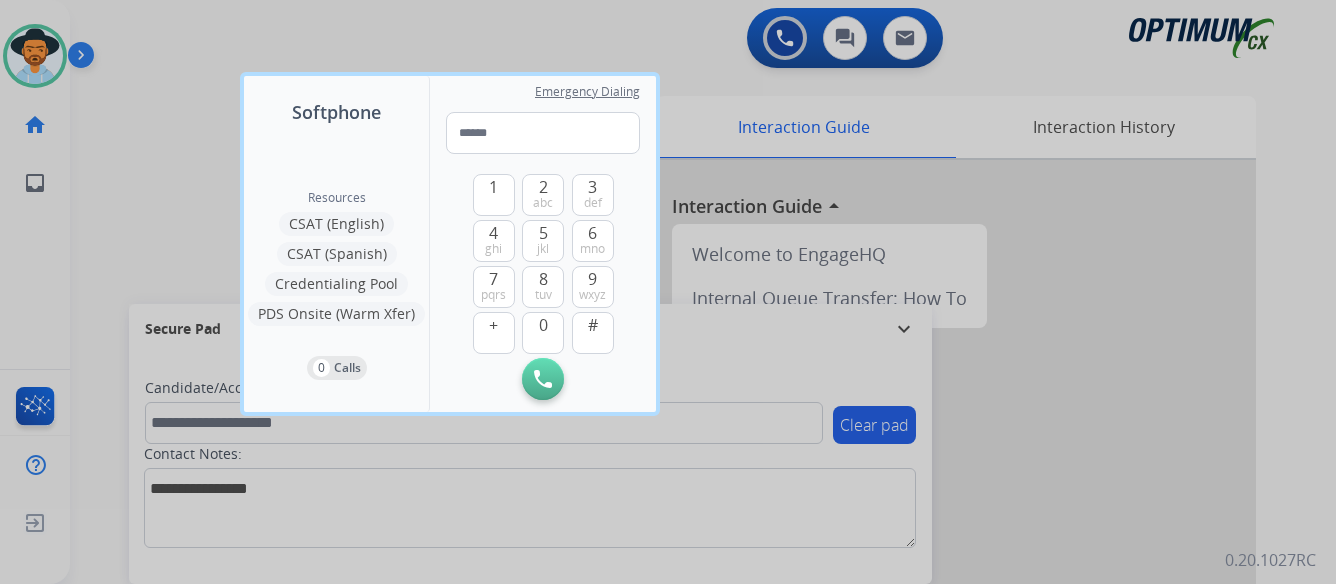click at bounding box center (668, 292) 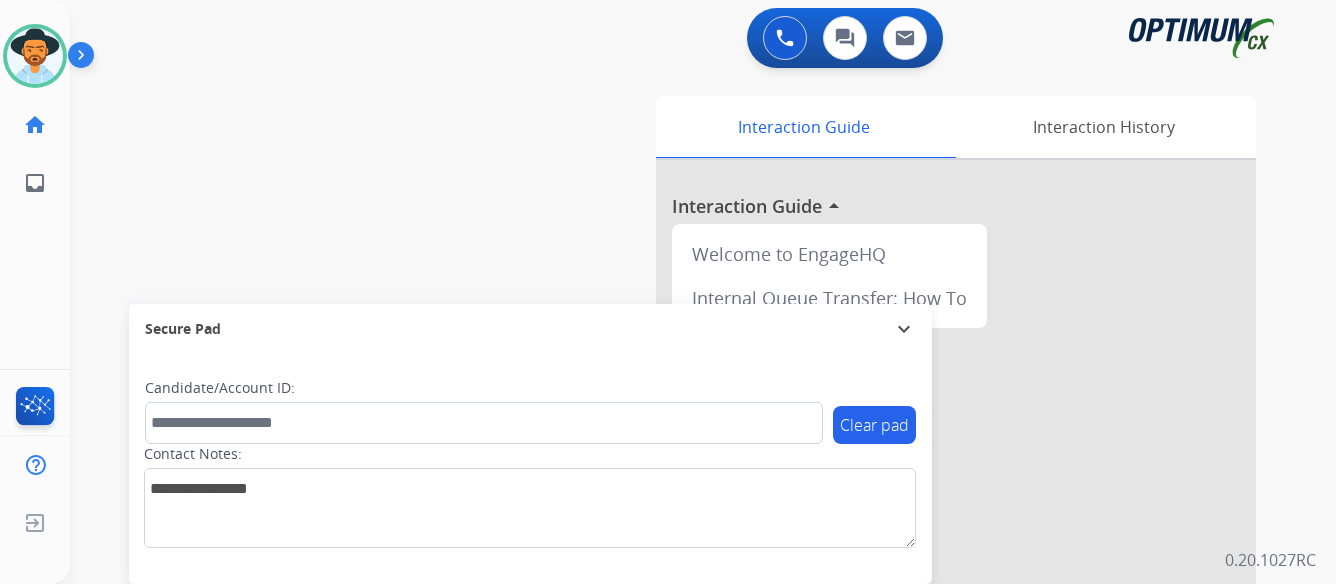 click at bounding box center [85, 59] 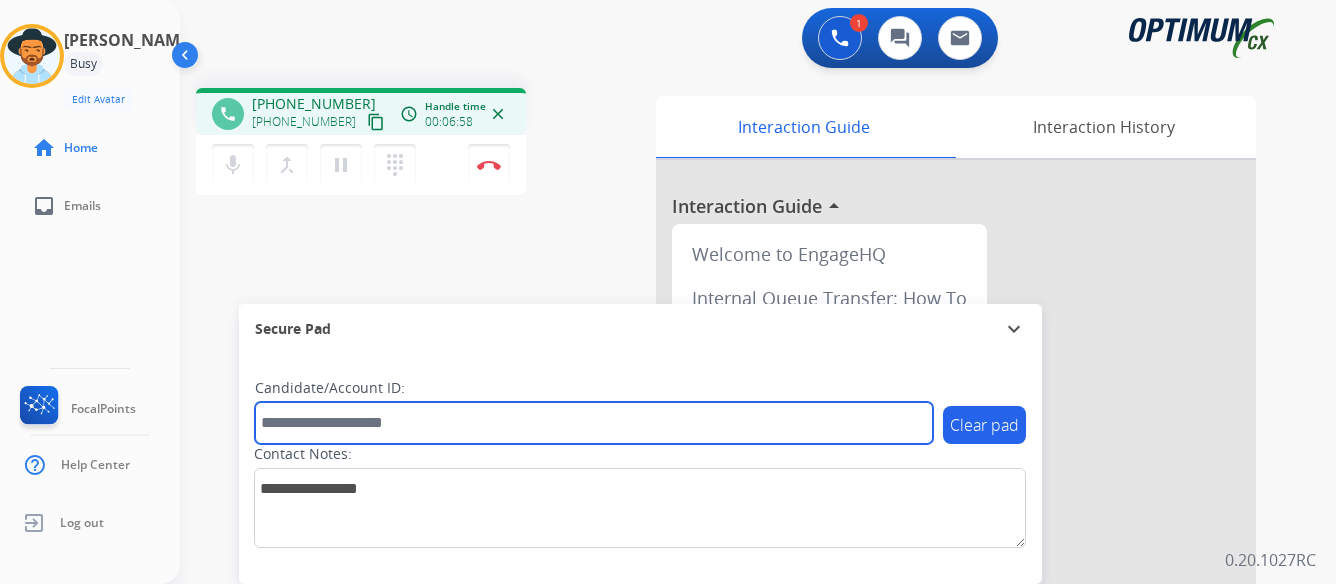 paste on "*******" 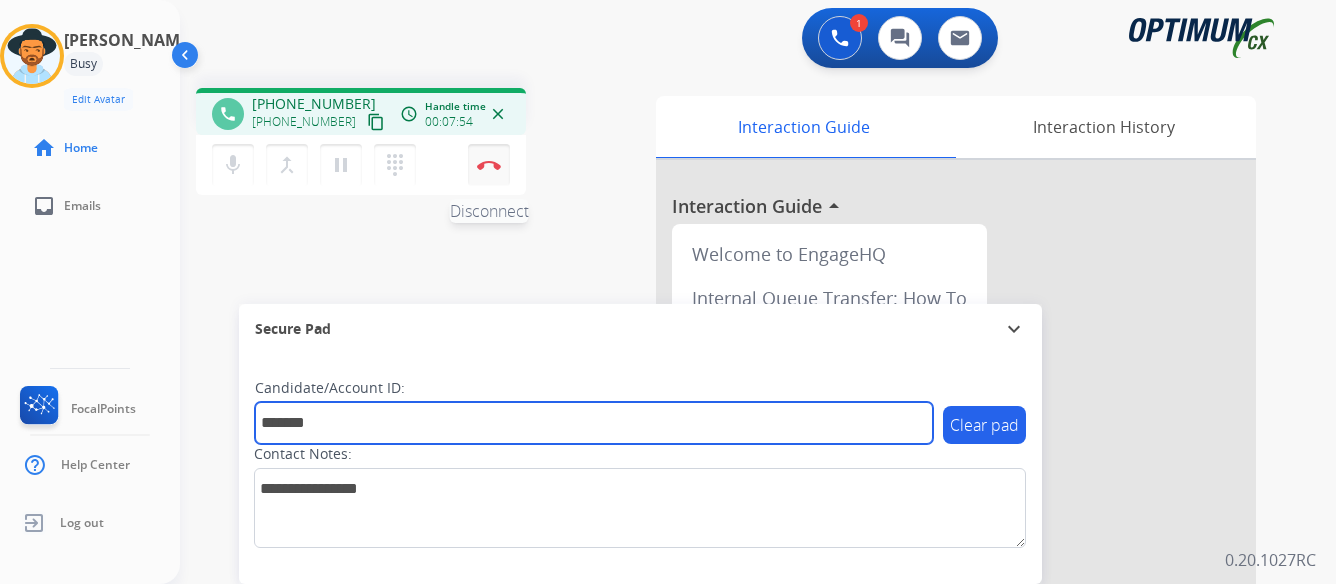 type on "*******" 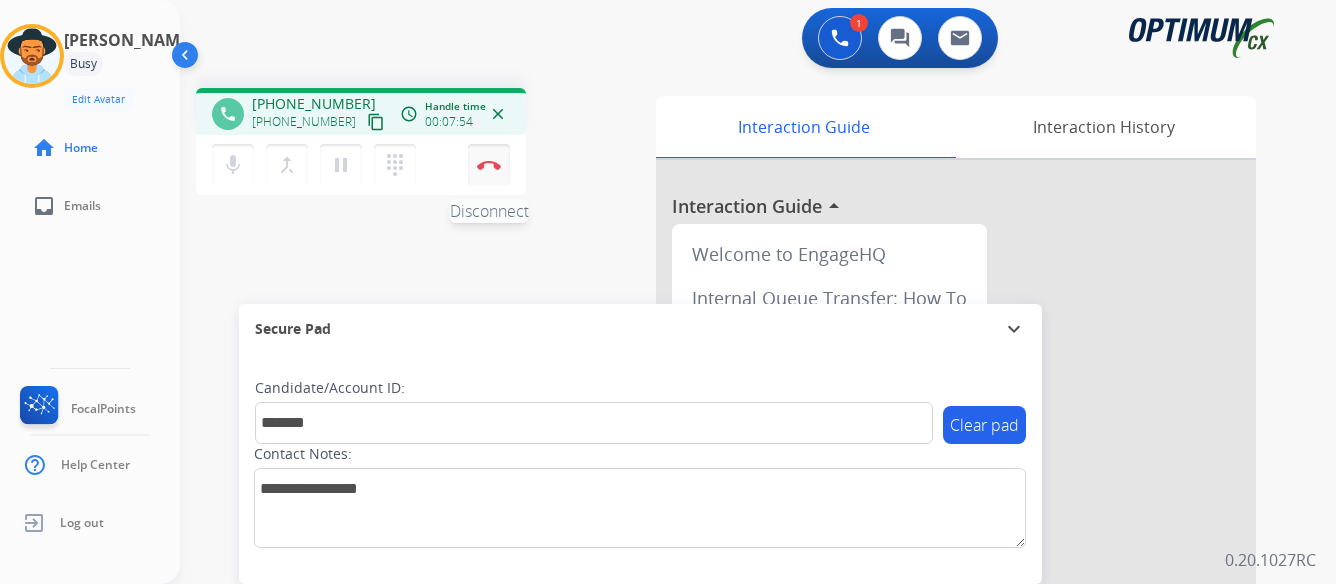 click at bounding box center [489, 165] 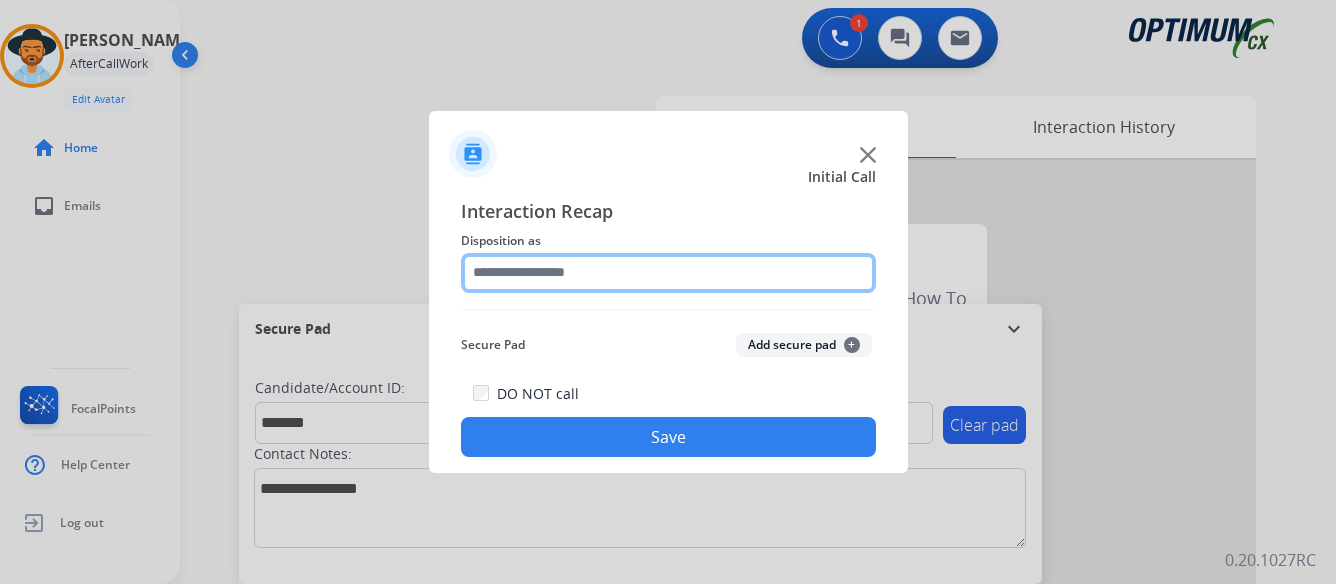 click 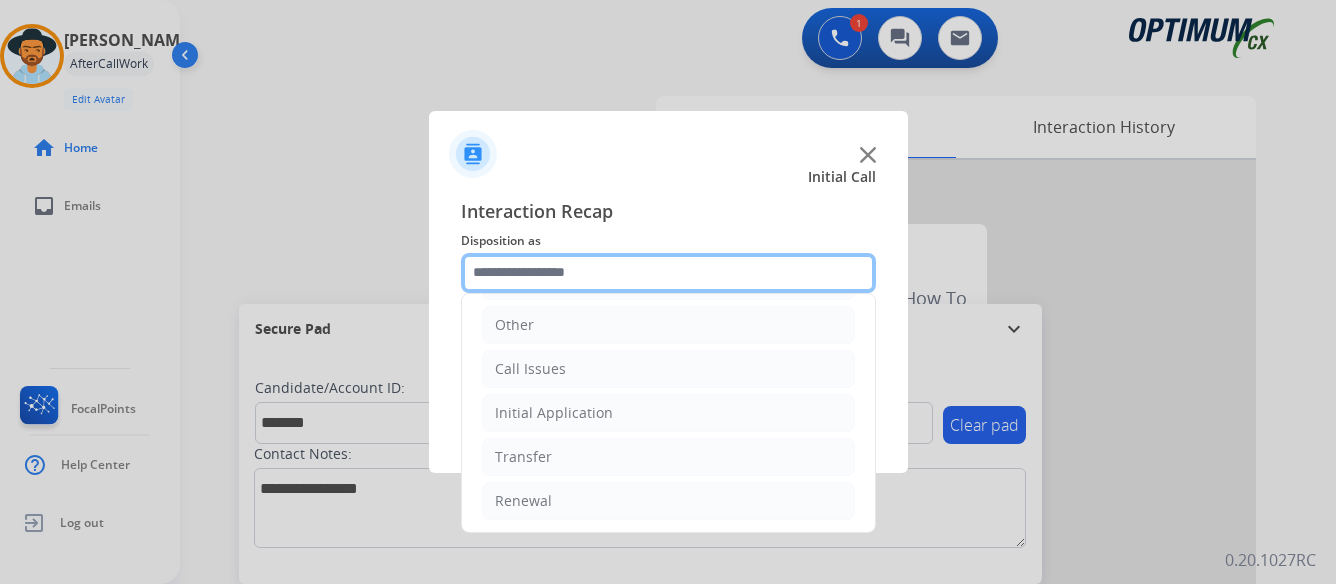 scroll, scrollTop: 136, scrollLeft: 0, axis: vertical 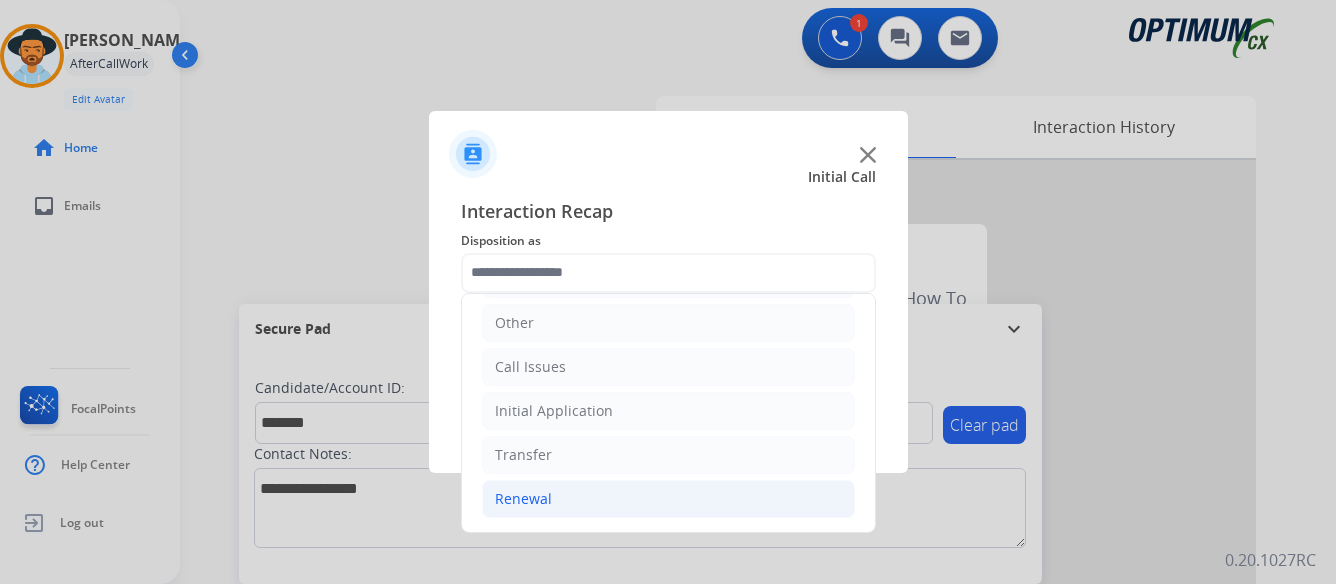 click on "Renewal" 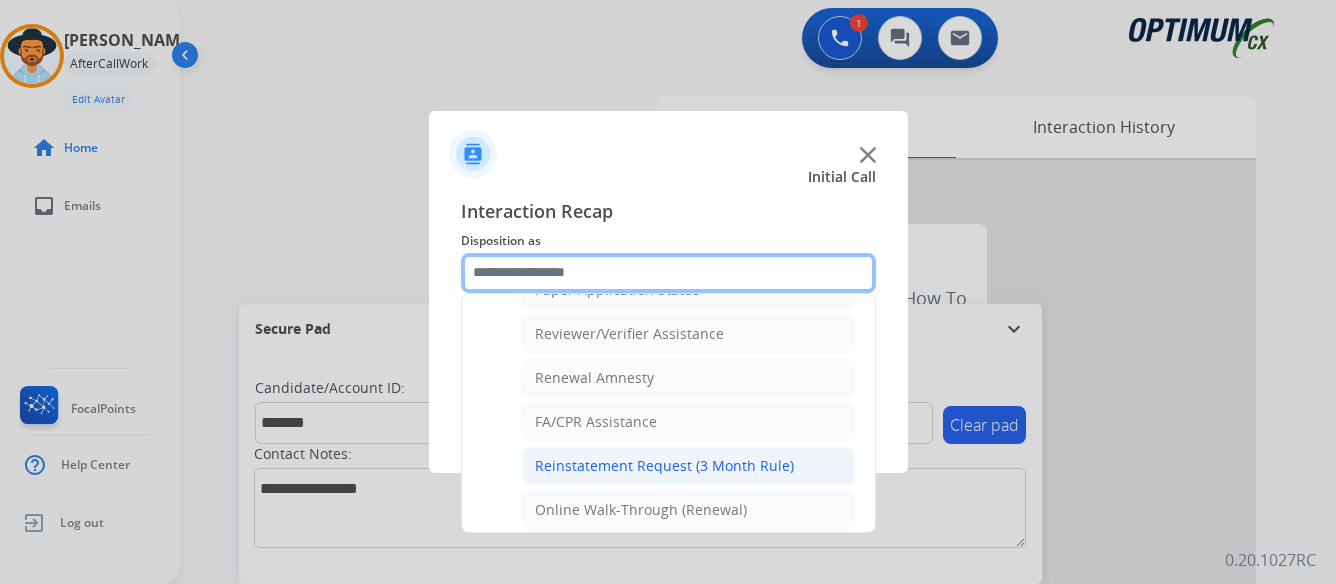 scroll, scrollTop: 772, scrollLeft: 0, axis: vertical 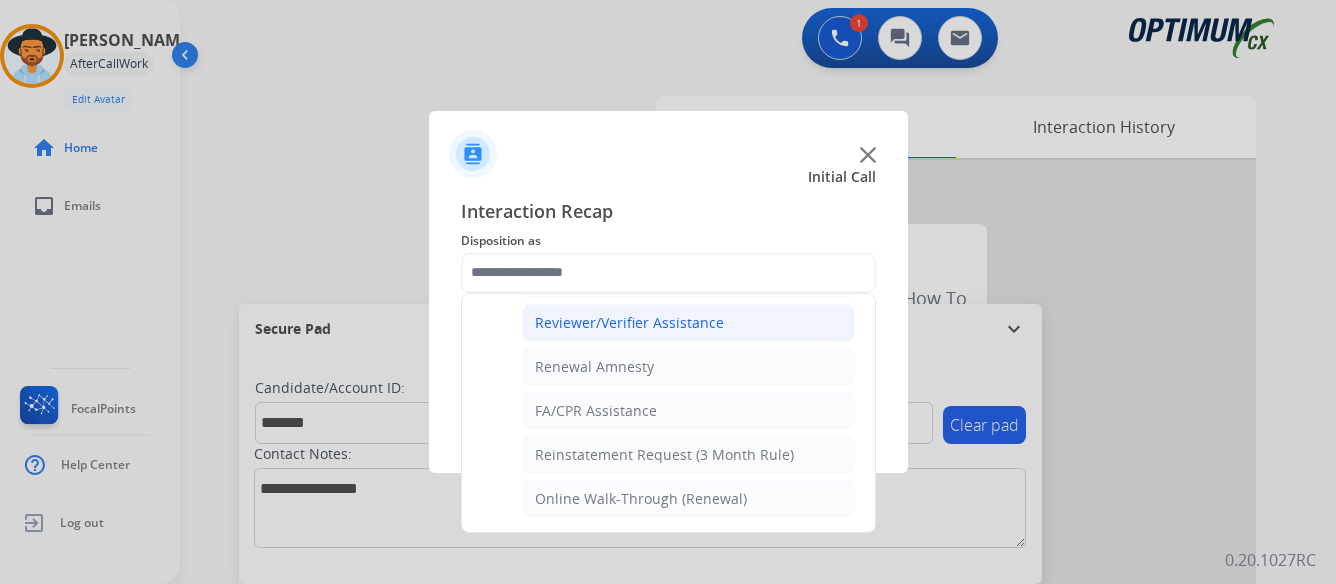 click on "Reviewer/Verifier Assistance" 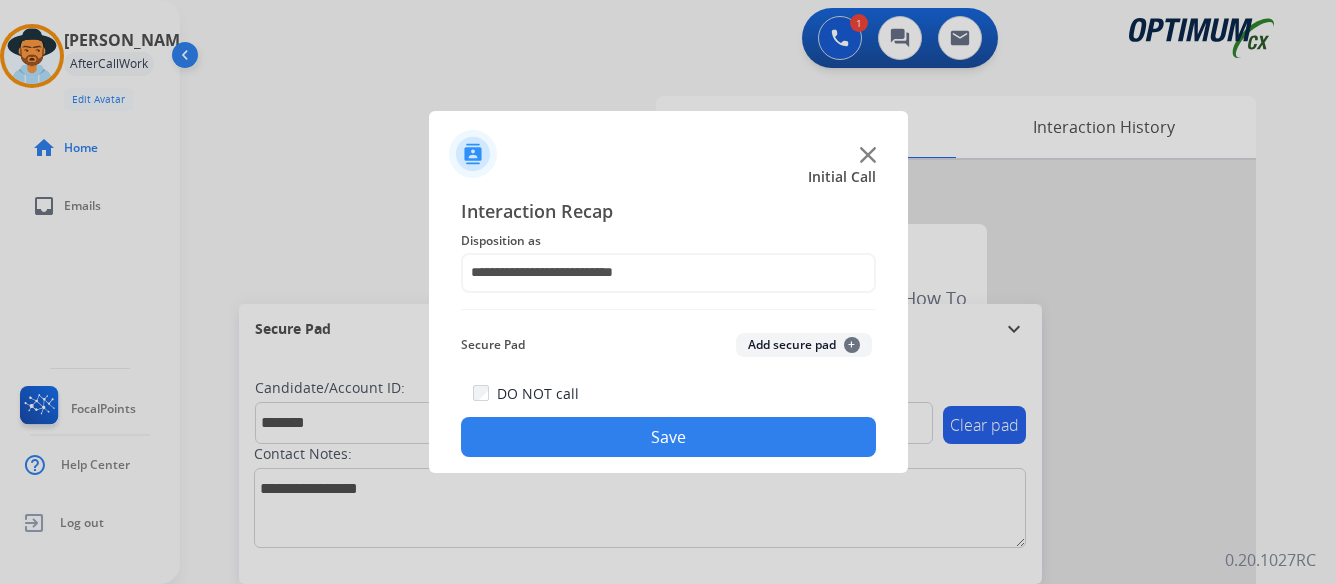 click on "Save" 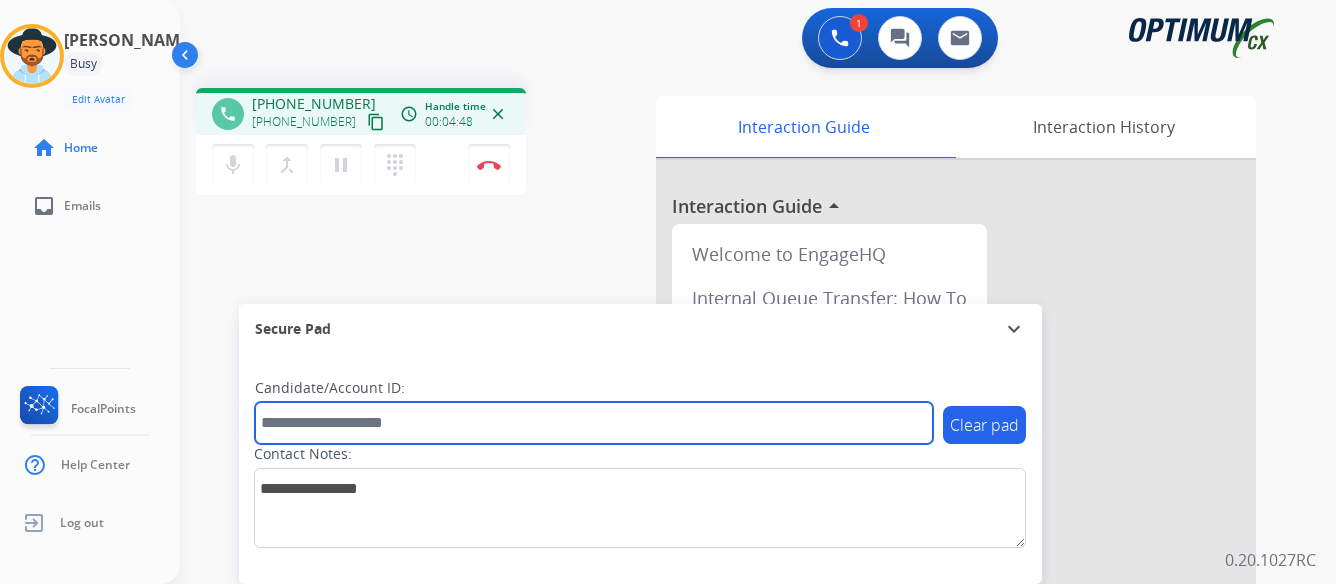 paste on "*******" 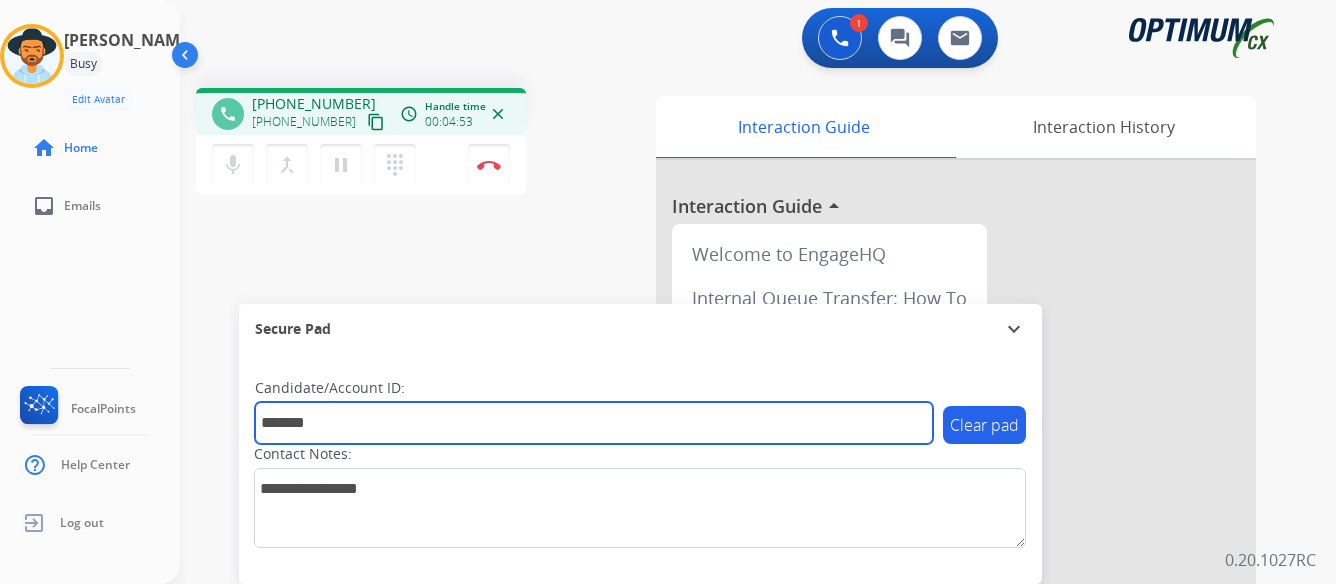 type on "*******" 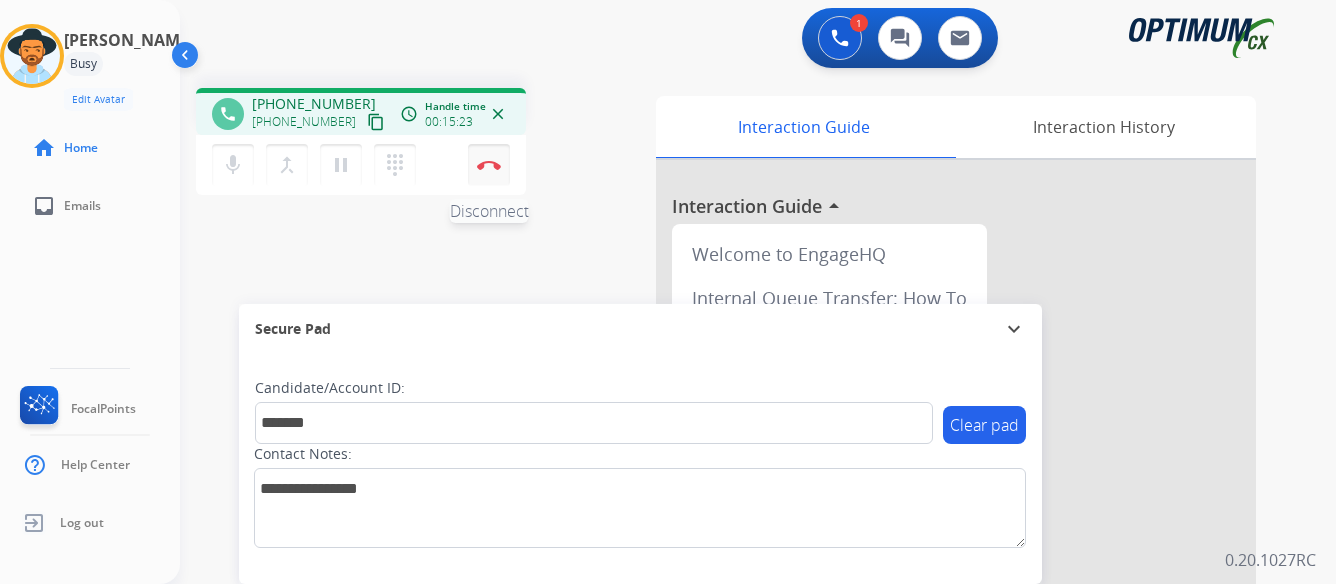 click on "Disconnect" at bounding box center [489, 165] 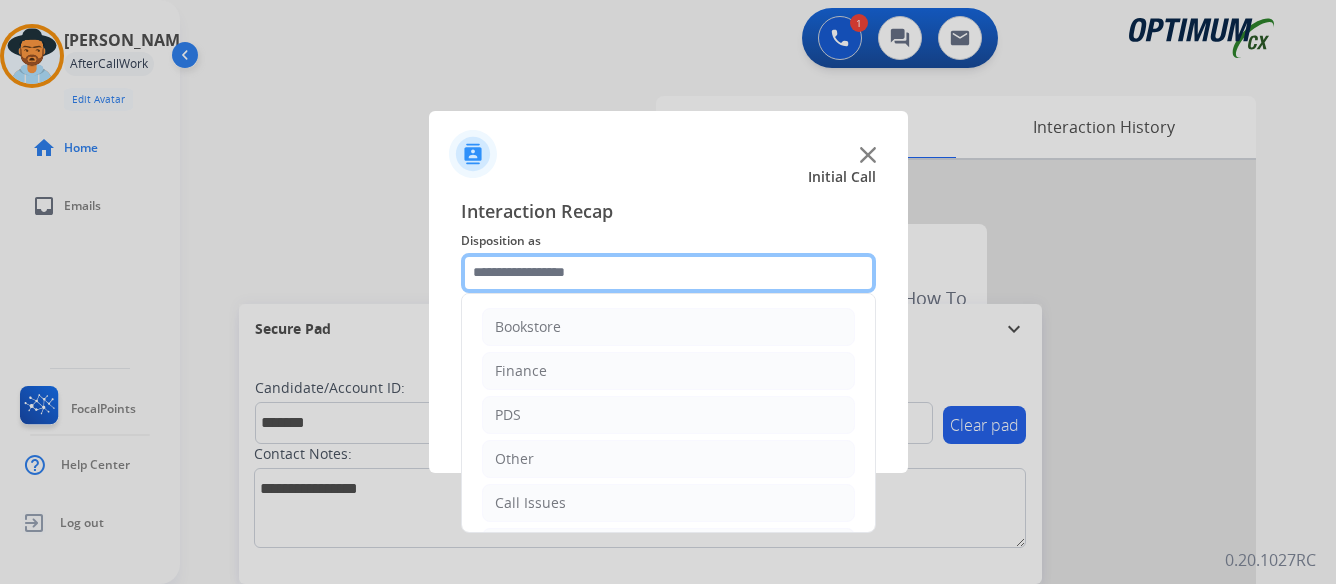 click 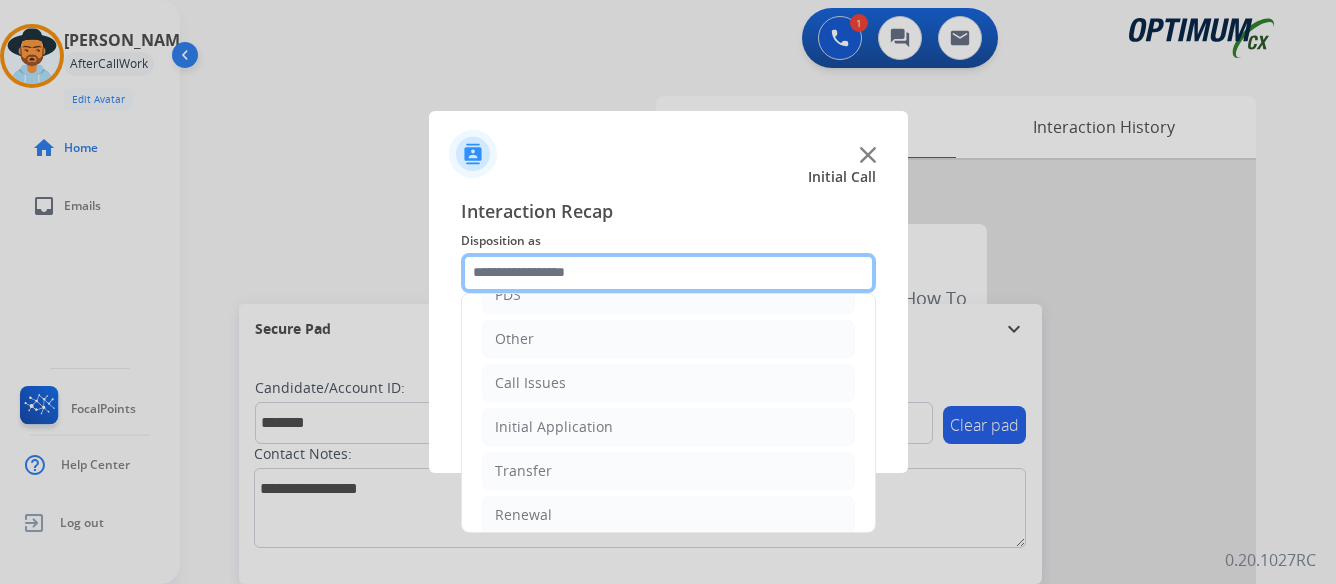 scroll, scrollTop: 136, scrollLeft: 0, axis: vertical 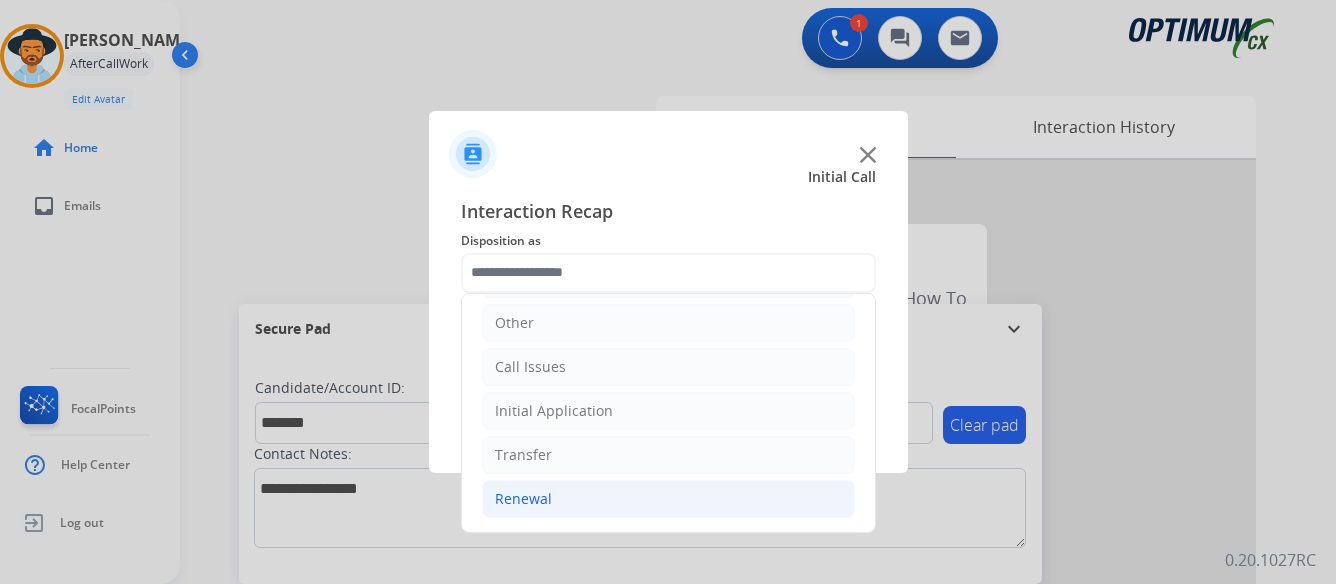click on "Renewal" 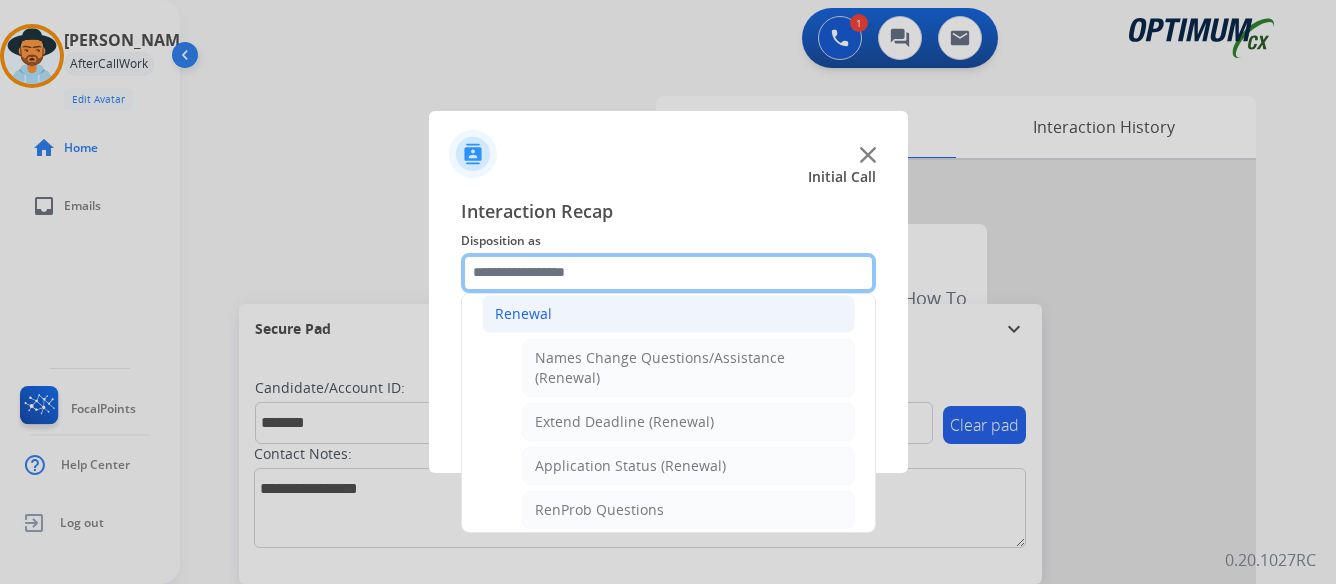 scroll, scrollTop: 436, scrollLeft: 0, axis: vertical 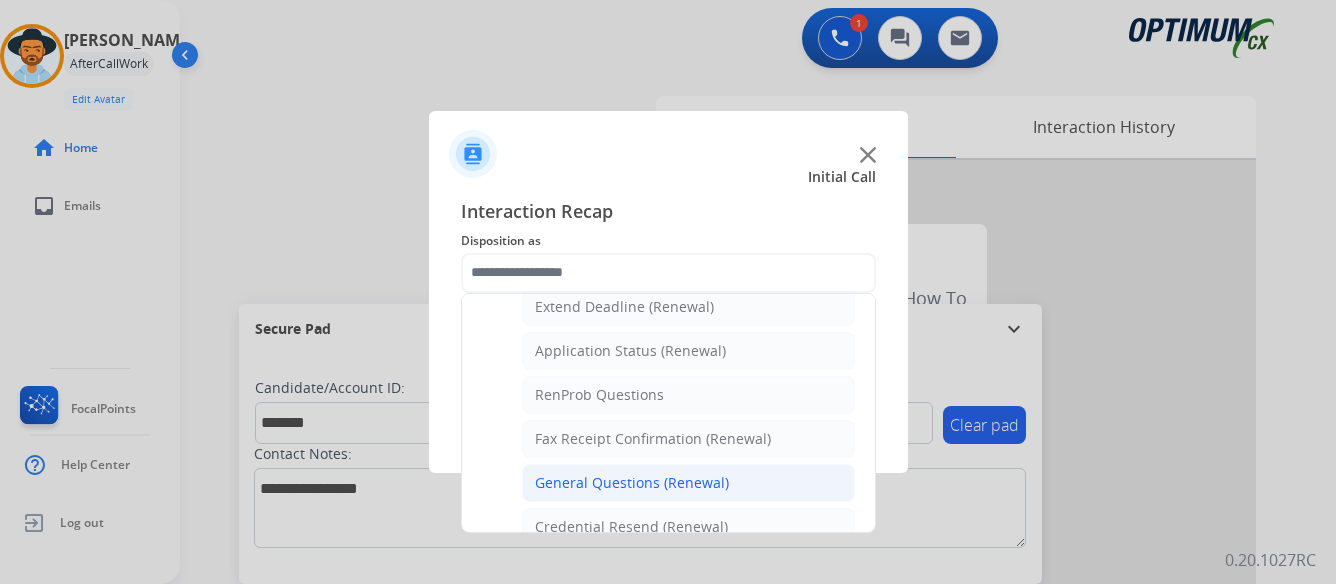 click on "General Questions (Renewal)" 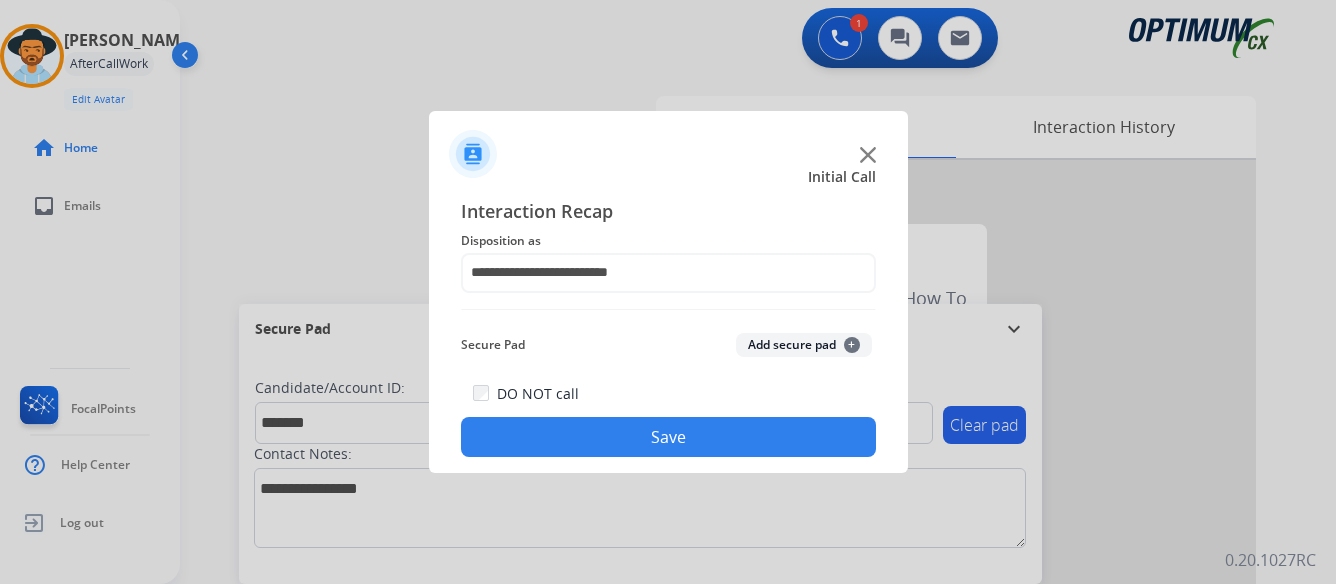 click on "Save" 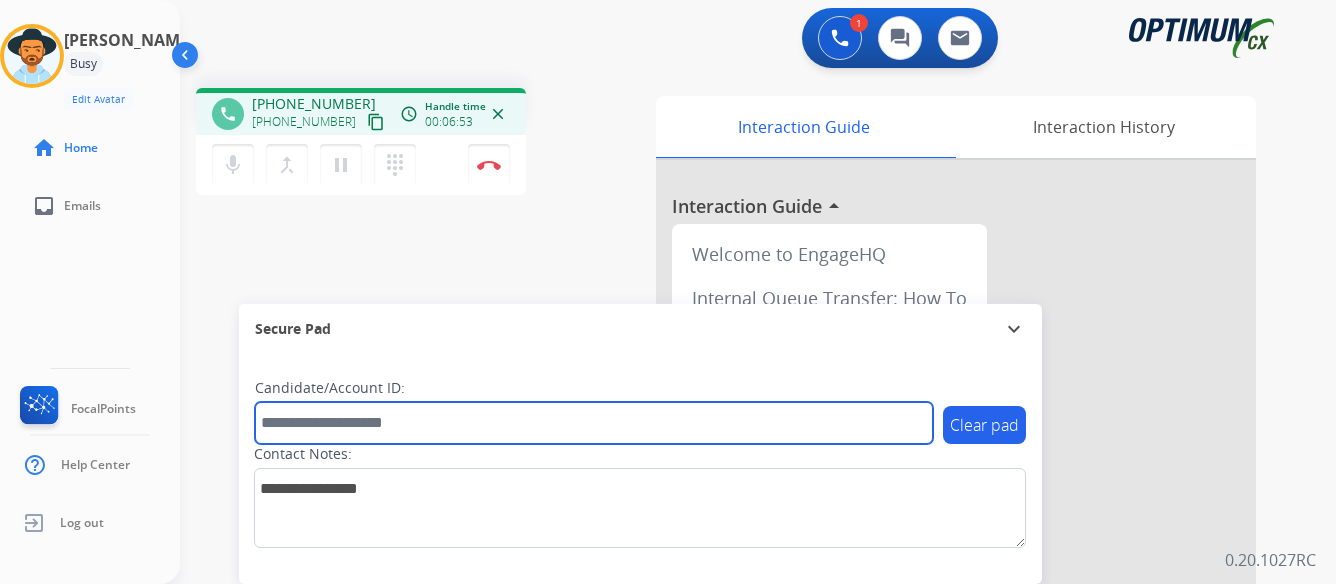 paste on "*******" 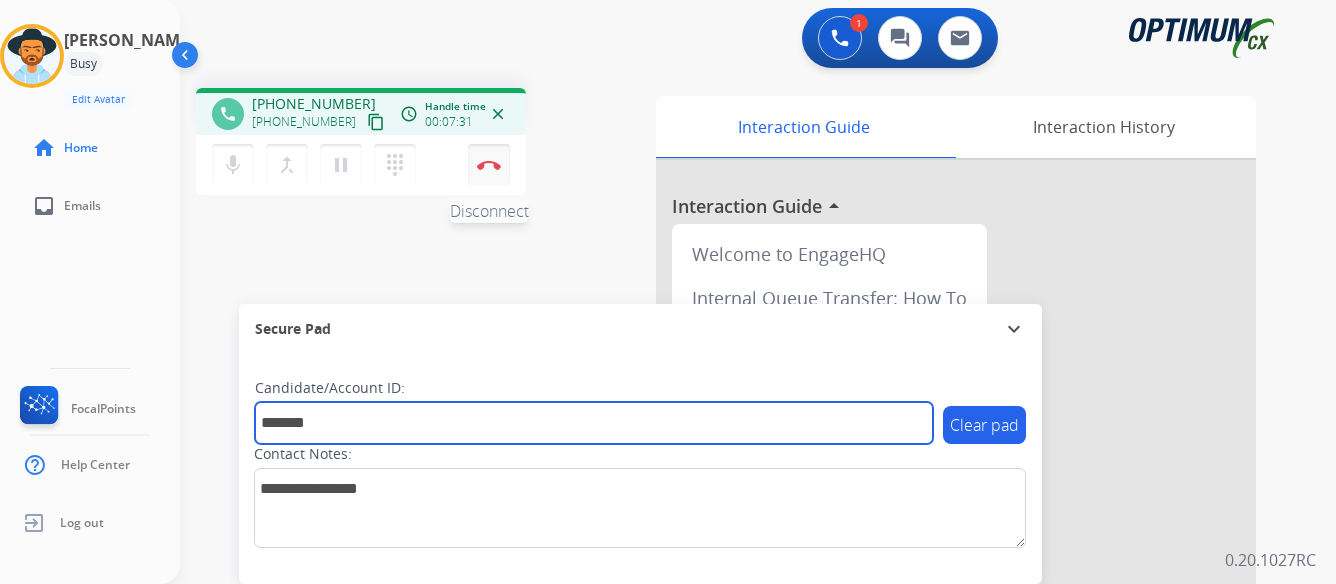 type on "*******" 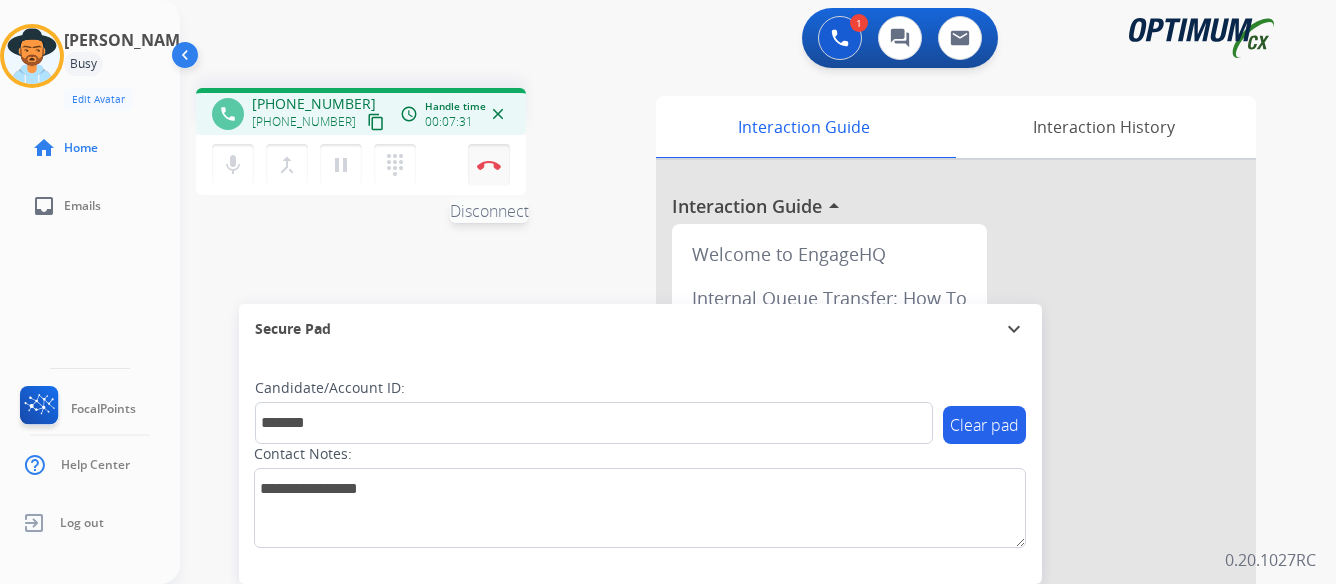 click at bounding box center [489, 165] 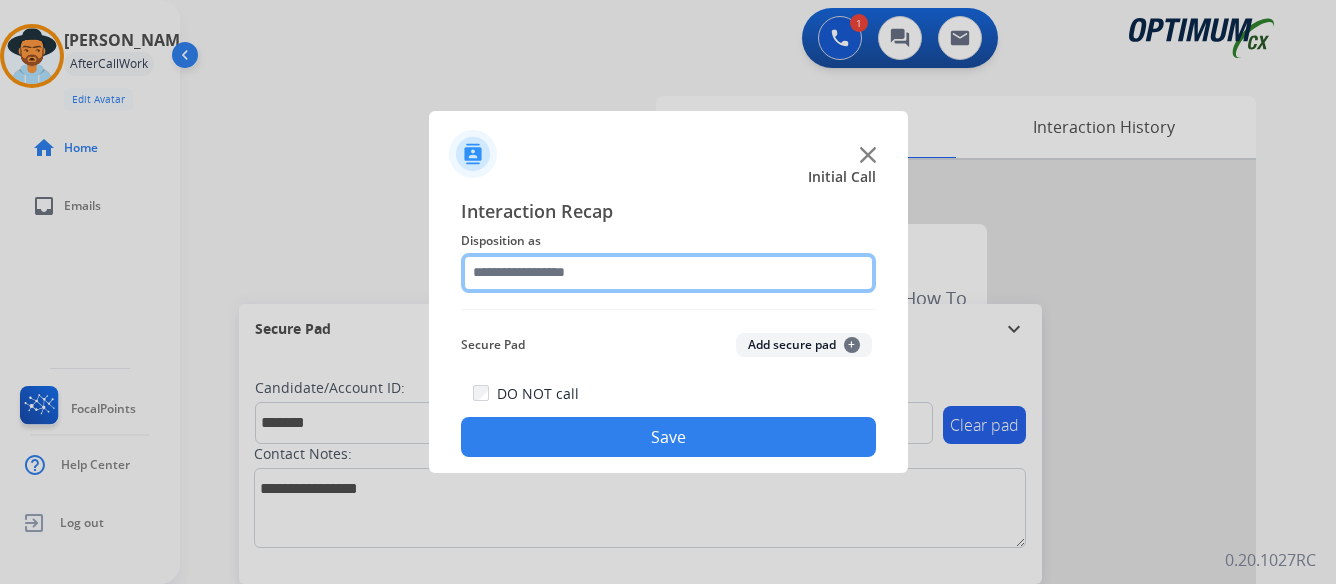 click 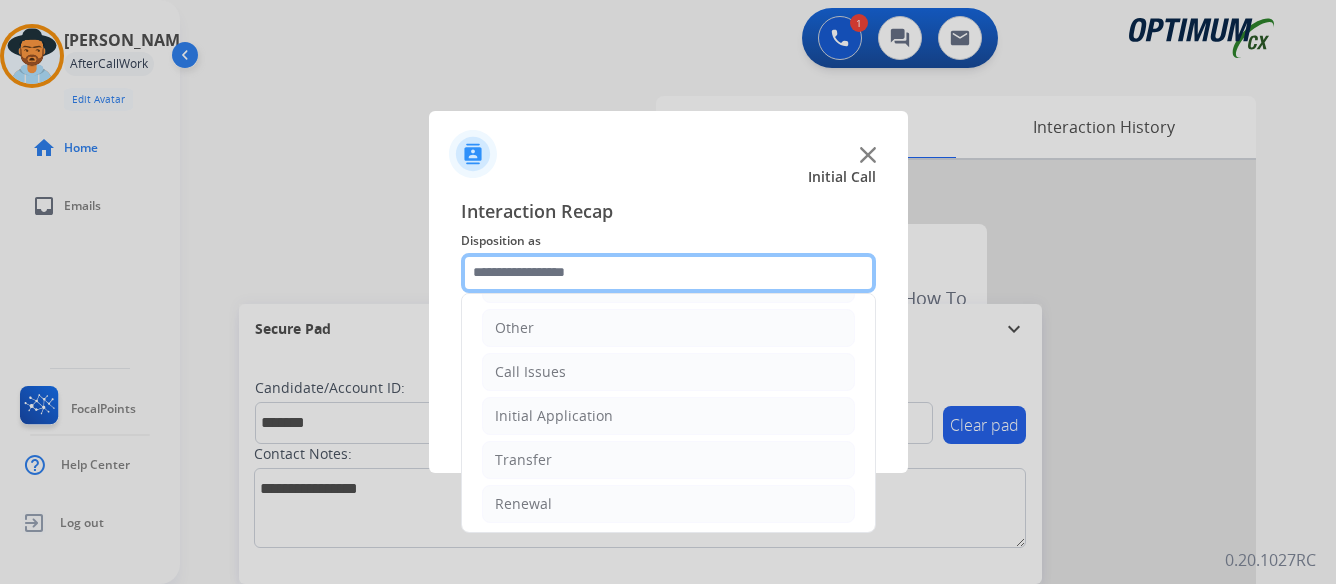 scroll, scrollTop: 136, scrollLeft: 0, axis: vertical 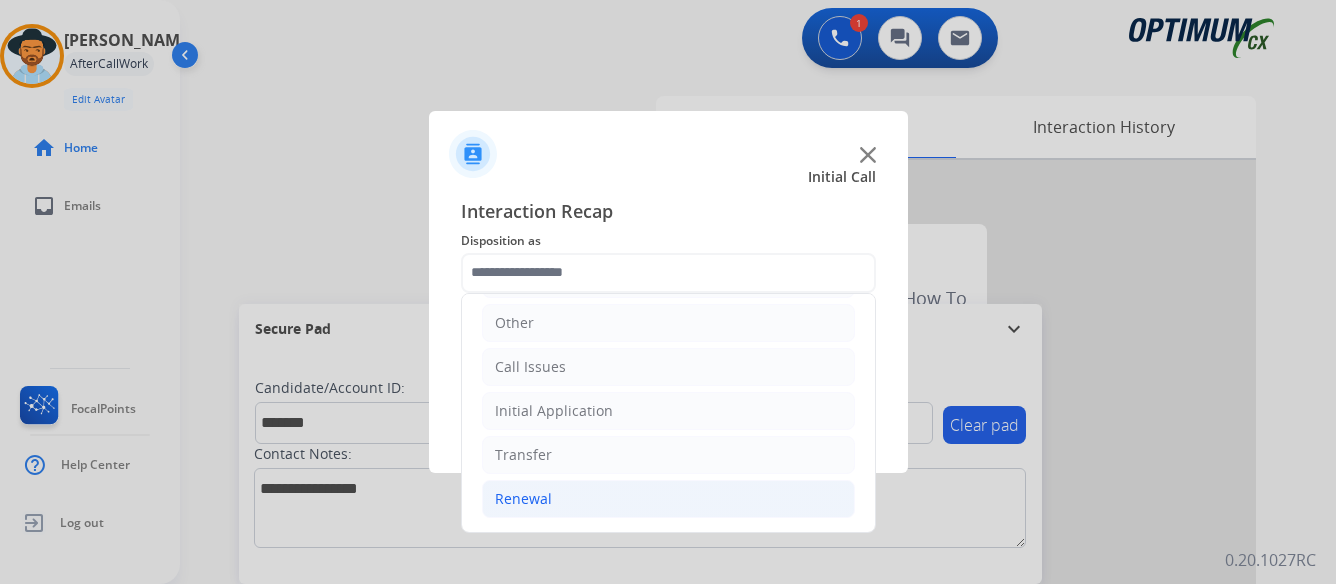 click on "Renewal" 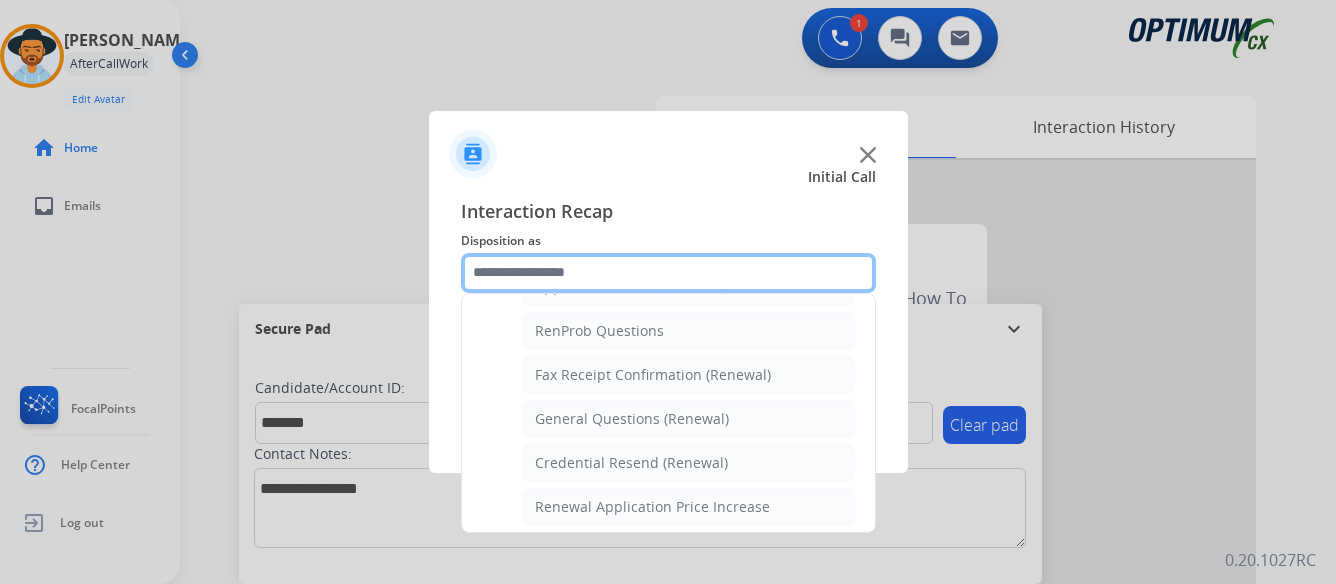 scroll, scrollTop: 536, scrollLeft: 0, axis: vertical 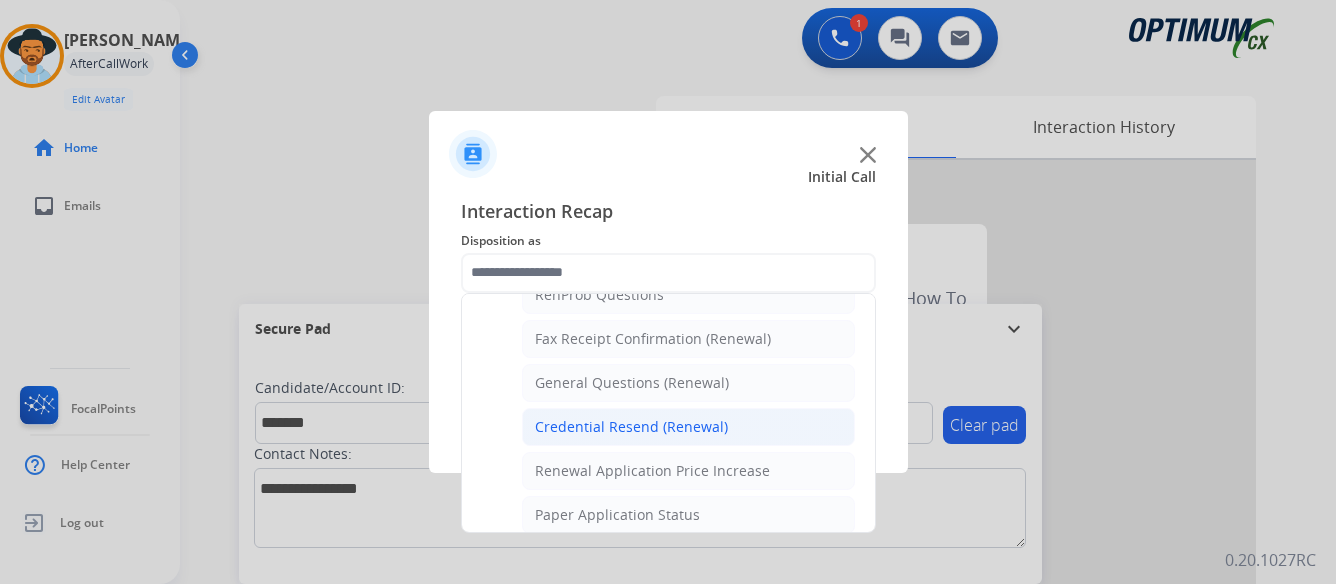 click on "Credential Resend (Renewal)" 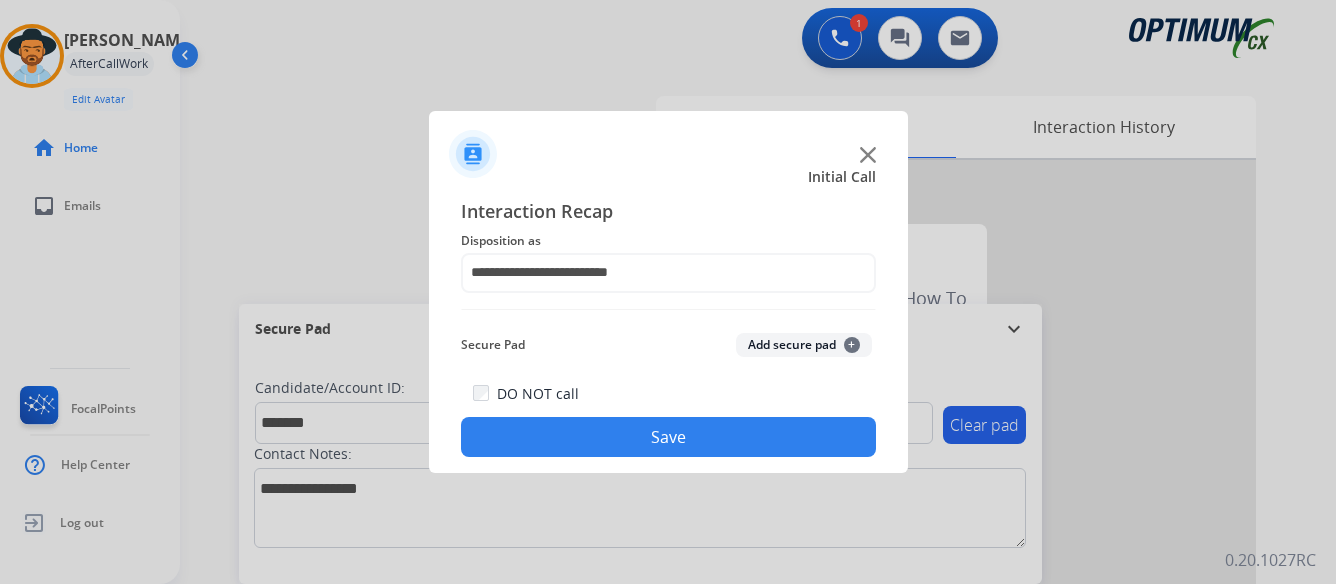 click on "Save" 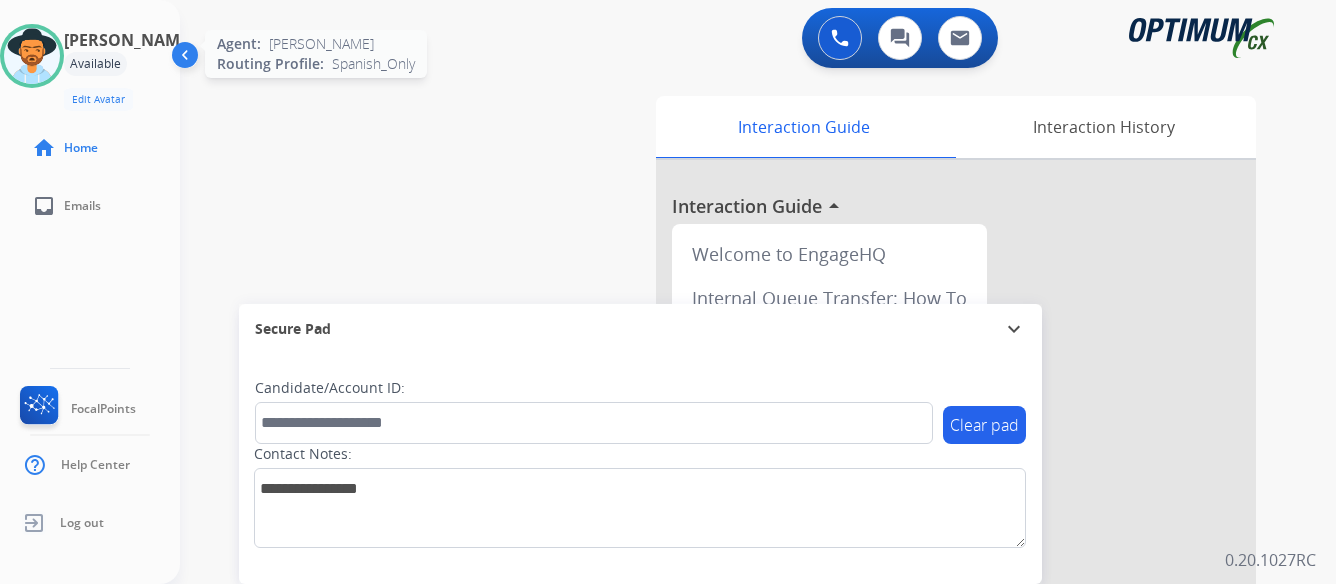click at bounding box center [32, 56] 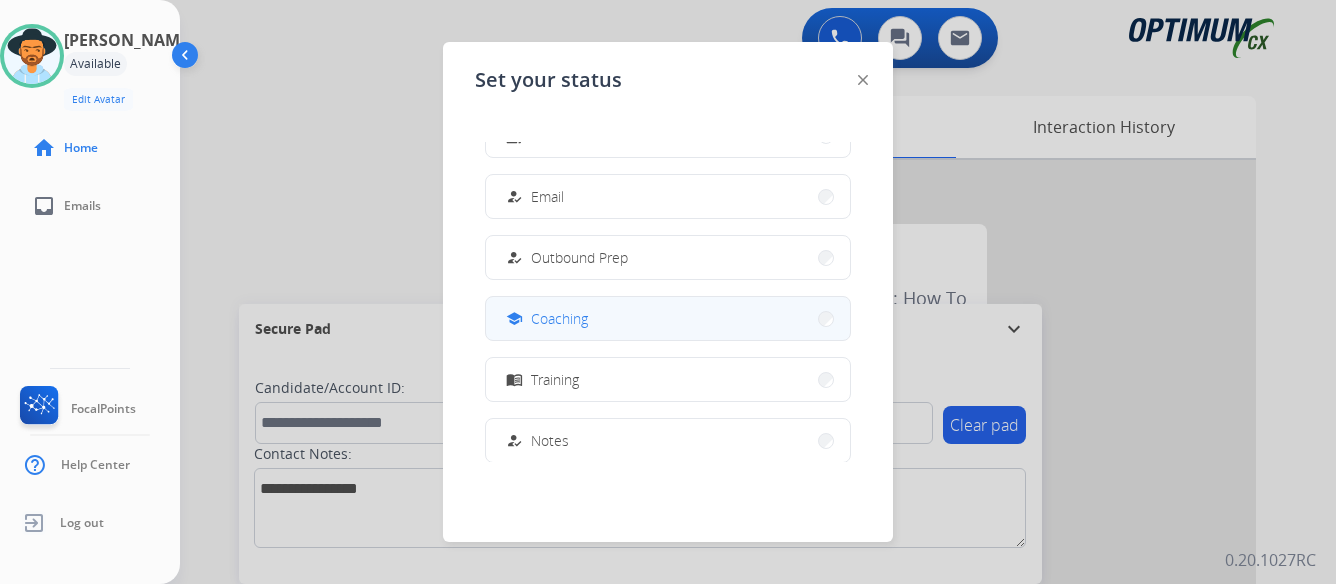 scroll, scrollTop: 200, scrollLeft: 0, axis: vertical 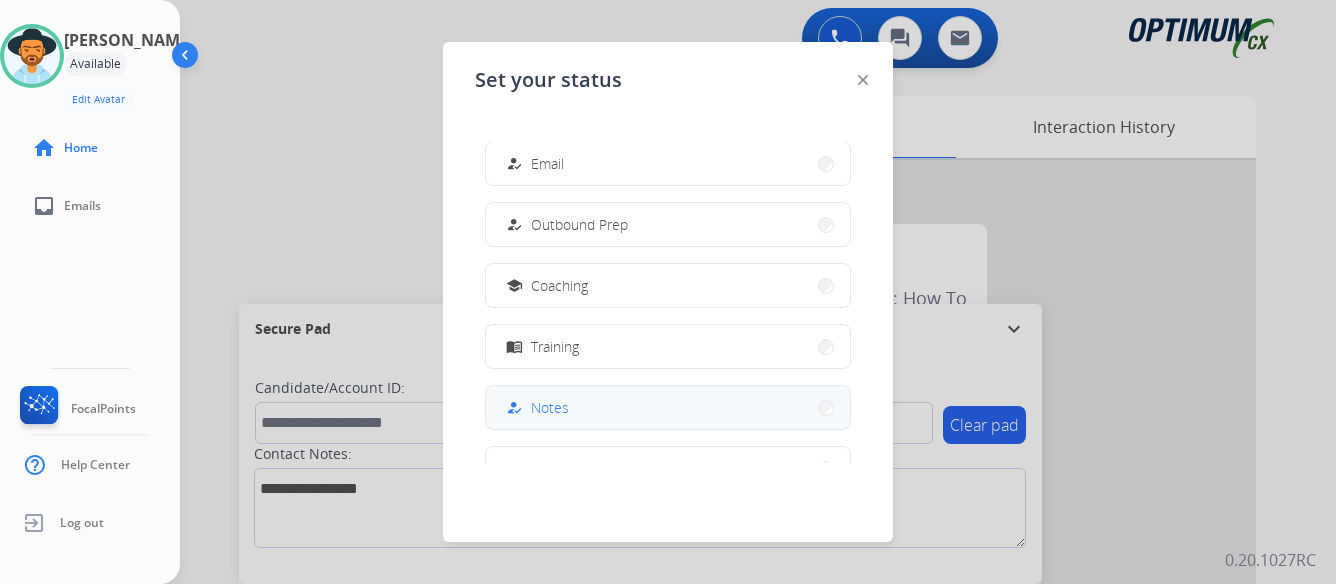click on "how_to_reg Notes" at bounding box center [668, 407] 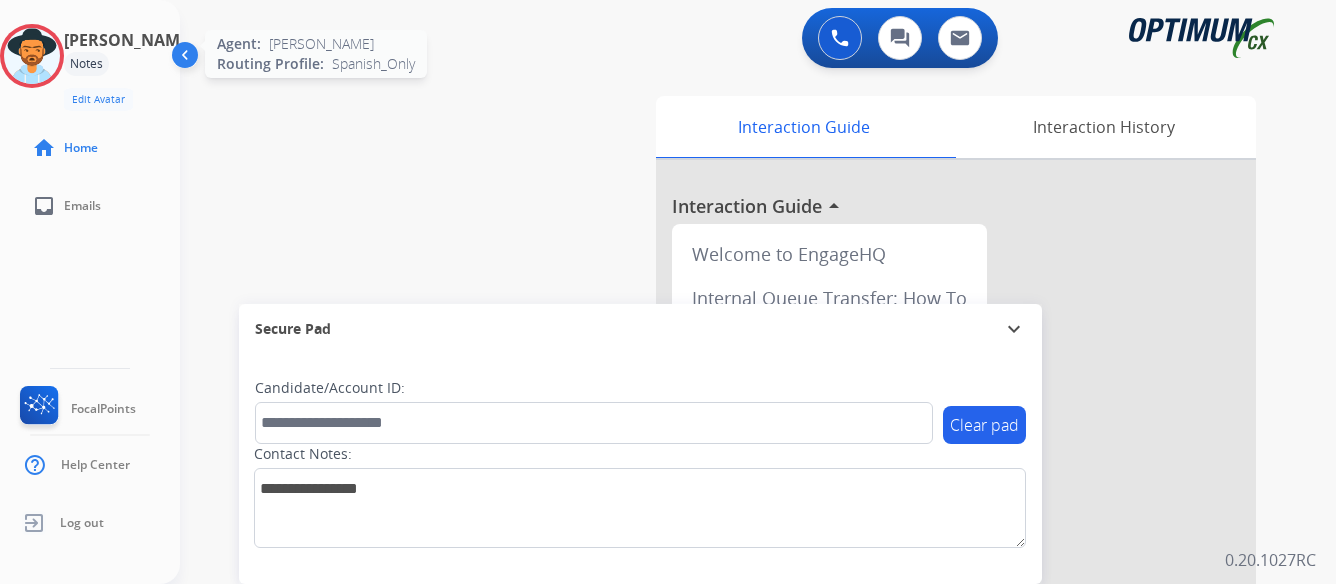 click at bounding box center (32, 56) 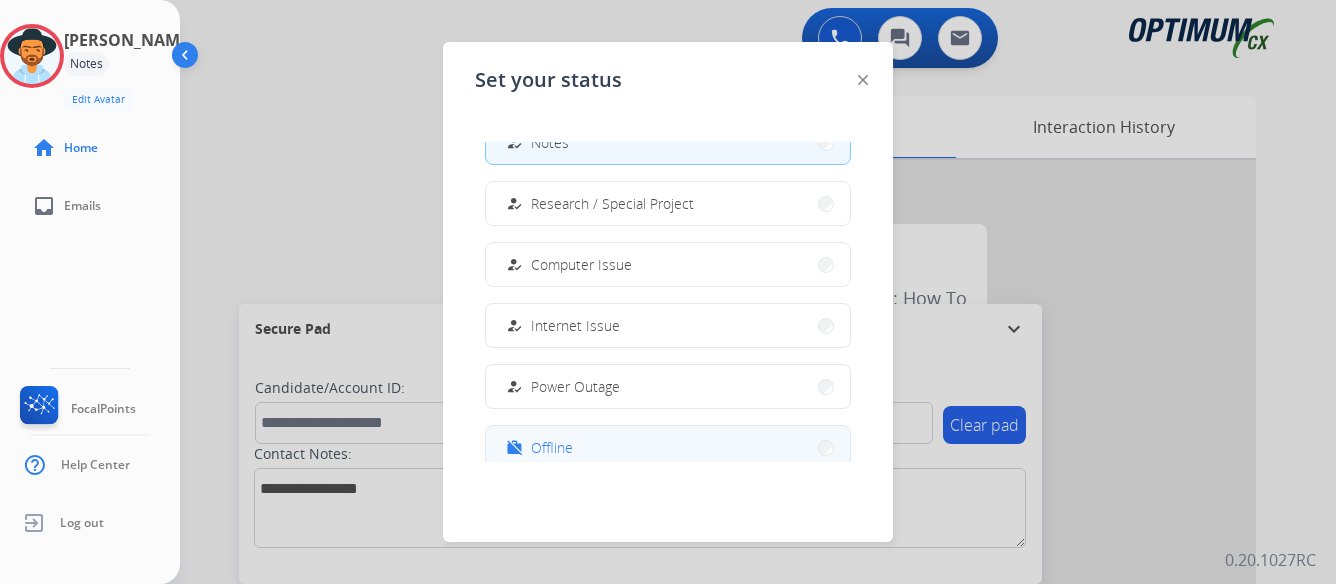 scroll, scrollTop: 499, scrollLeft: 0, axis: vertical 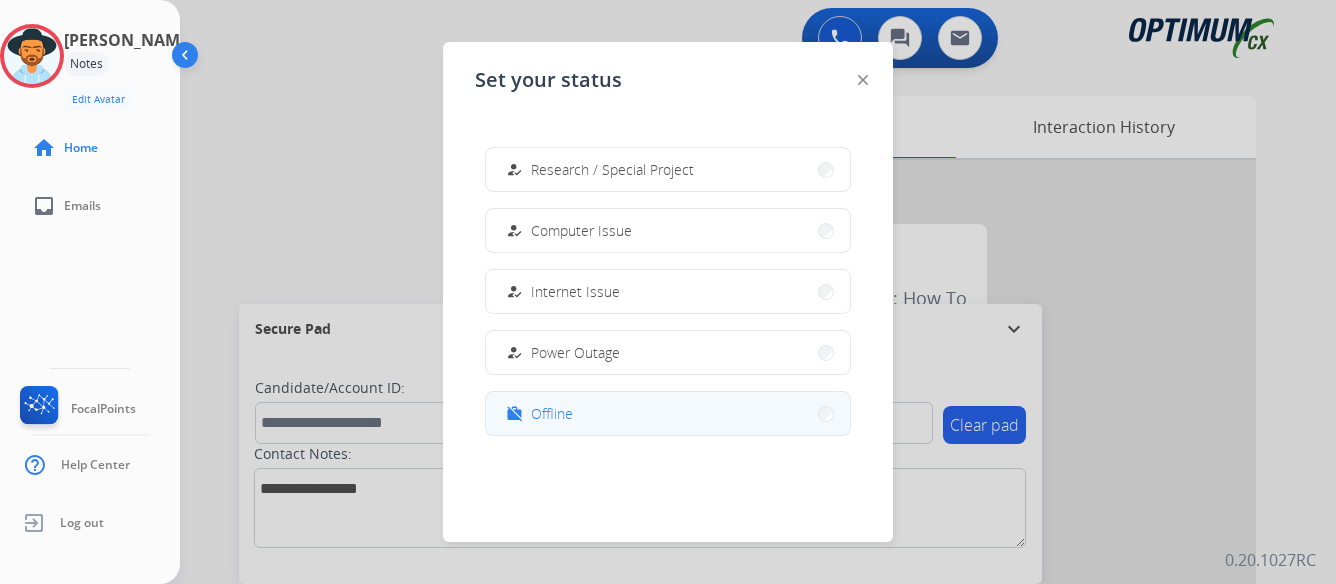 click on "work_off Offline" at bounding box center (668, 413) 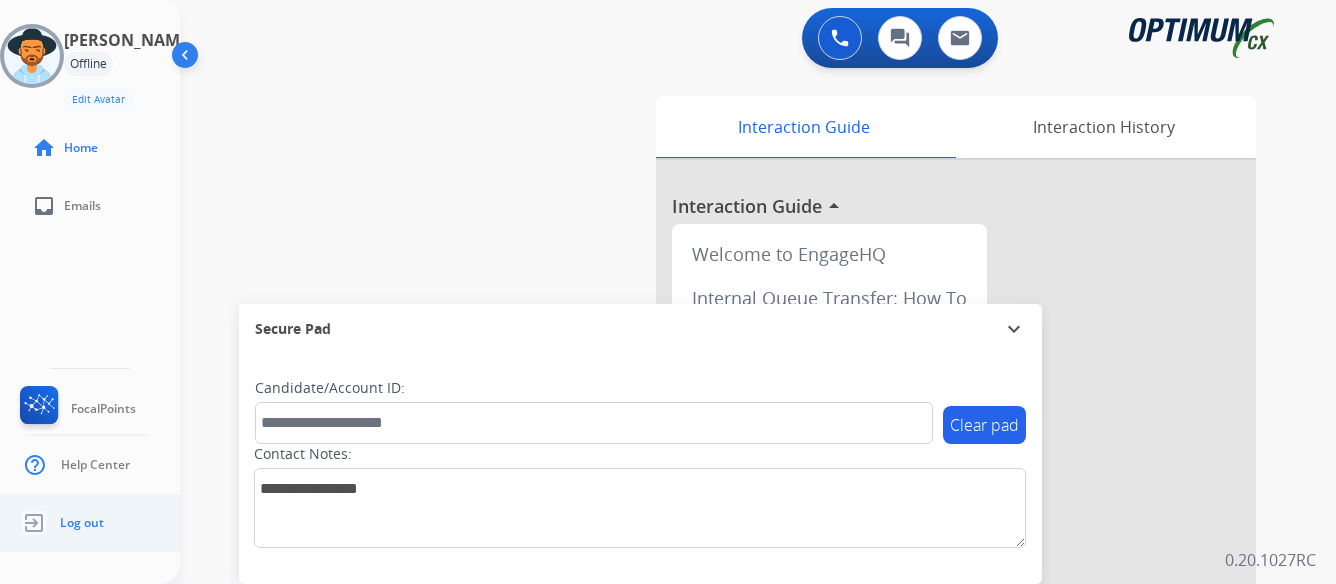 click on "Log out" 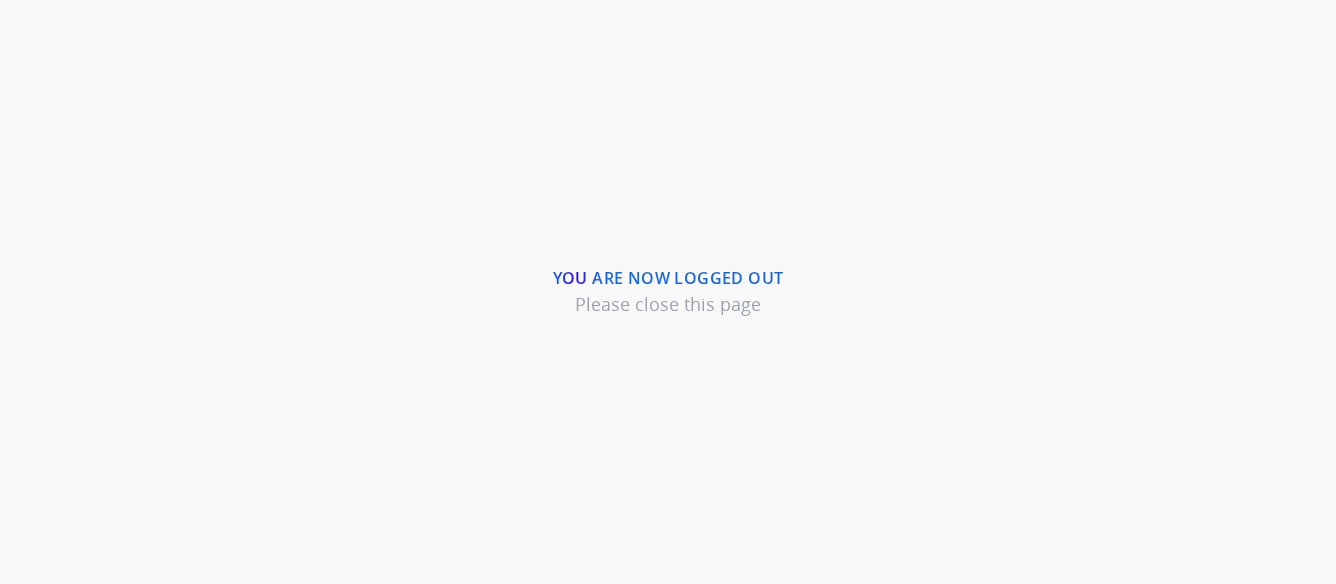 scroll, scrollTop: 0, scrollLeft: 0, axis: both 